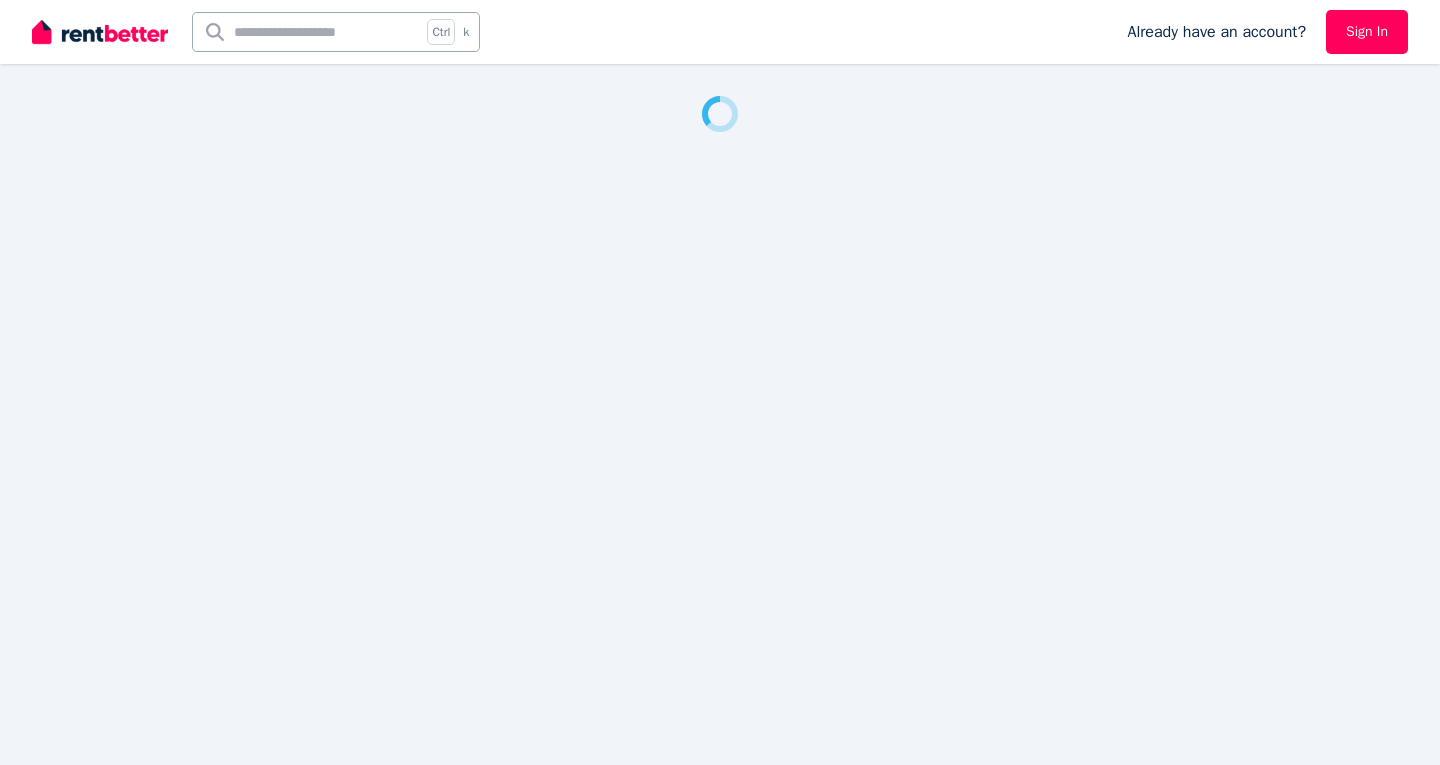 scroll, scrollTop: 0, scrollLeft: 0, axis: both 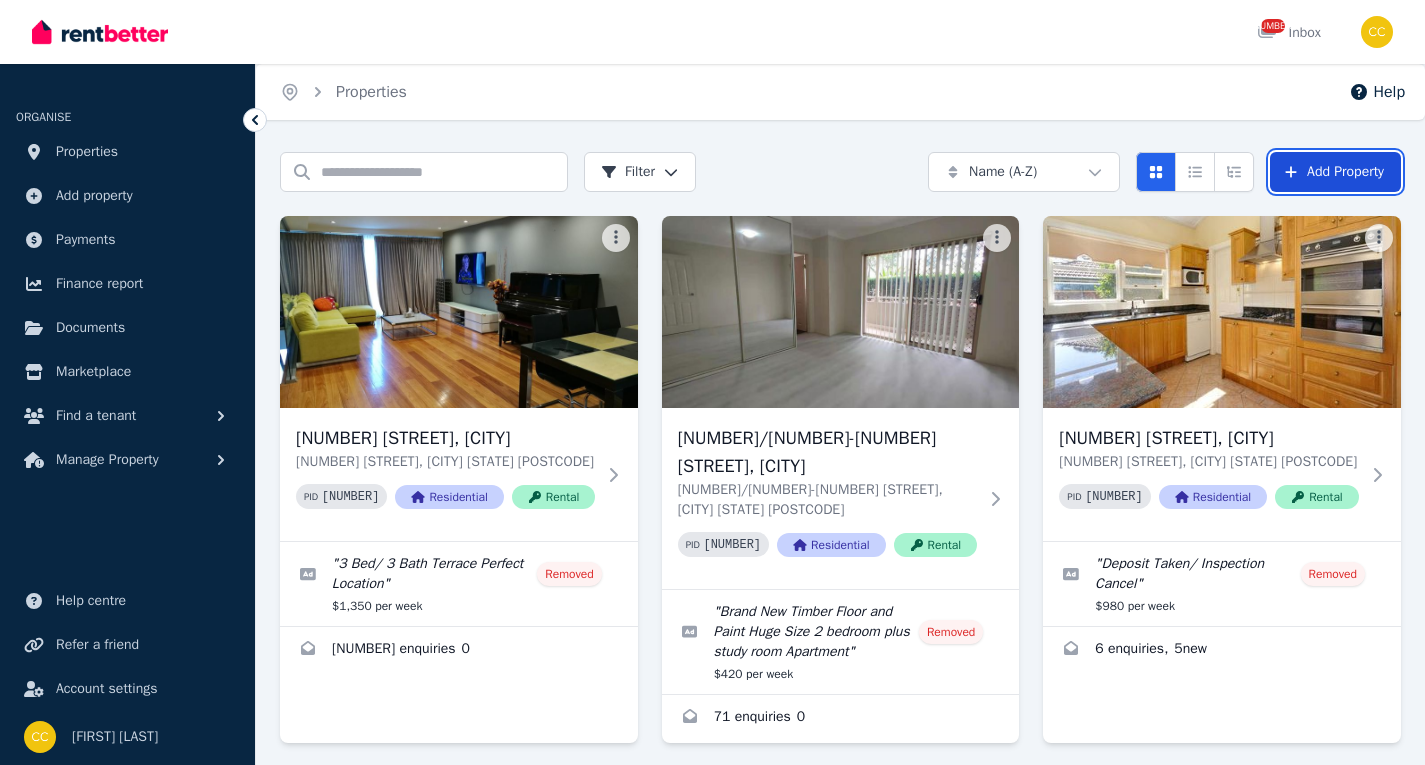 click on "Add Property" at bounding box center (1335, 172) 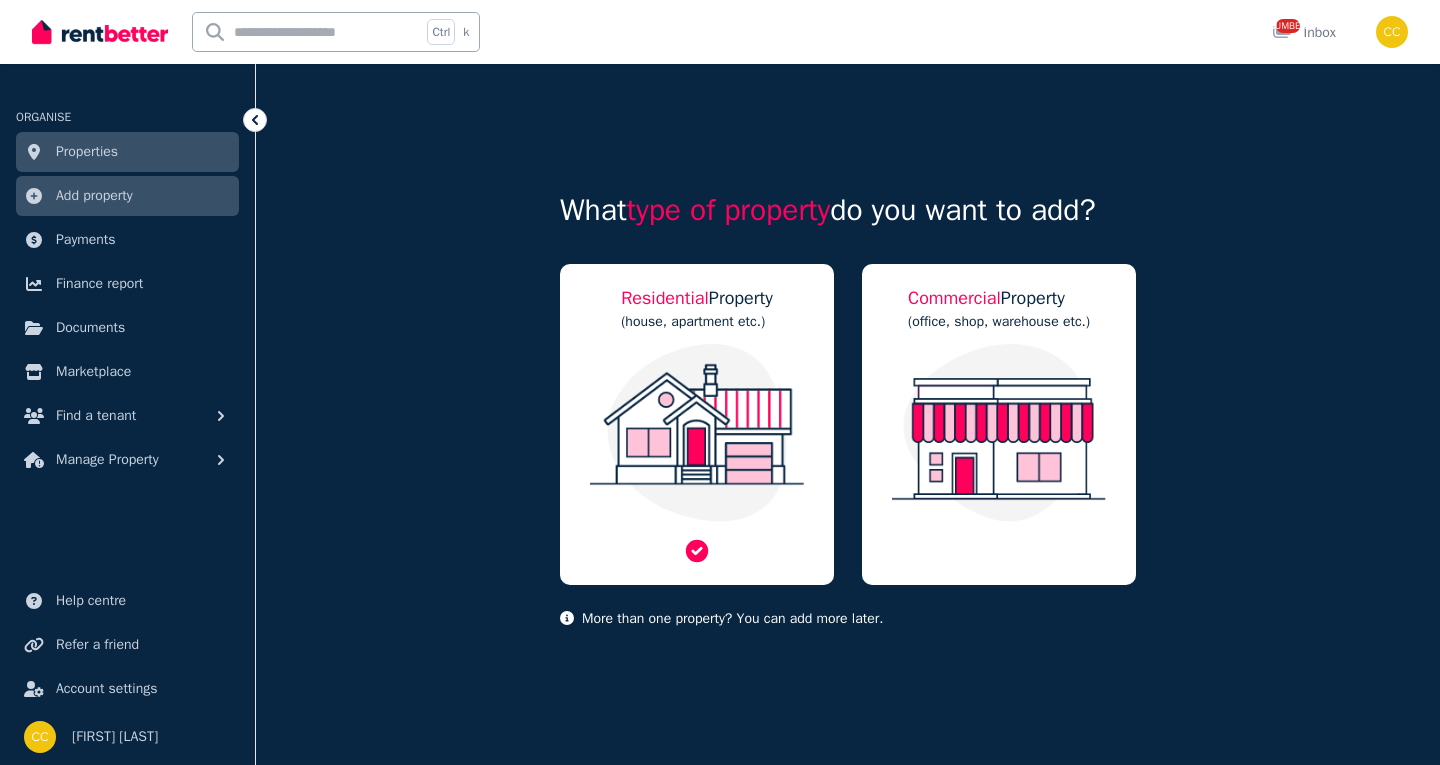 click at bounding box center (697, 433) 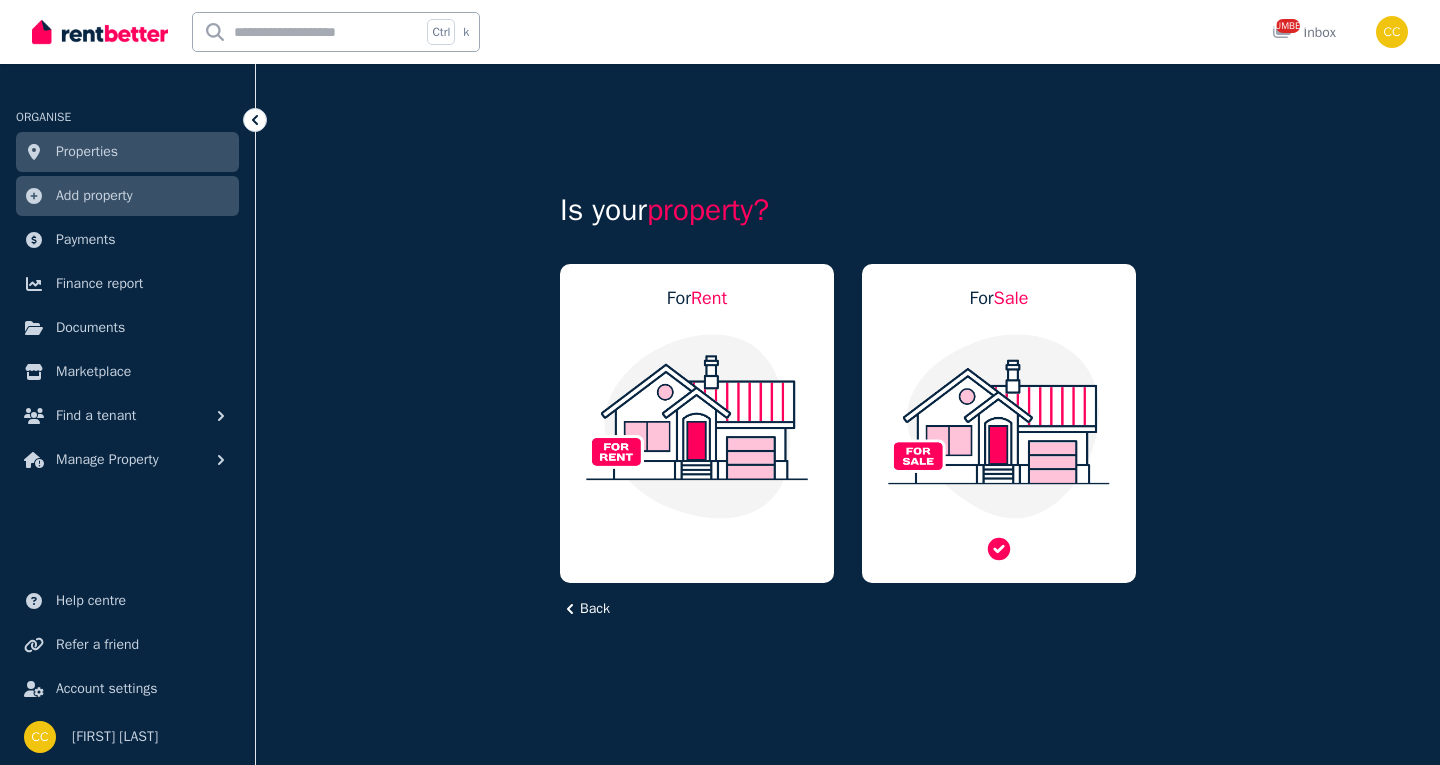 click at bounding box center (999, 426) 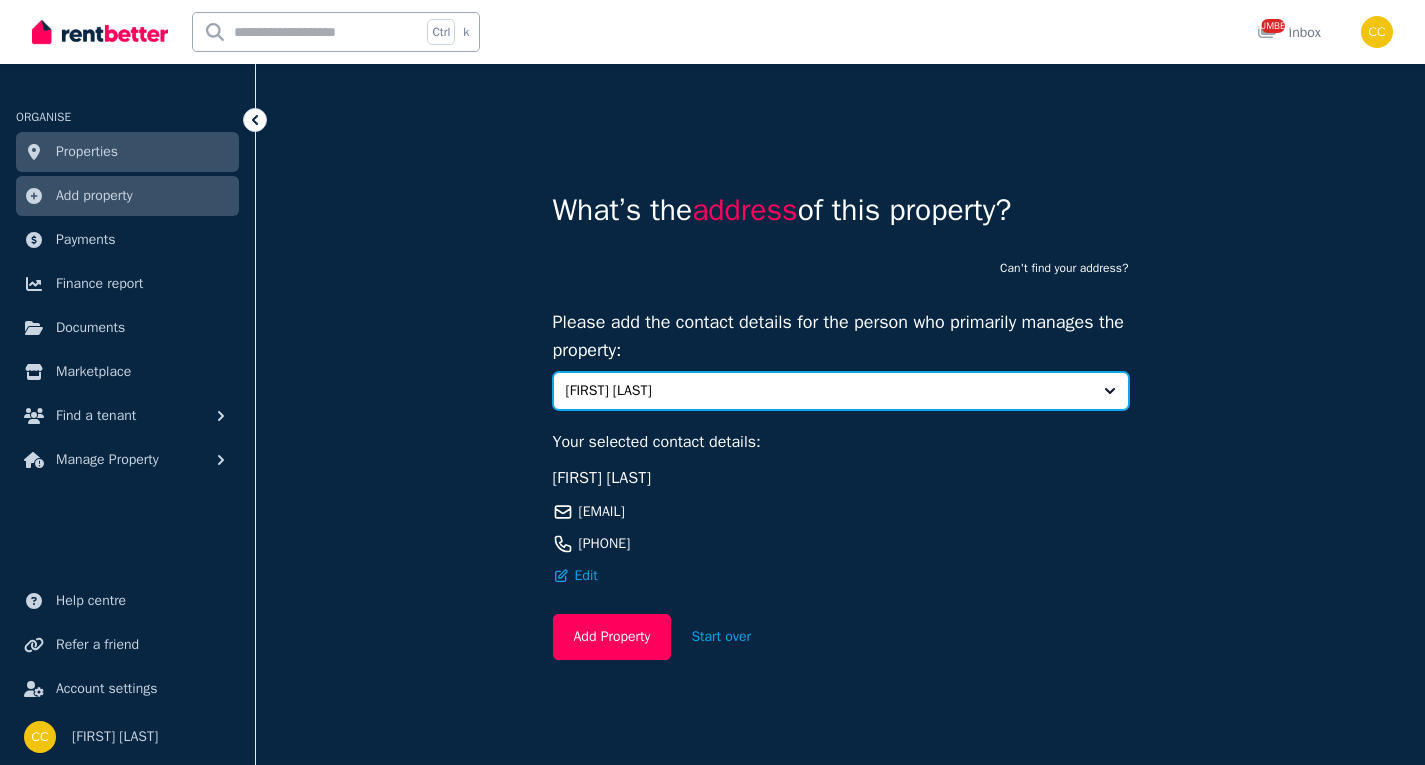 click on "[FIRST] [LAST]" at bounding box center (827, 391) 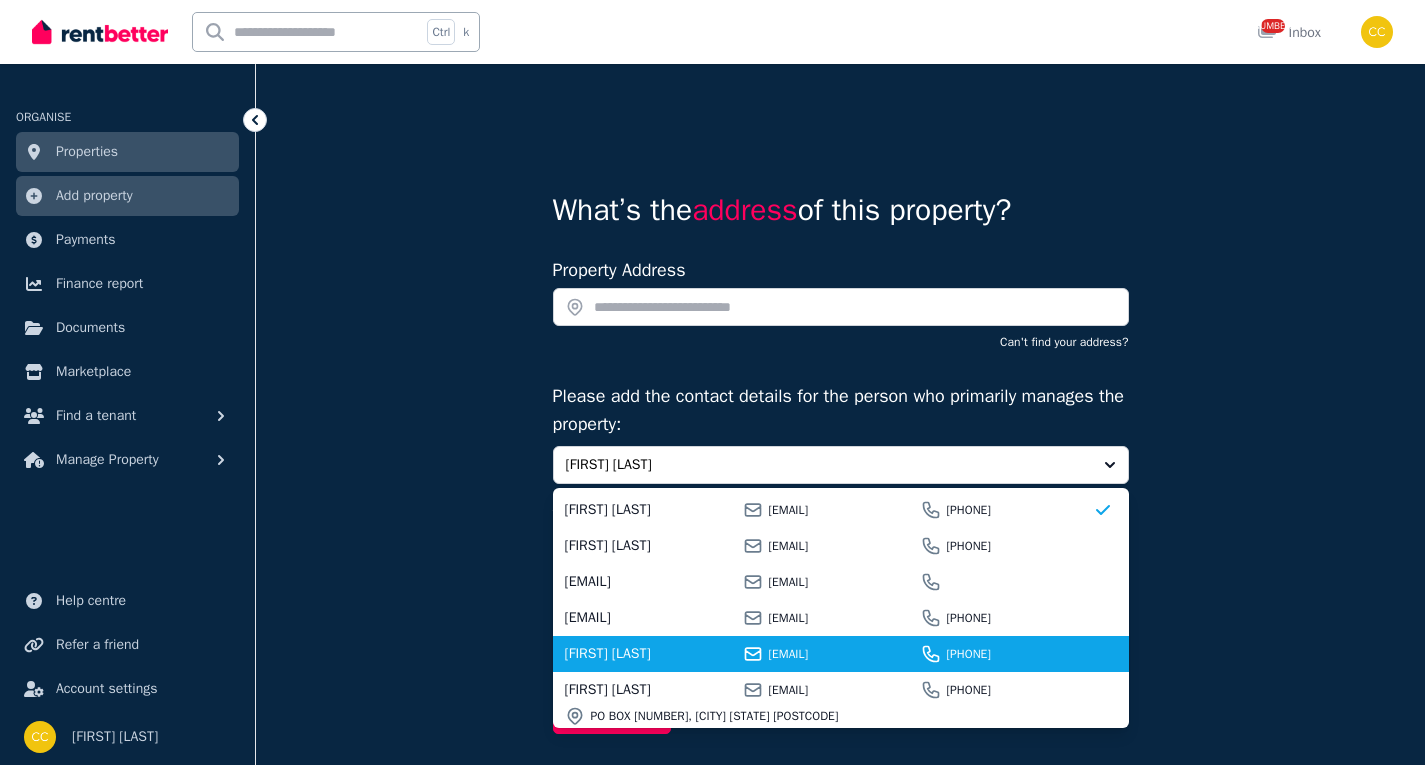 click on "[FIRST] [LAST] [EMAIL] [PHONE]" at bounding box center [841, 654] 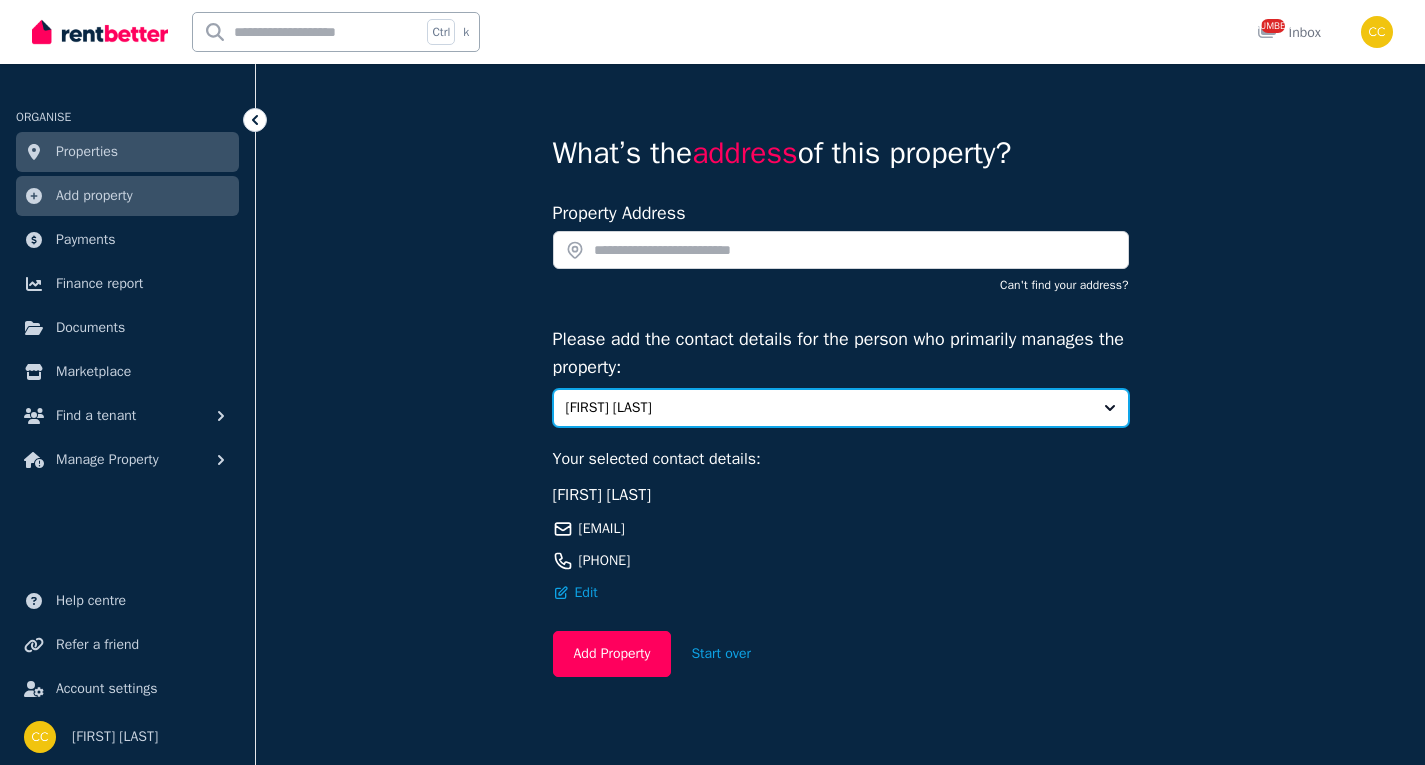 scroll, scrollTop: 81, scrollLeft: 0, axis: vertical 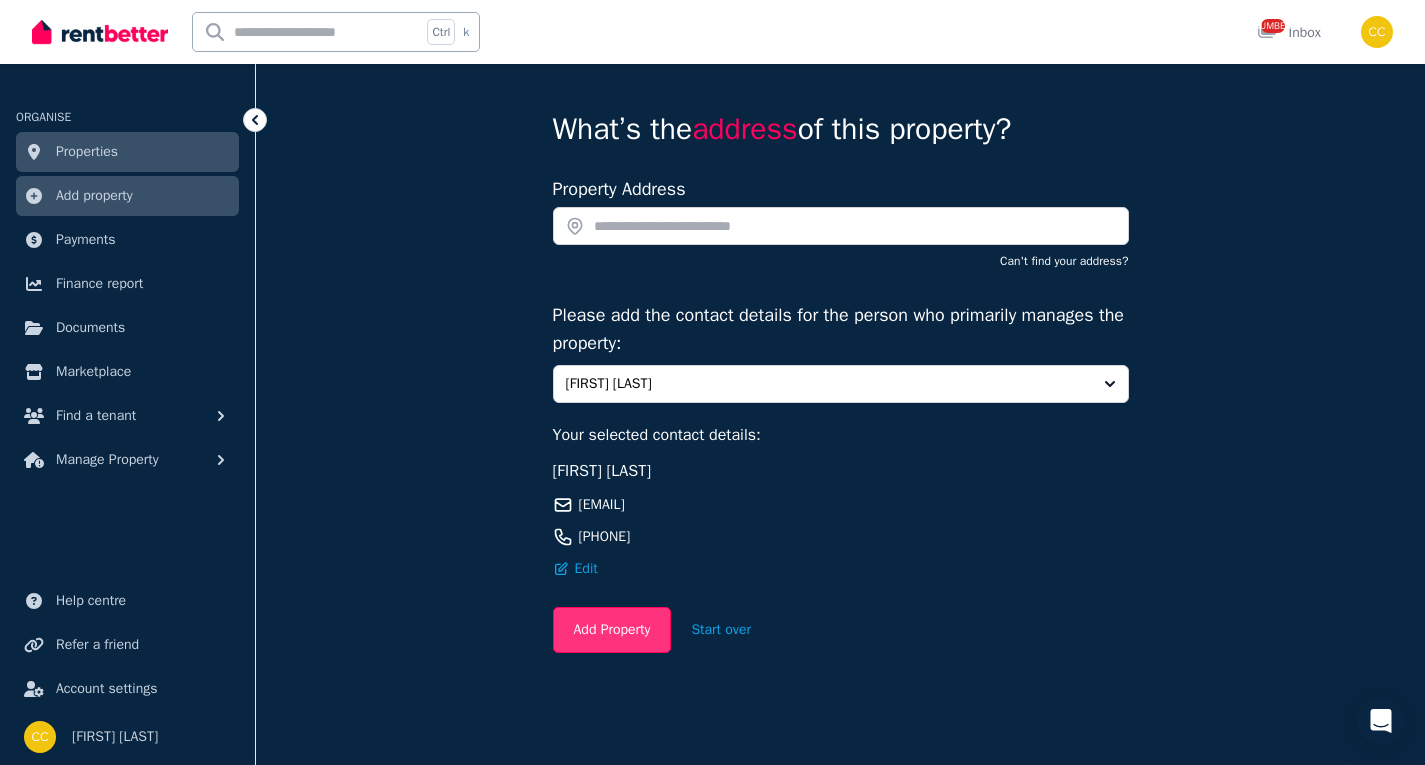 click on "Add Property" at bounding box center [612, 630] 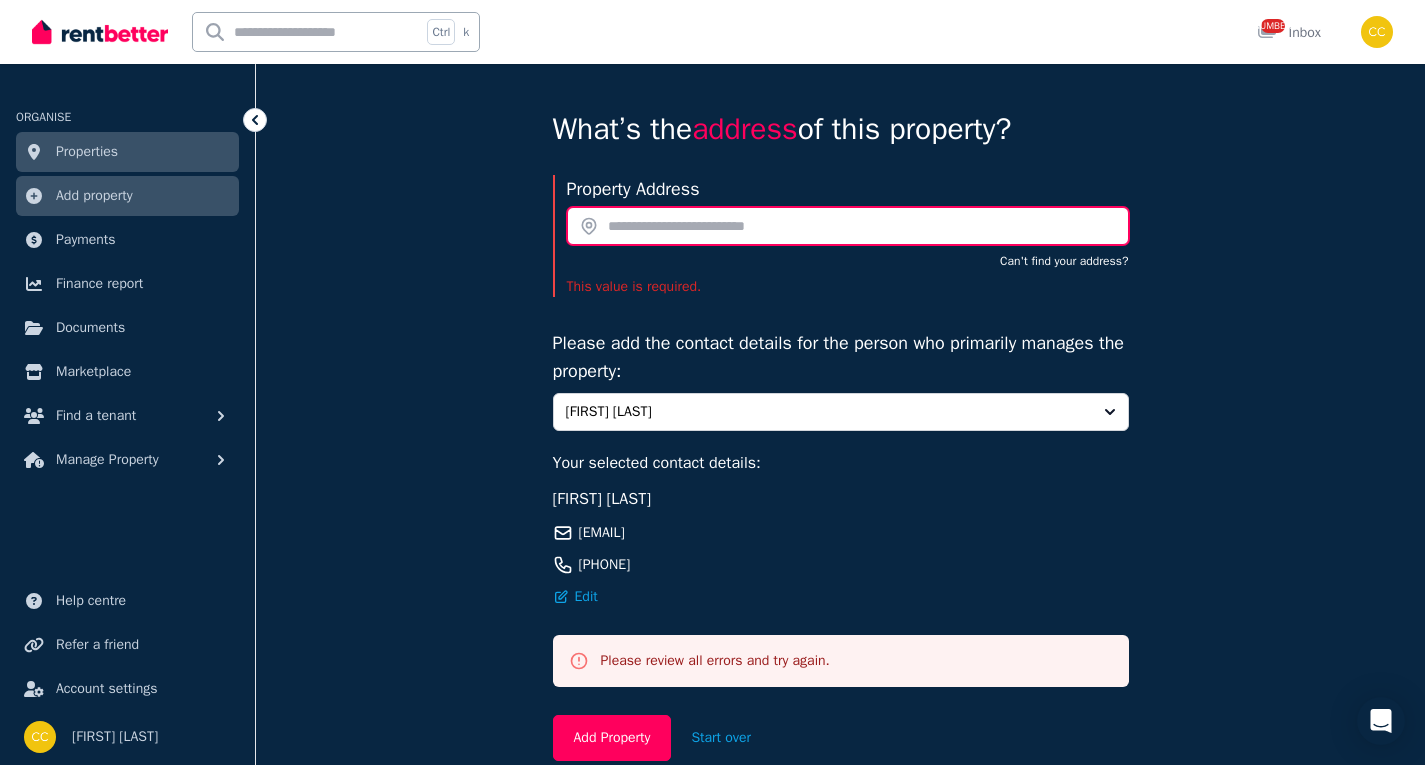 click at bounding box center [848, 226] 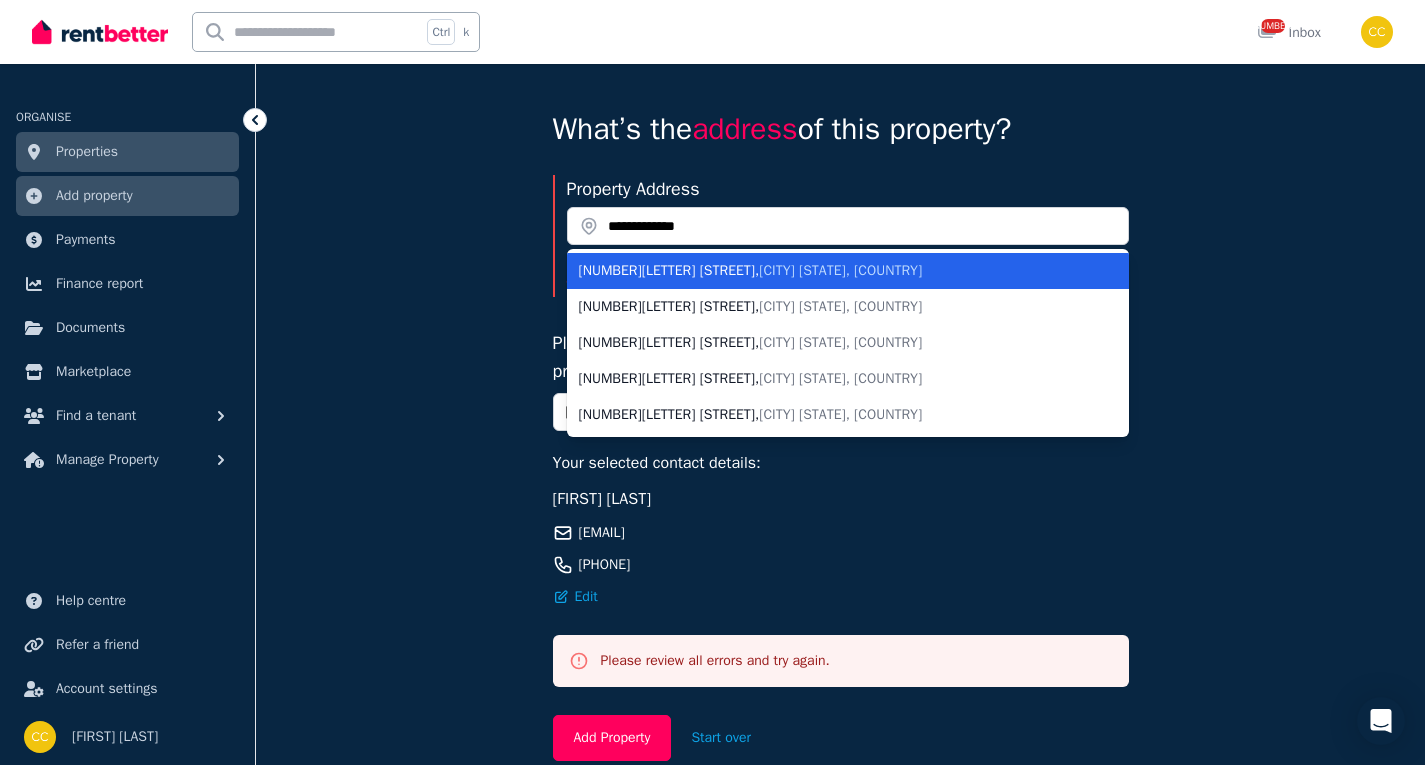 click on "[CITY] [STATE], [COUNTRY]" at bounding box center (840, 270) 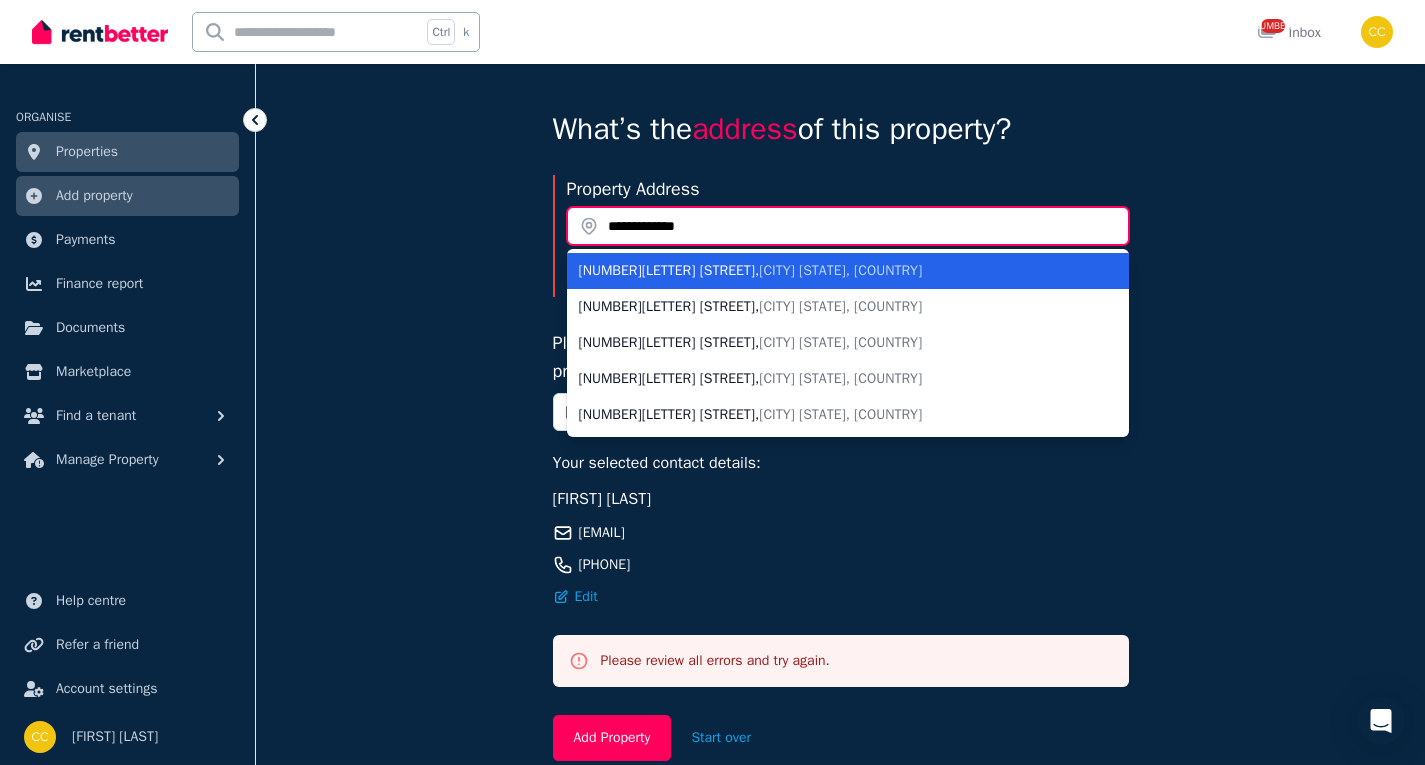 type on "**********" 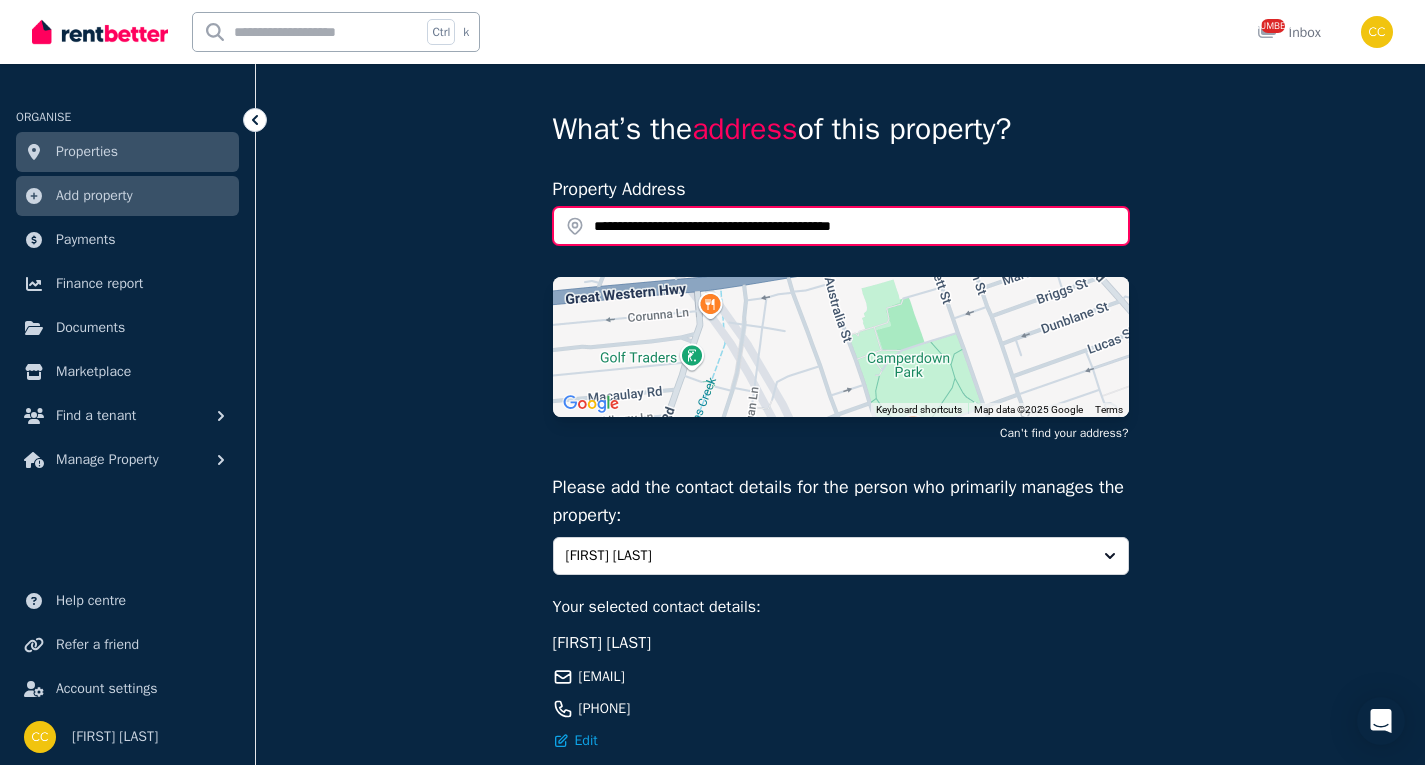 scroll, scrollTop: 333, scrollLeft: 0, axis: vertical 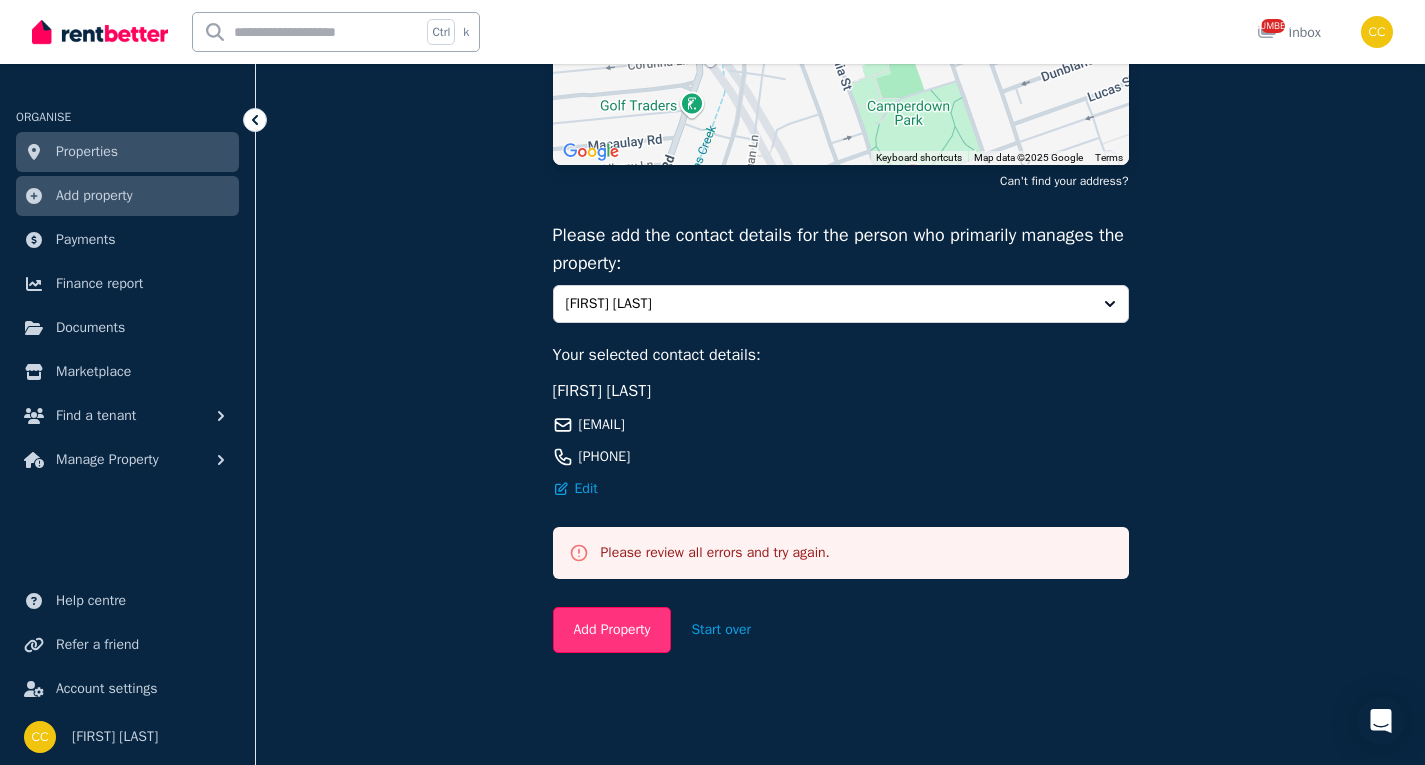 click on "Add Property" at bounding box center [612, 630] 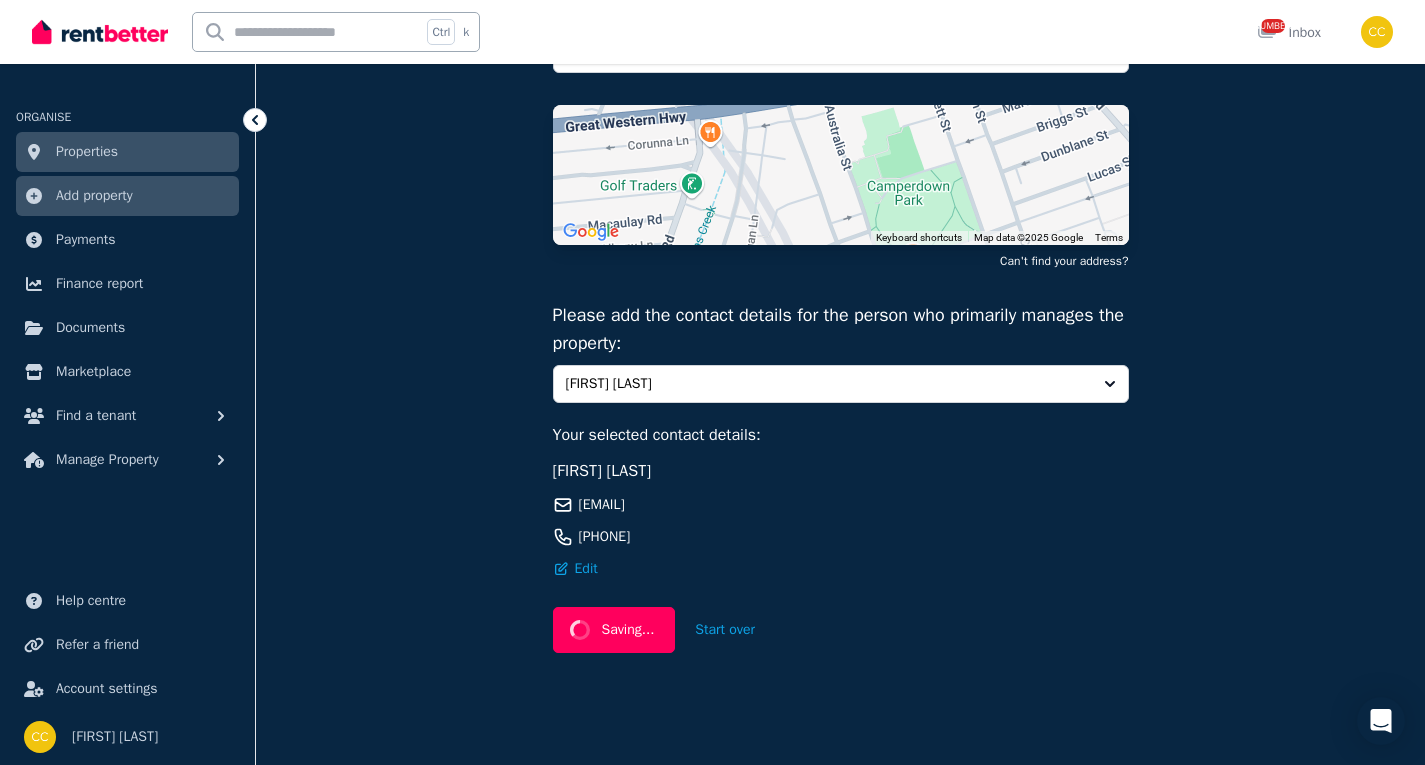 scroll, scrollTop: 255, scrollLeft: 0, axis: vertical 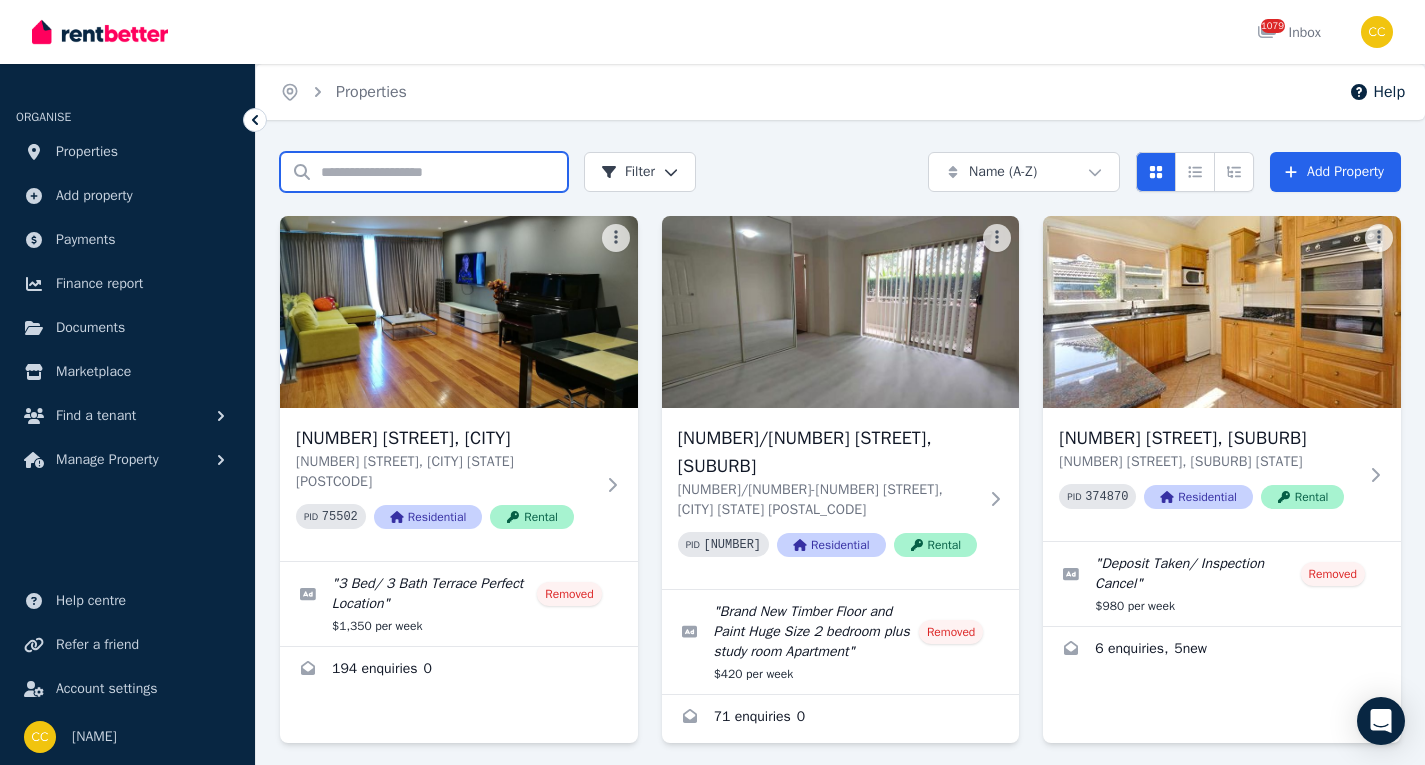 click on "Search properties" at bounding box center [424, 172] 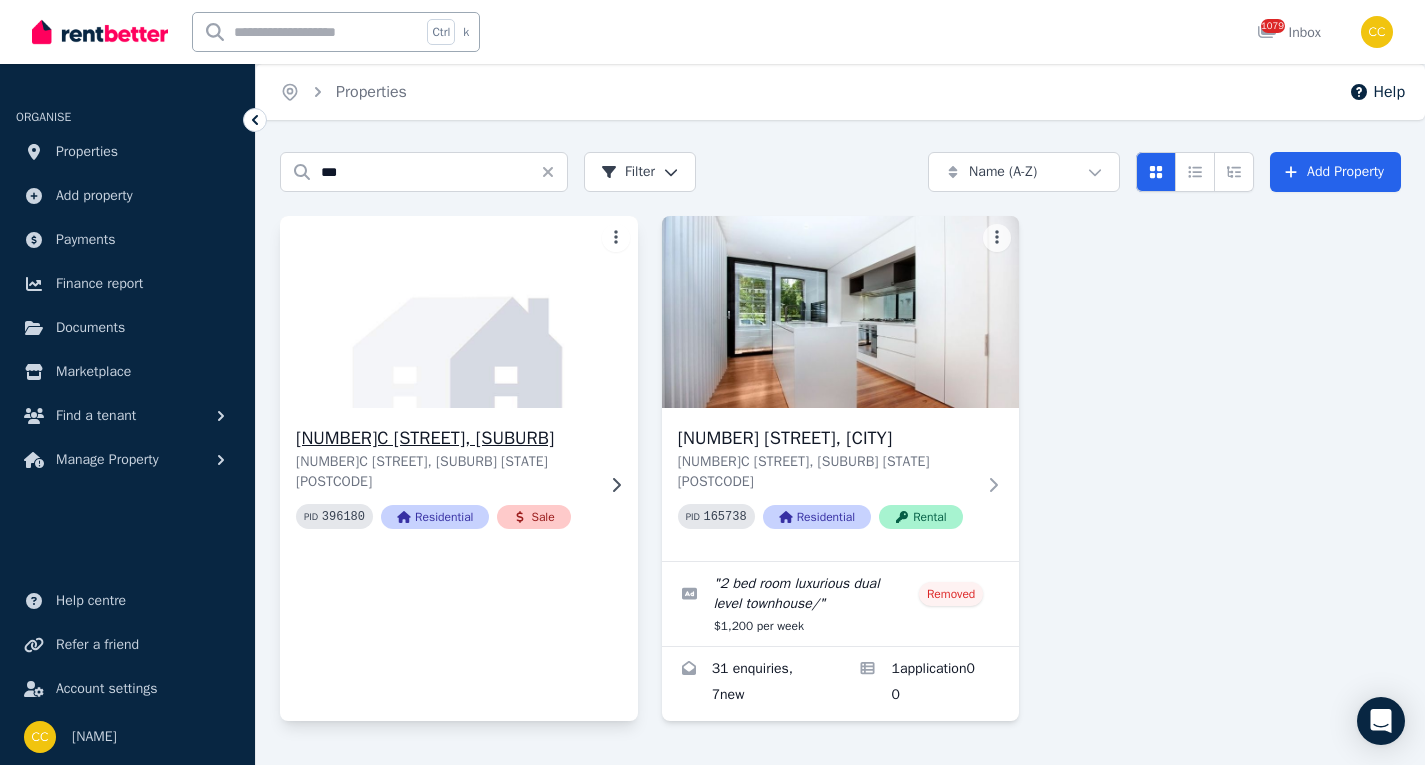 click on "[NUMBER]C [STREET], [SUBURB] [STATE] [POSTCODE] PID [NUMBER] Residential Sale" at bounding box center [459, 484] 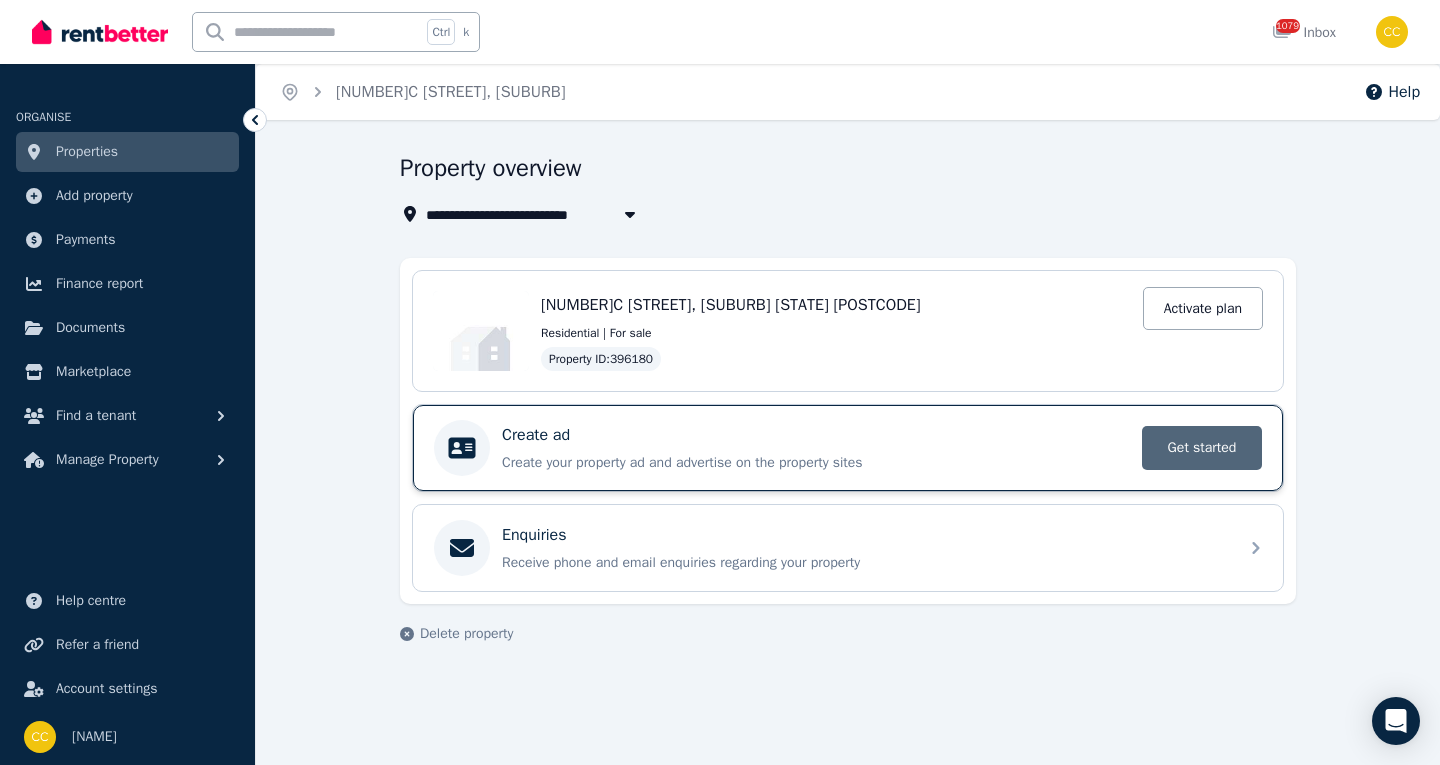 click on "Get started" at bounding box center (1202, 448) 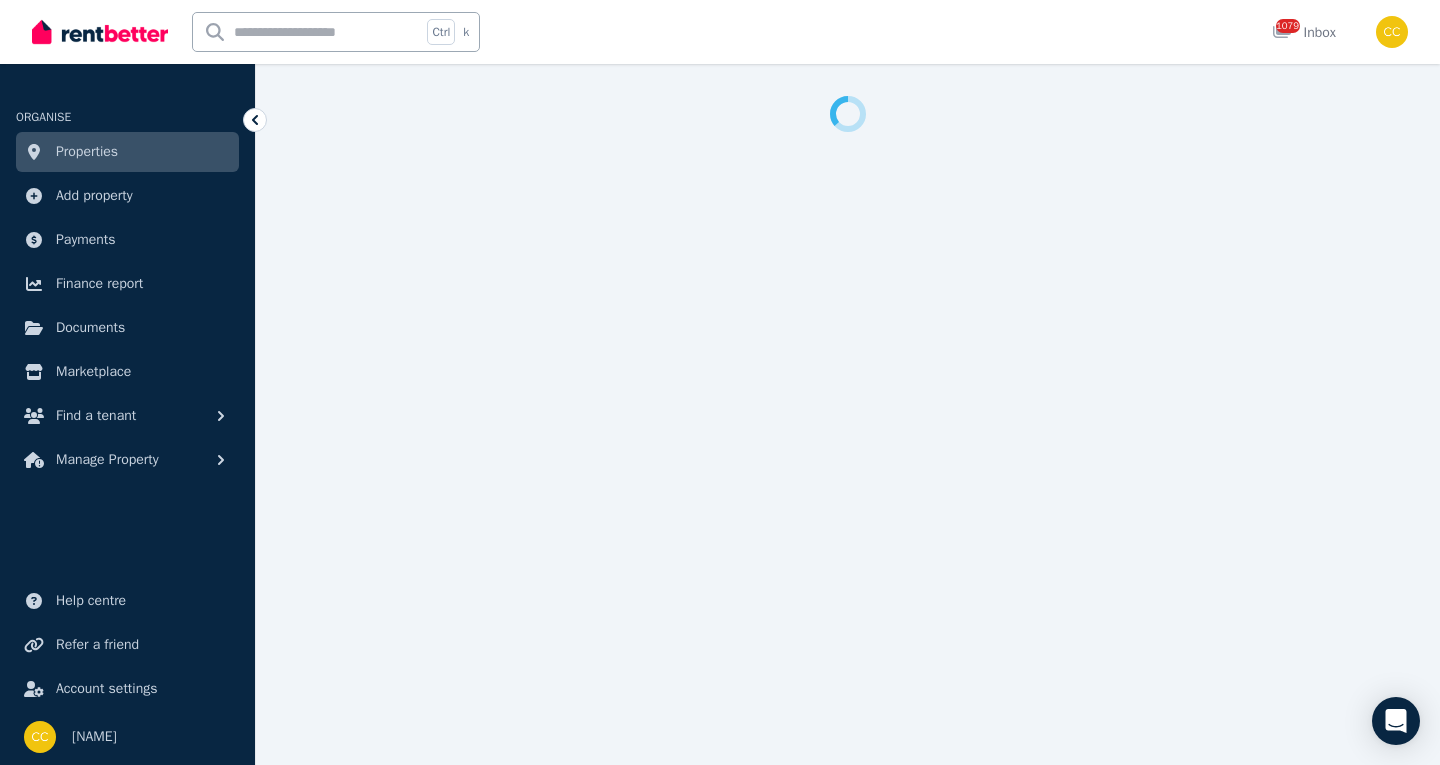 select on "***" 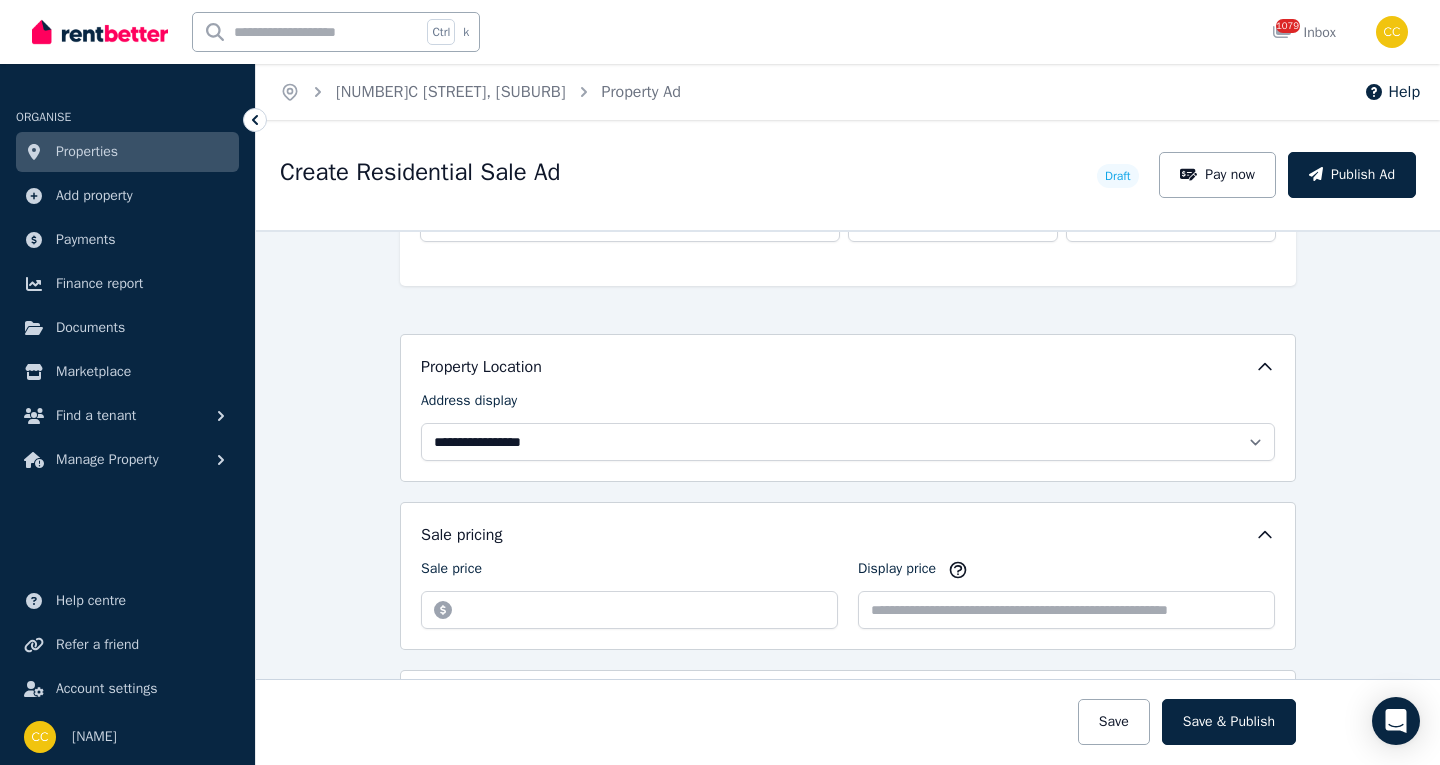 scroll, scrollTop: 400, scrollLeft: 0, axis: vertical 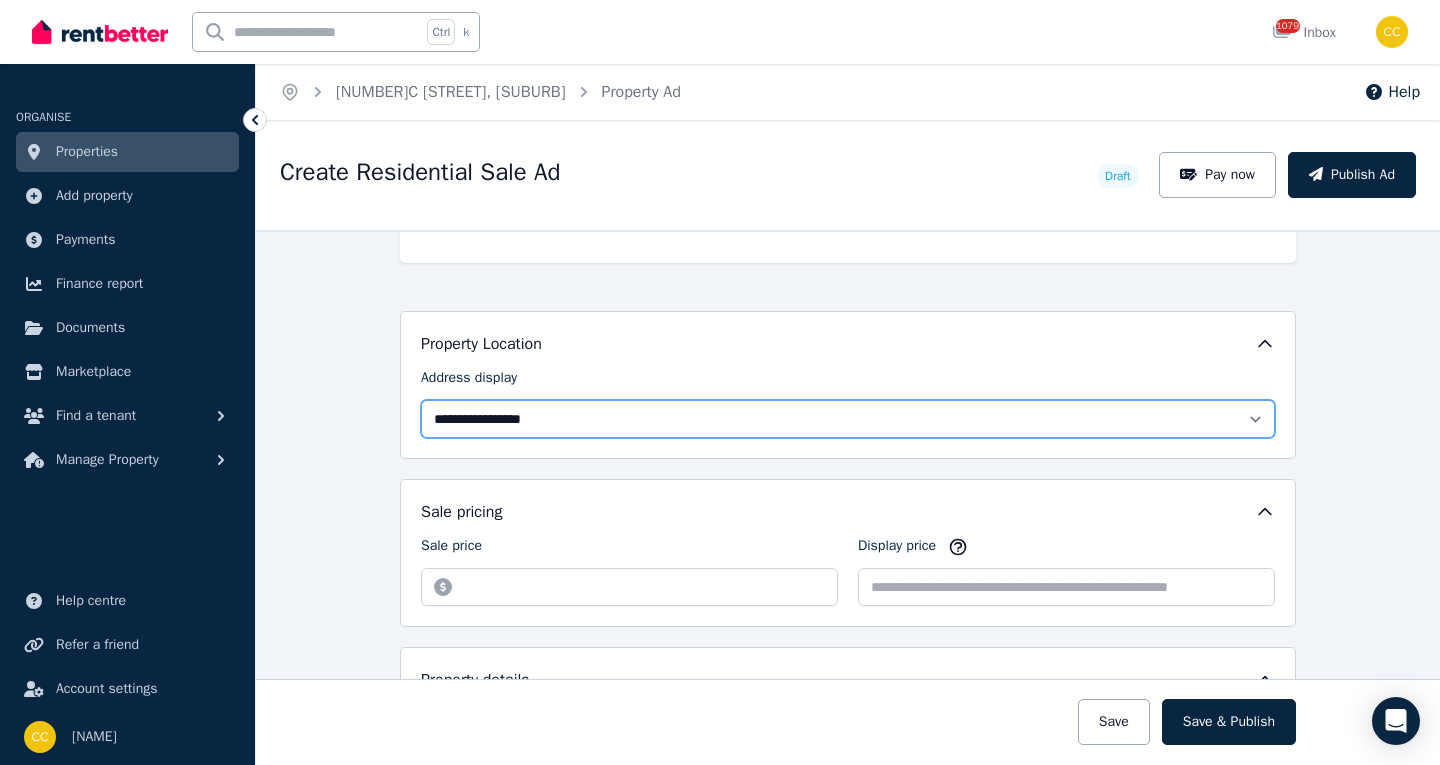 click on "**********" at bounding box center [848, 419] 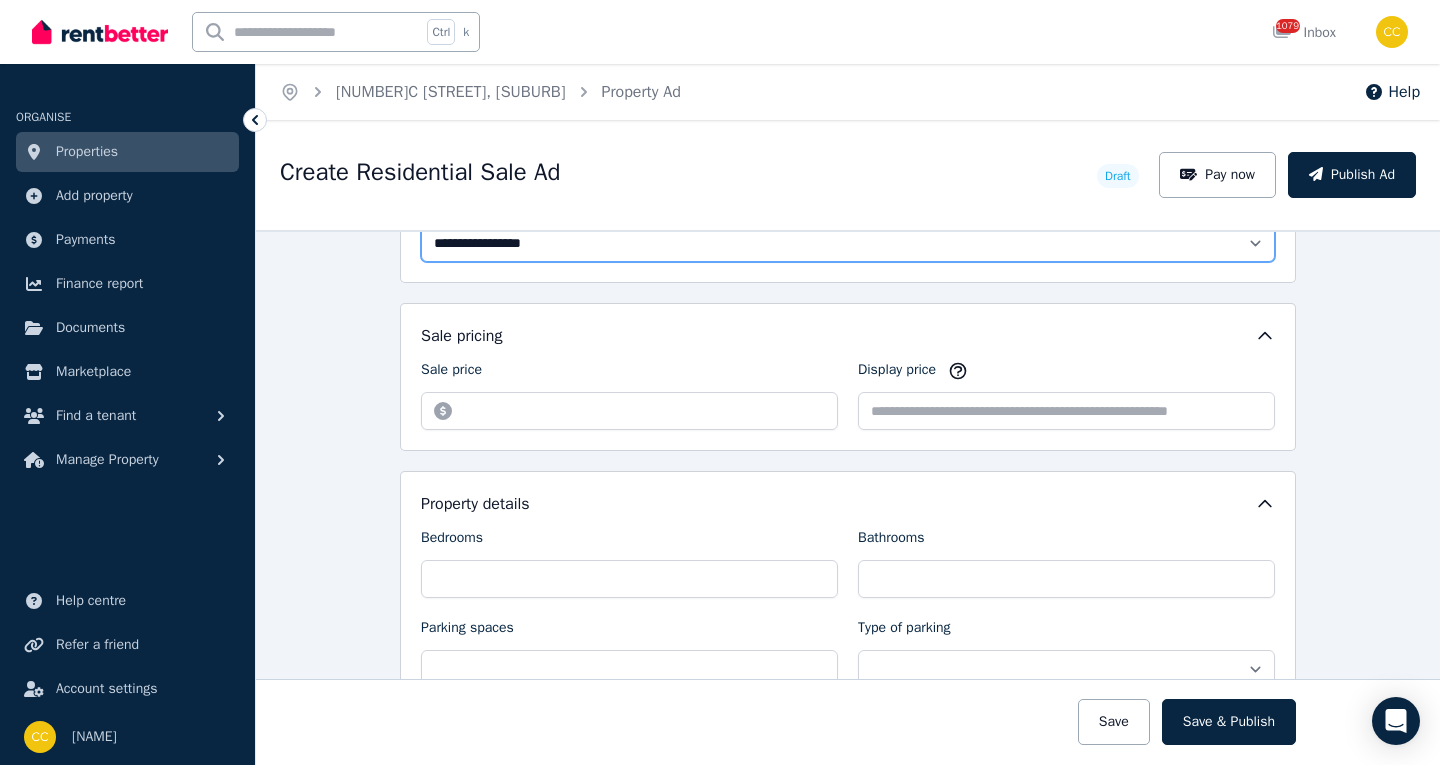 scroll, scrollTop: 600, scrollLeft: 0, axis: vertical 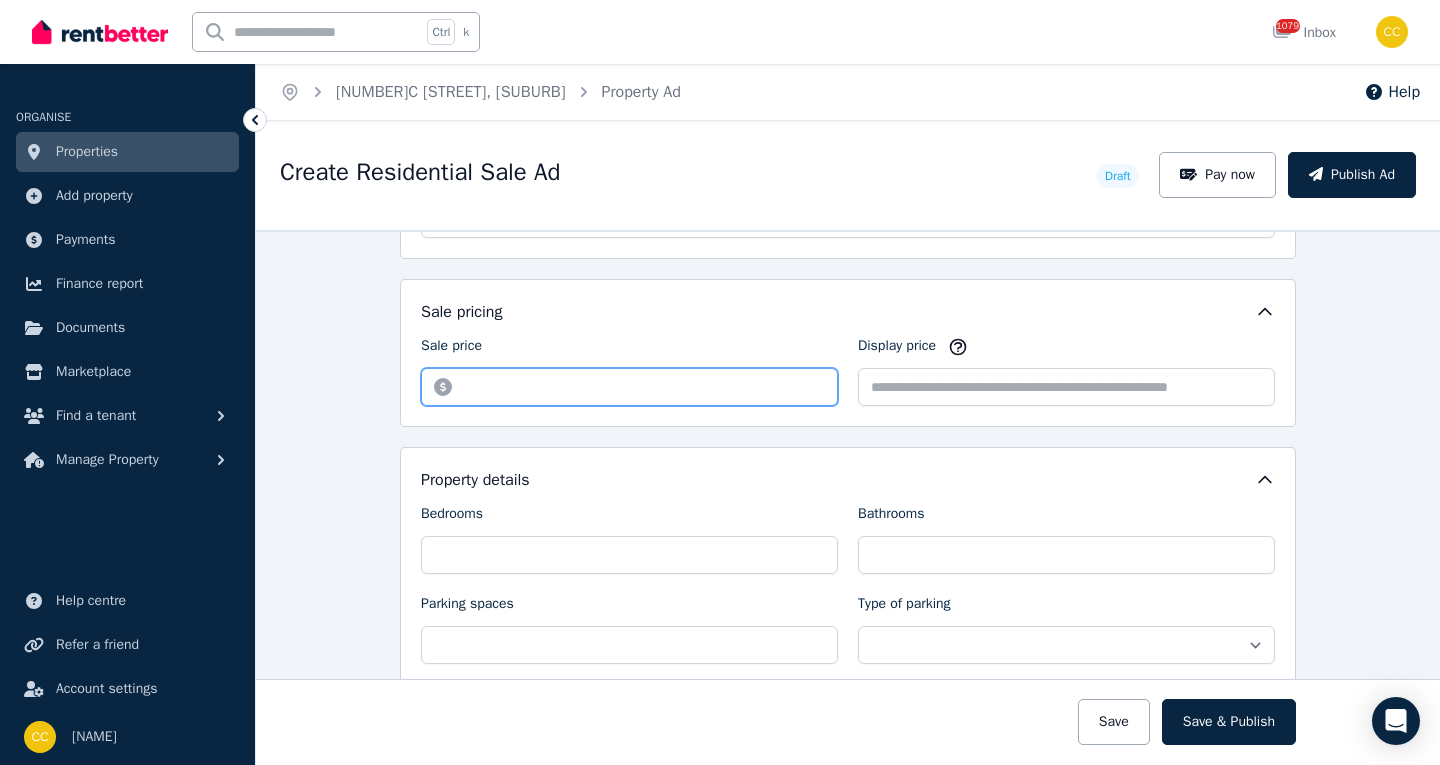 click on "Sale price" at bounding box center [629, 387] 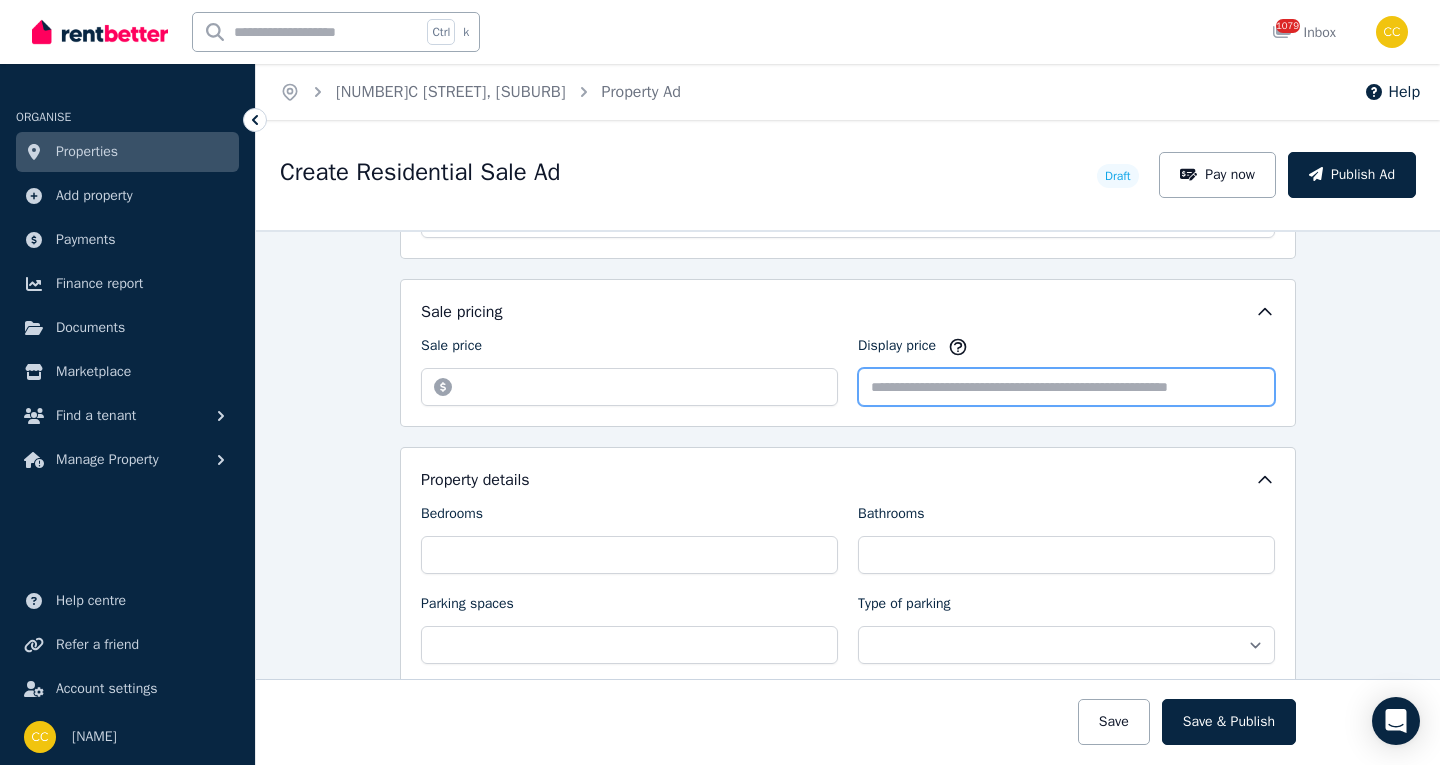 click on "Display price" at bounding box center (1066, 387) 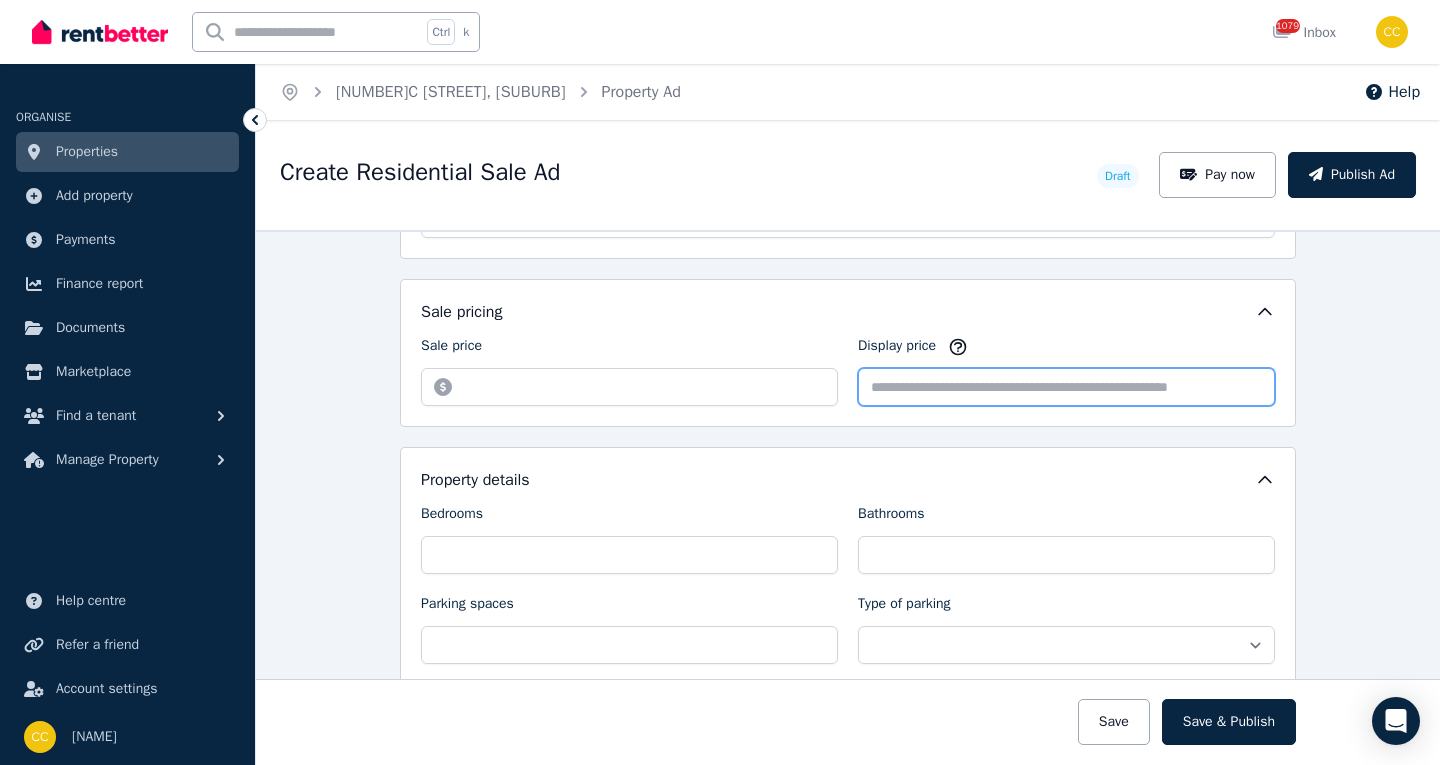 type on "**********" 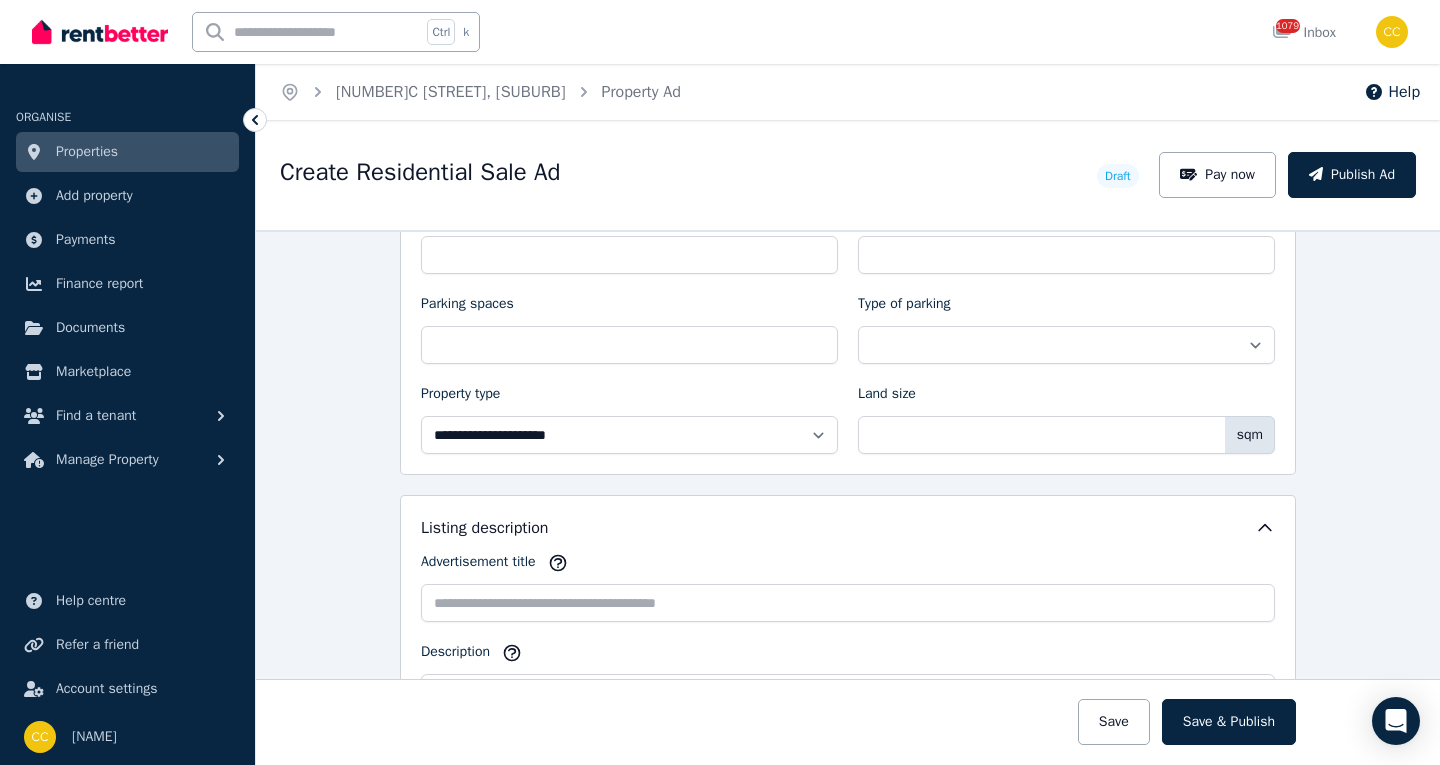 scroll, scrollTop: 700, scrollLeft: 0, axis: vertical 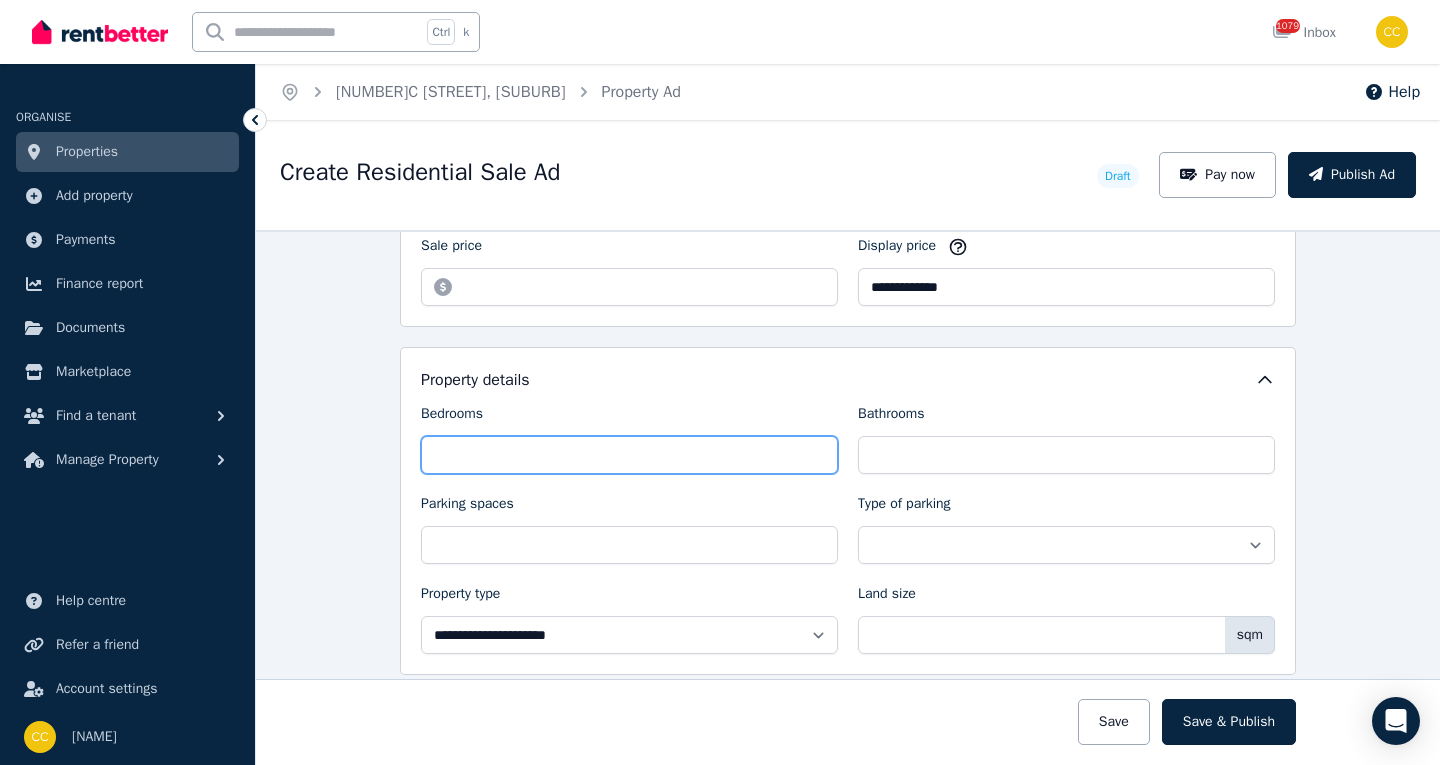 click on "Bedrooms" at bounding box center [629, 455] 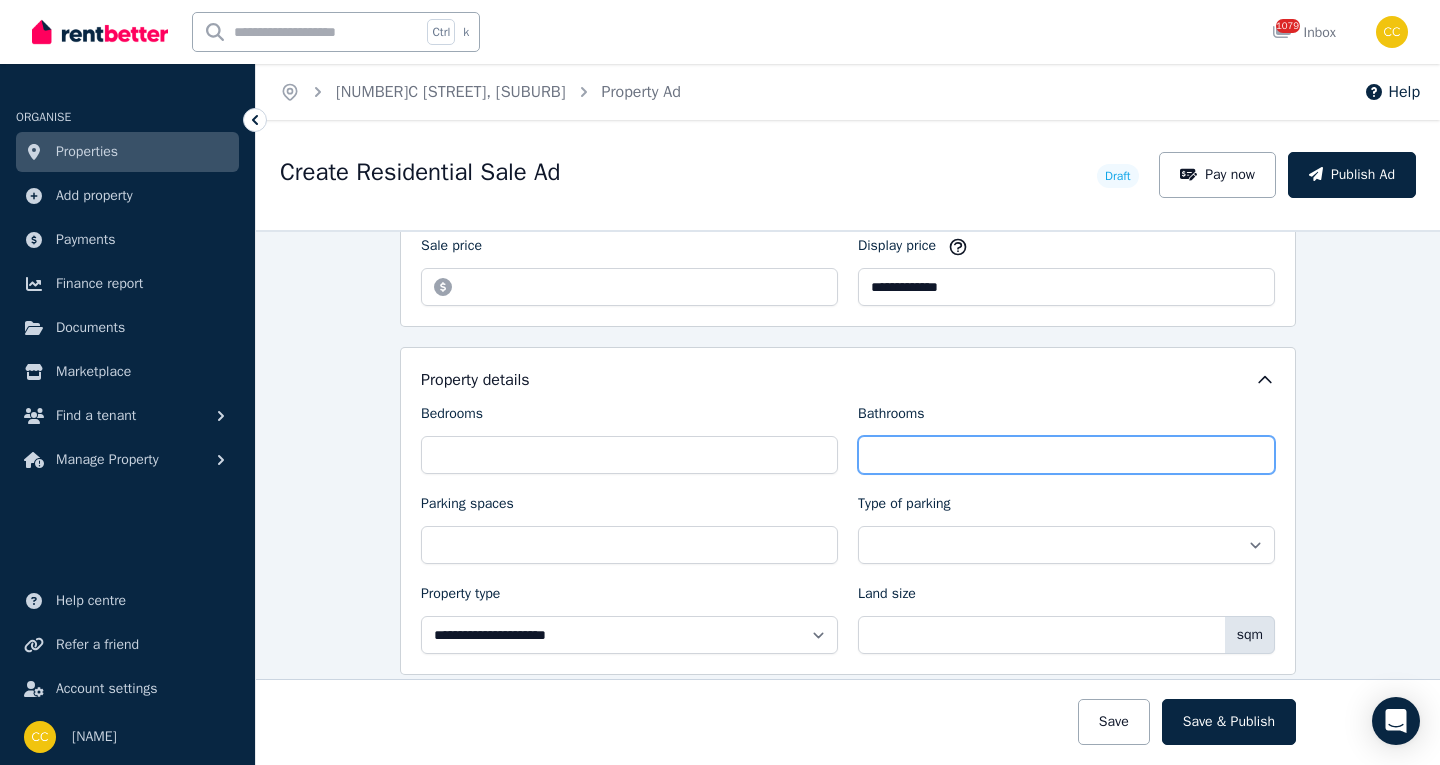 click on "Bathrooms" at bounding box center (1066, 455) 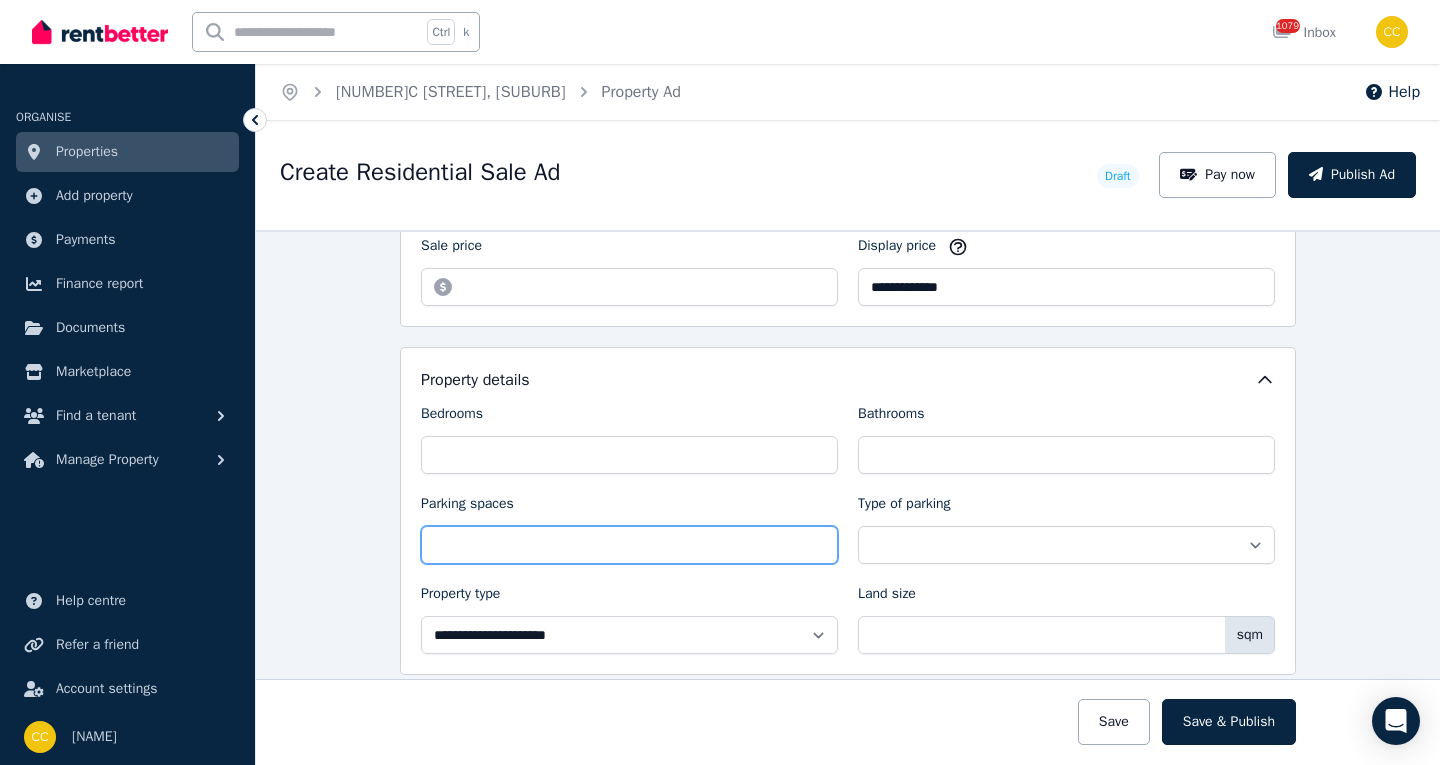 click on "Parking spaces" at bounding box center [629, 545] 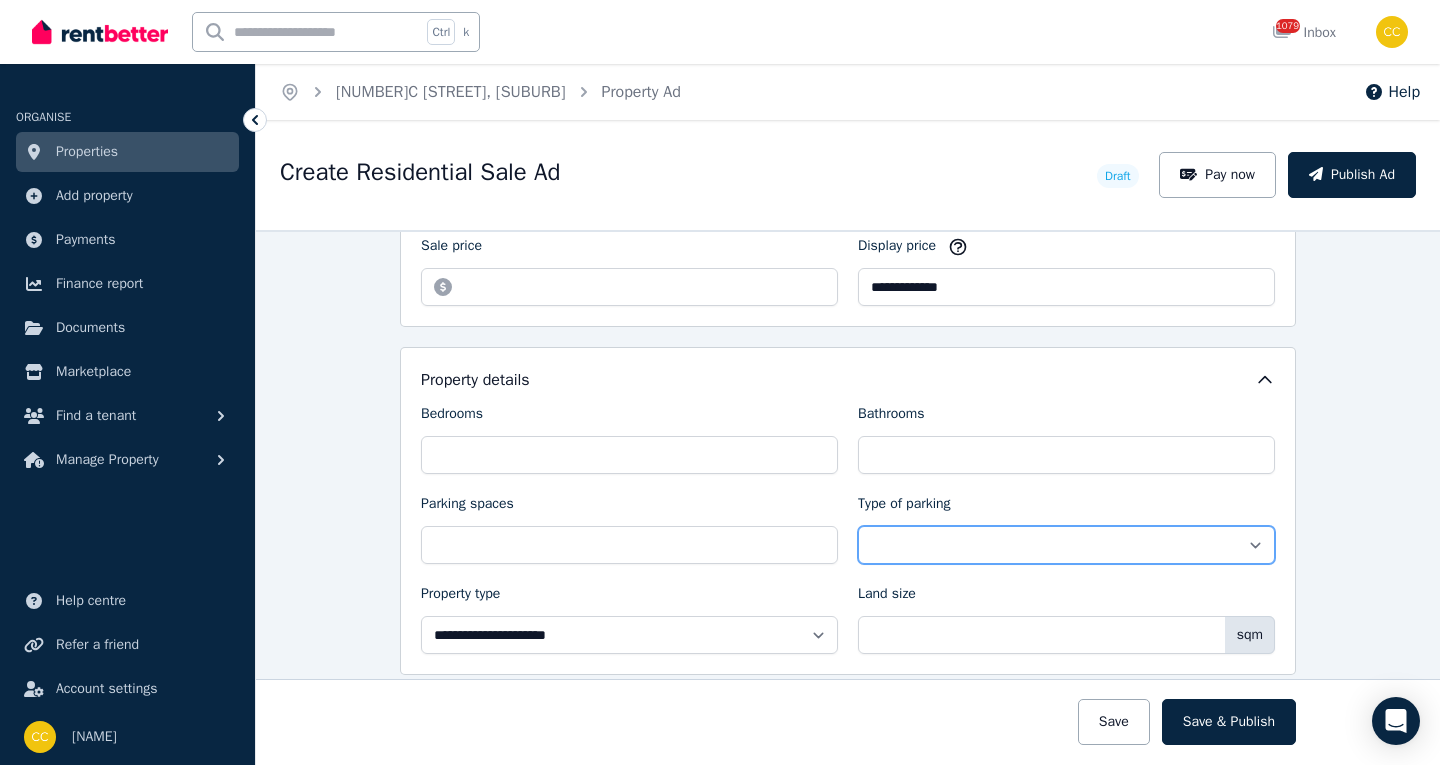 click on "**********" at bounding box center (1066, 545) 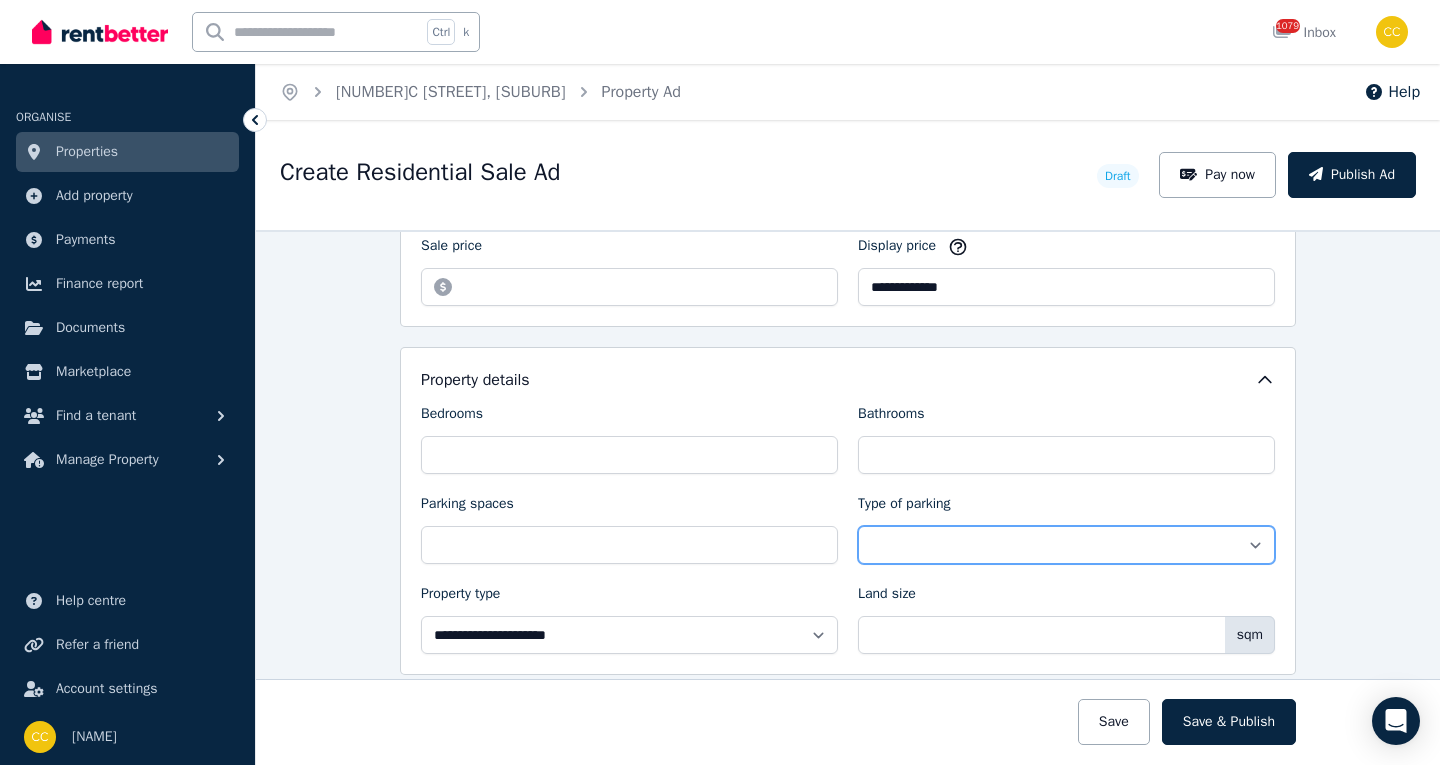select on "**********" 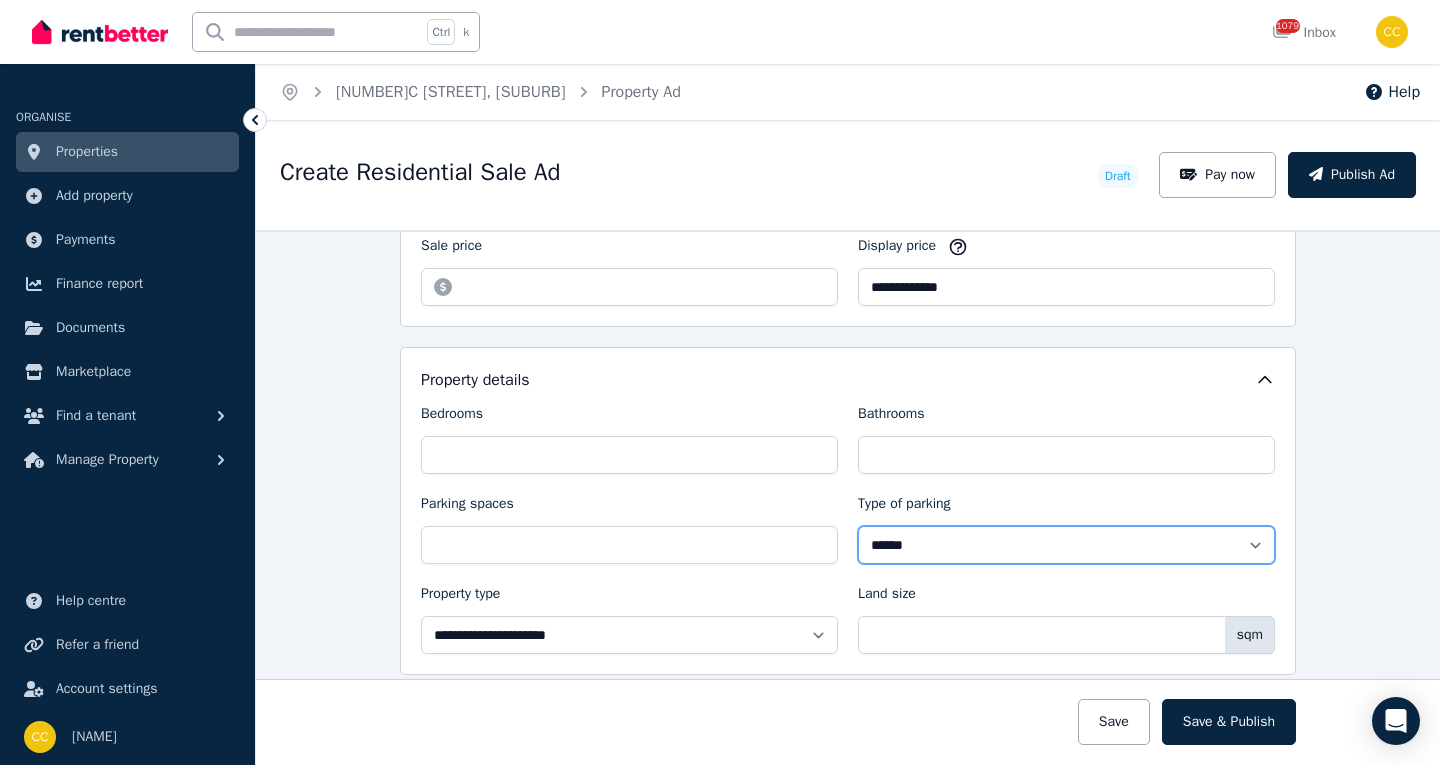 click on "**********" at bounding box center [1066, 545] 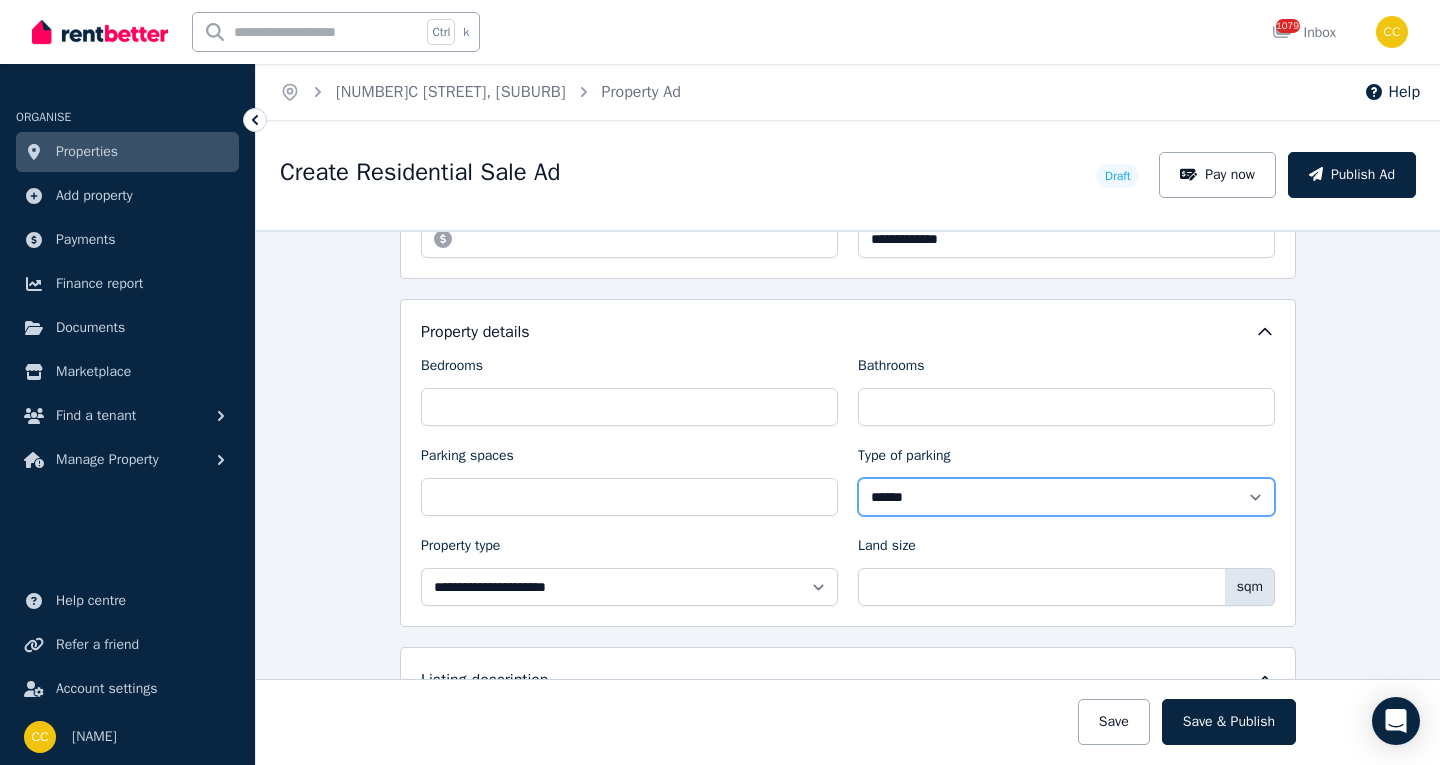 scroll, scrollTop: 900, scrollLeft: 0, axis: vertical 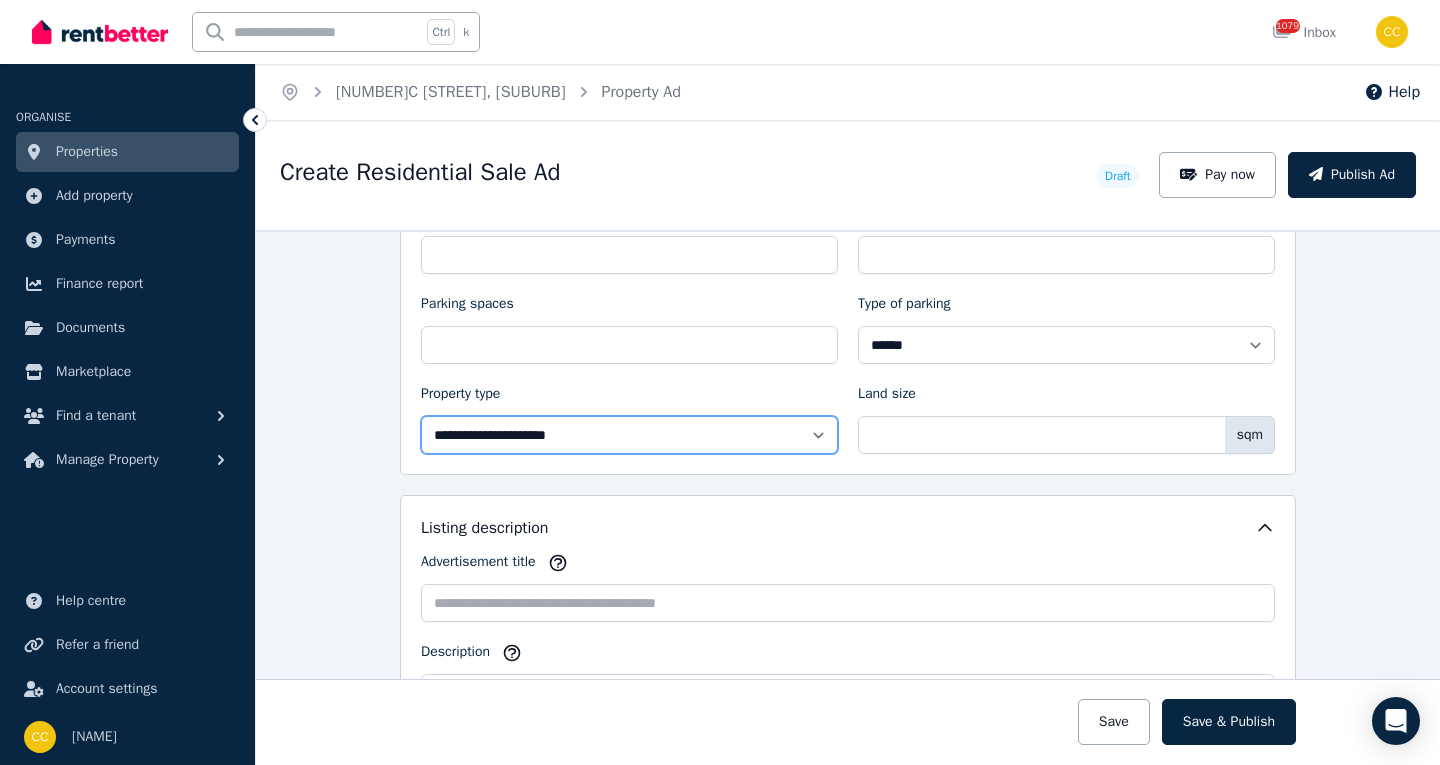 click on "**********" at bounding box center [629, 435] 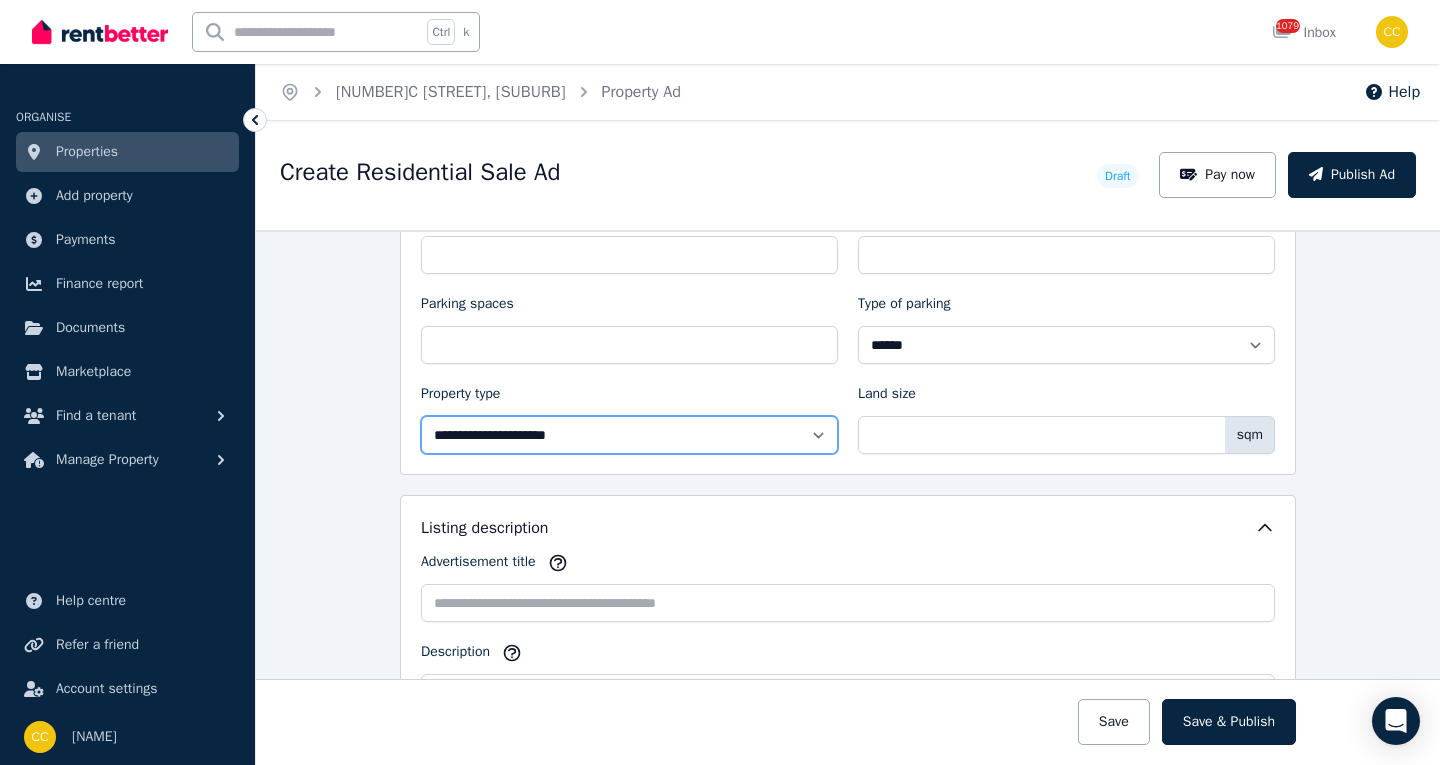 select on "**********" 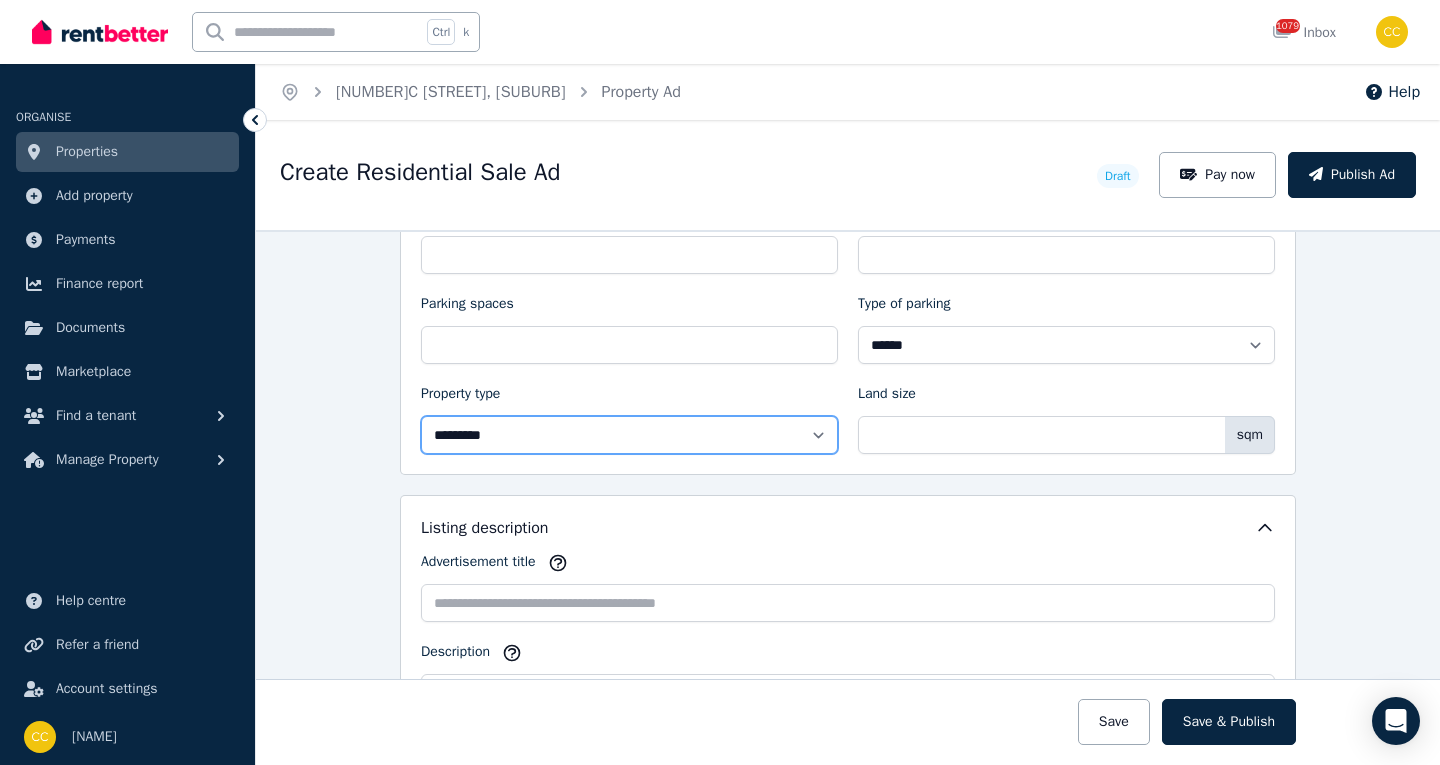 click on "**********" at bounding box center [629, 435] 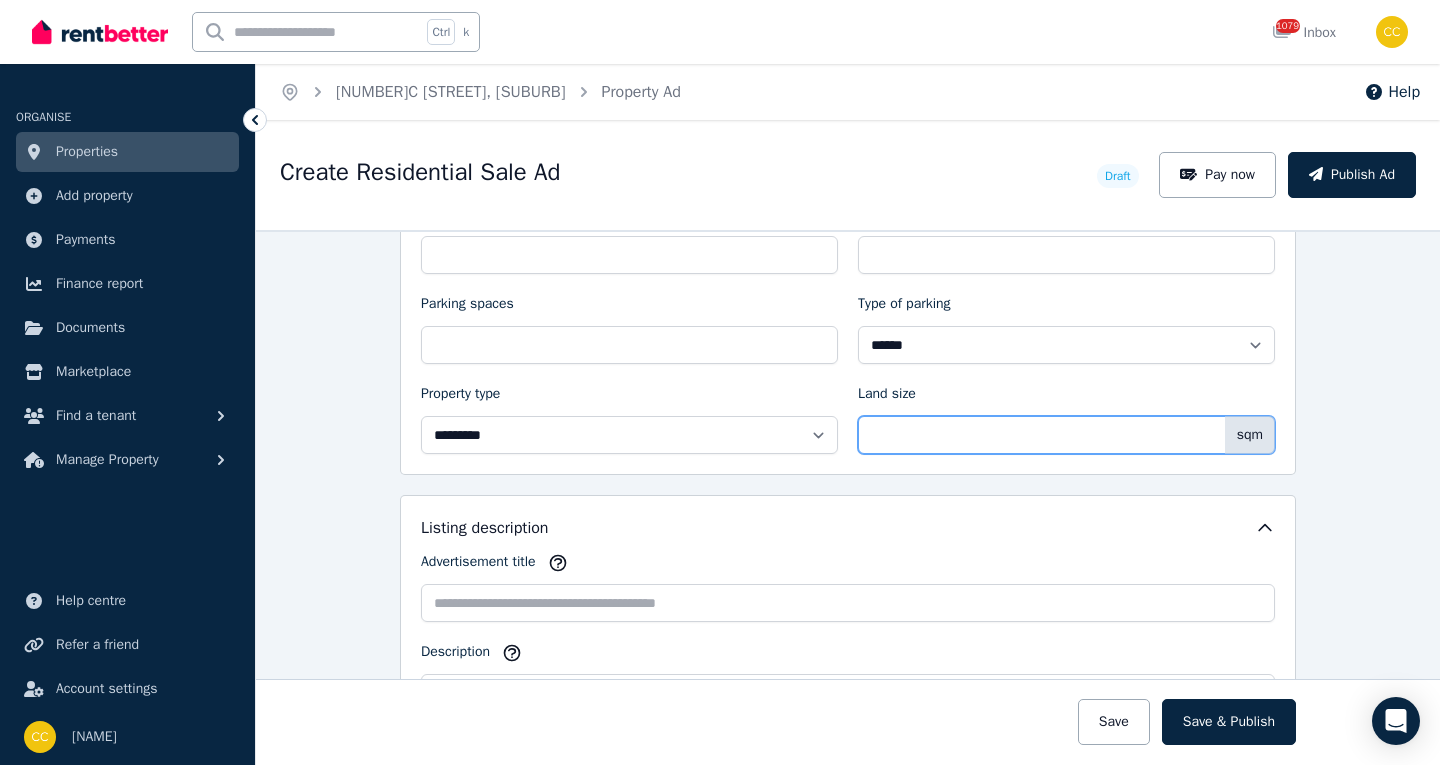 click on "Land size" at bounding box center [1066, 435] 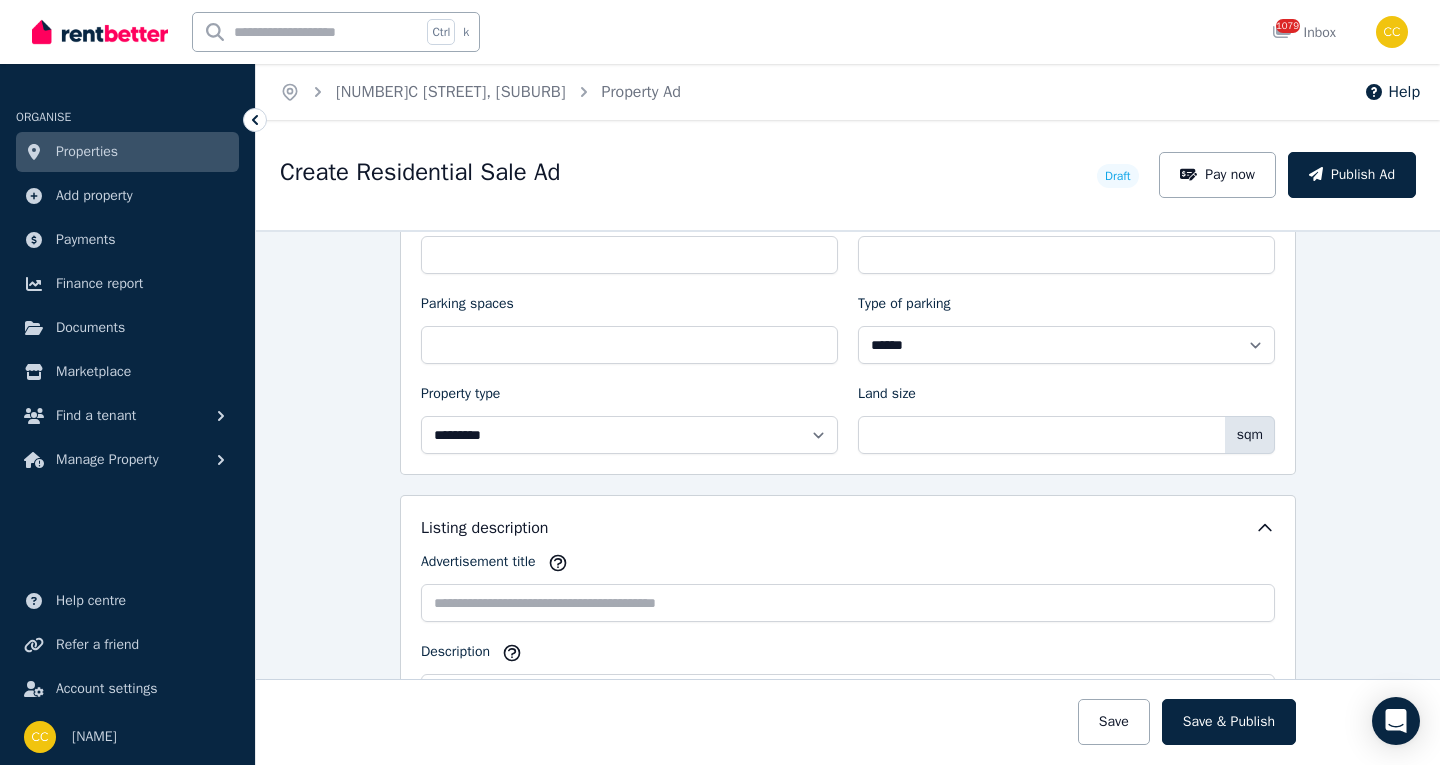 click on "Listing description Advertisement title Description" at bounding box center (848, 664) 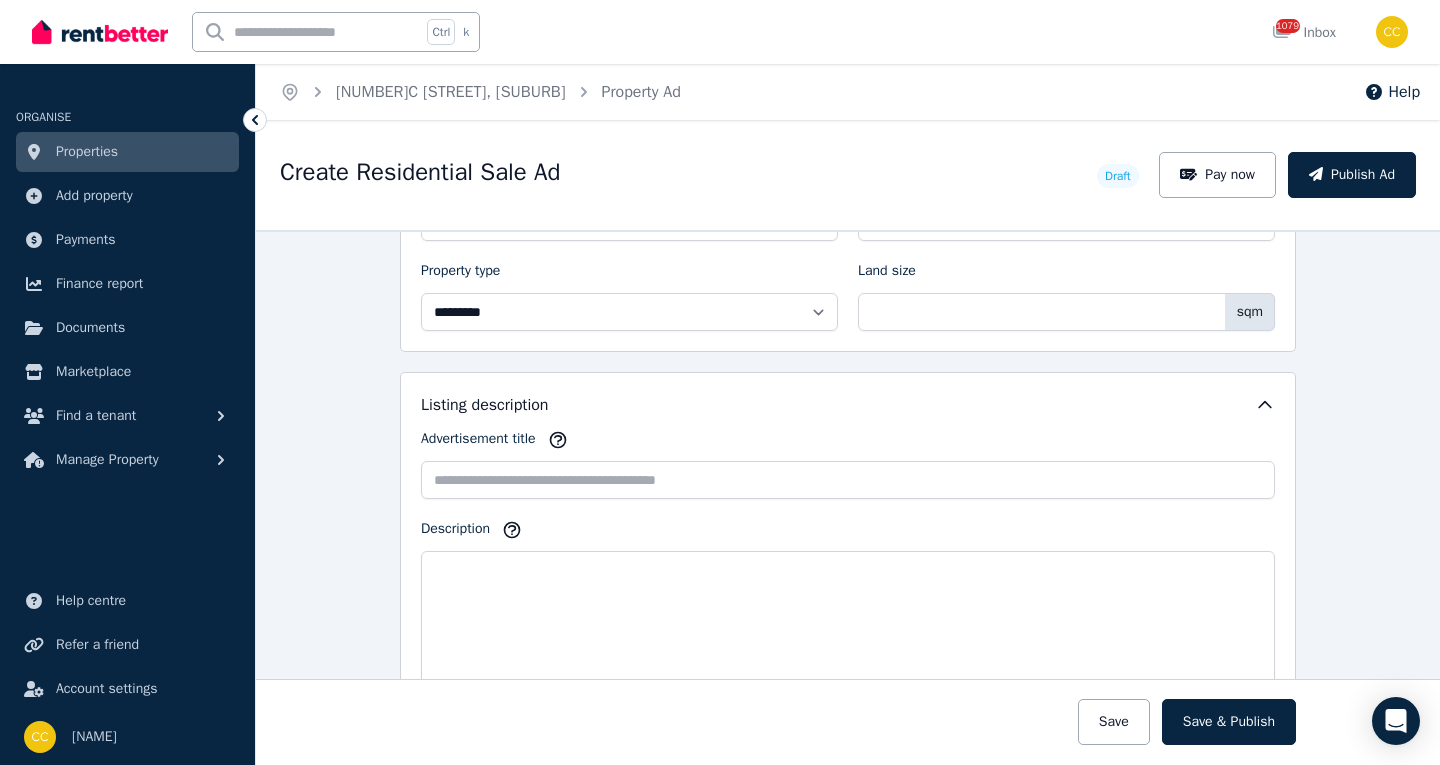 scroll, scrollTop: 1000, scrollLeft: 0, axis: vertical 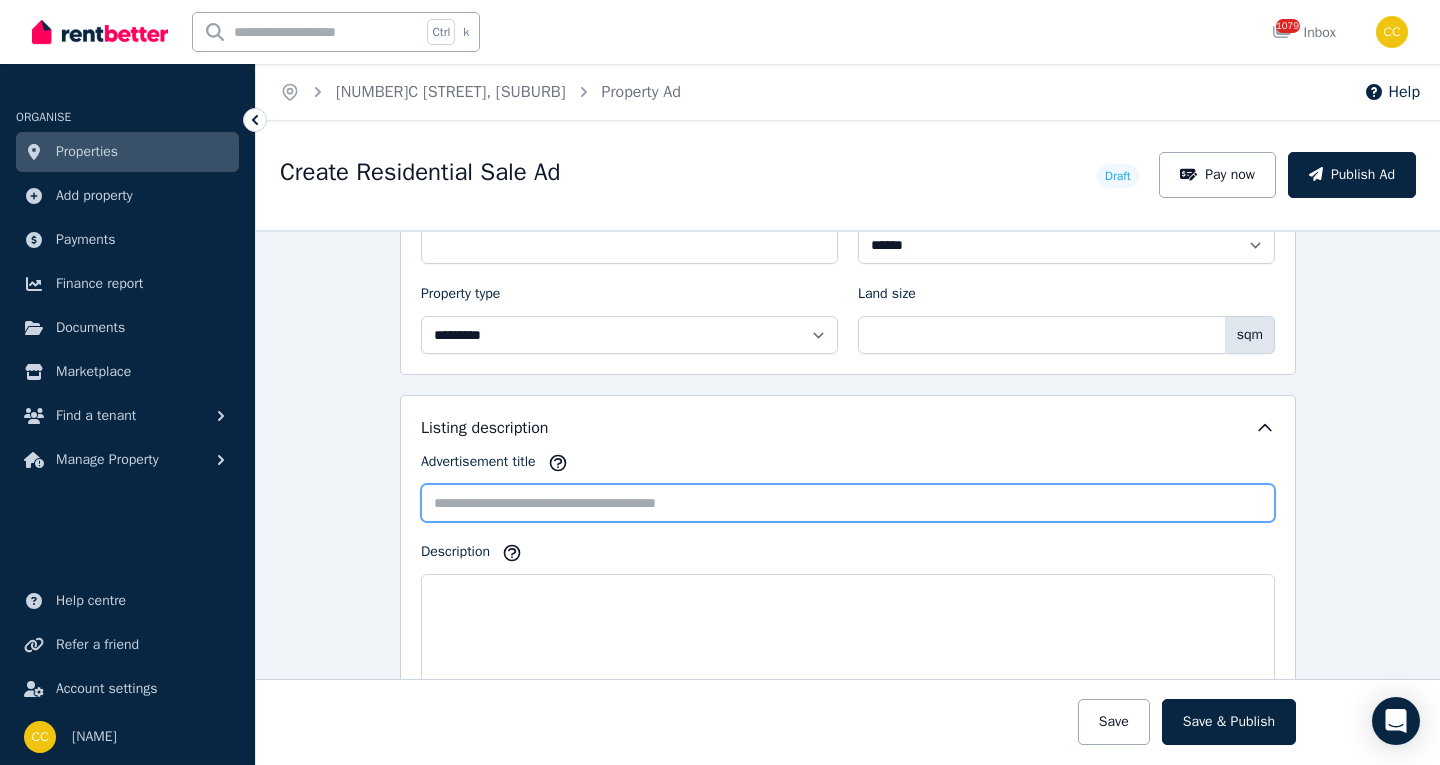 click on "Advertisement title" at bounding box center [848, 503] 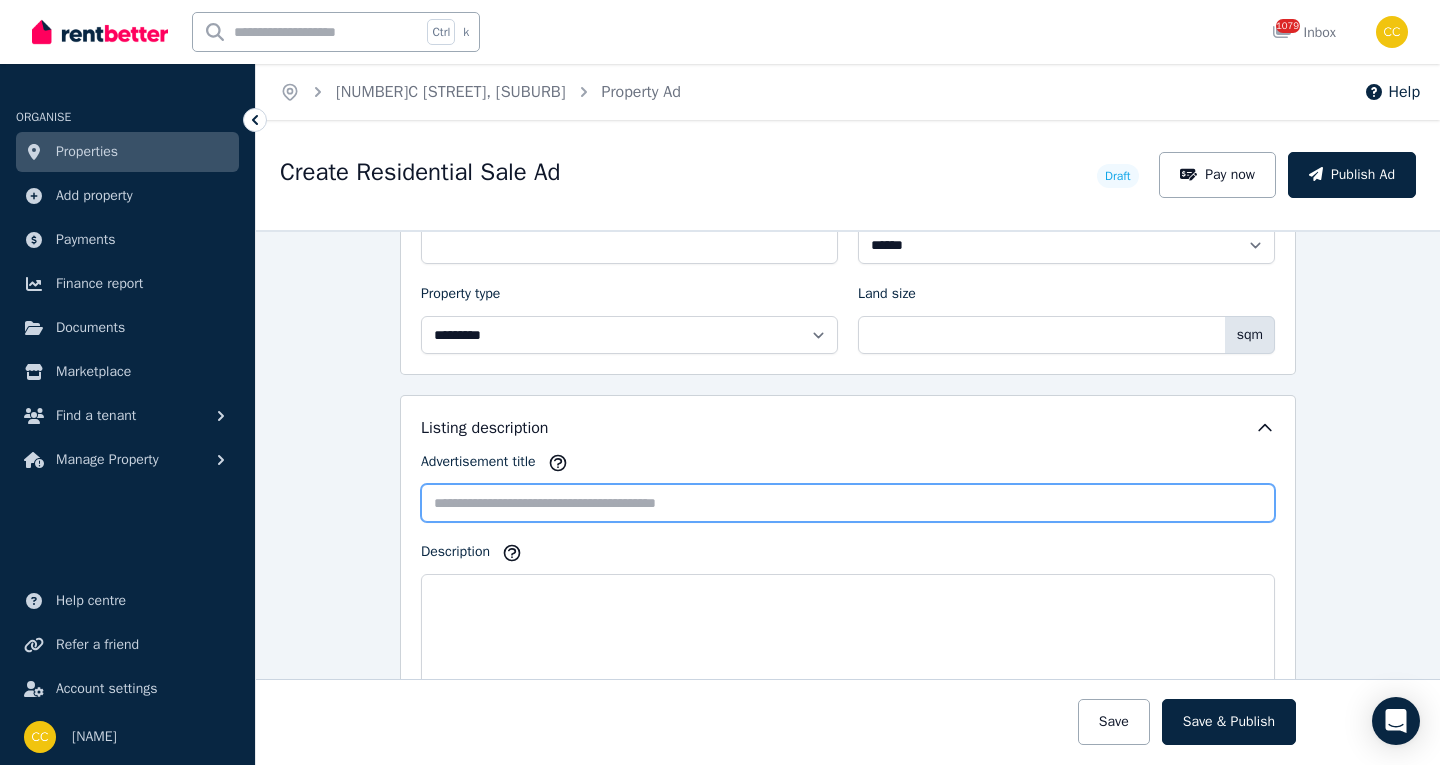 paste on "**********" 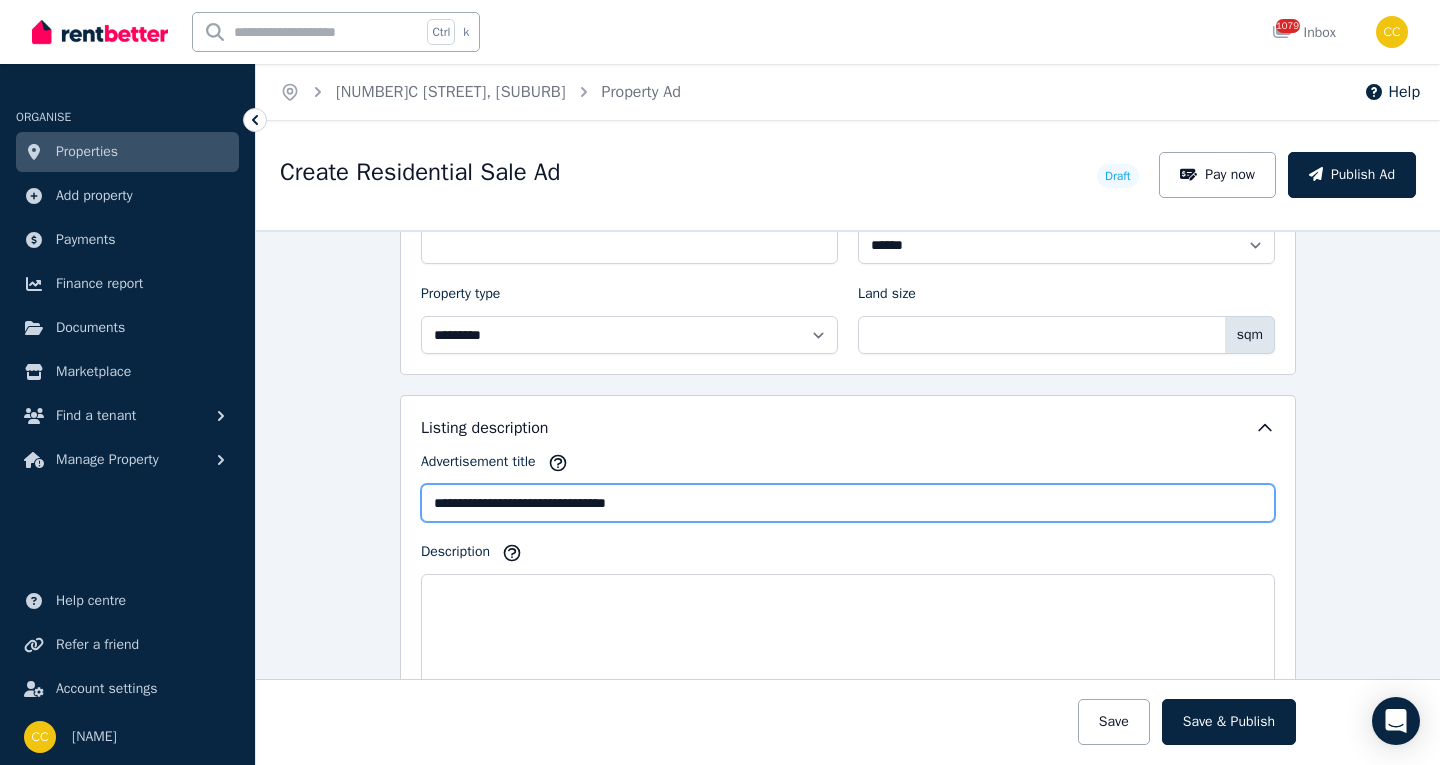 click on "**********" at bounding box center [848, 503] 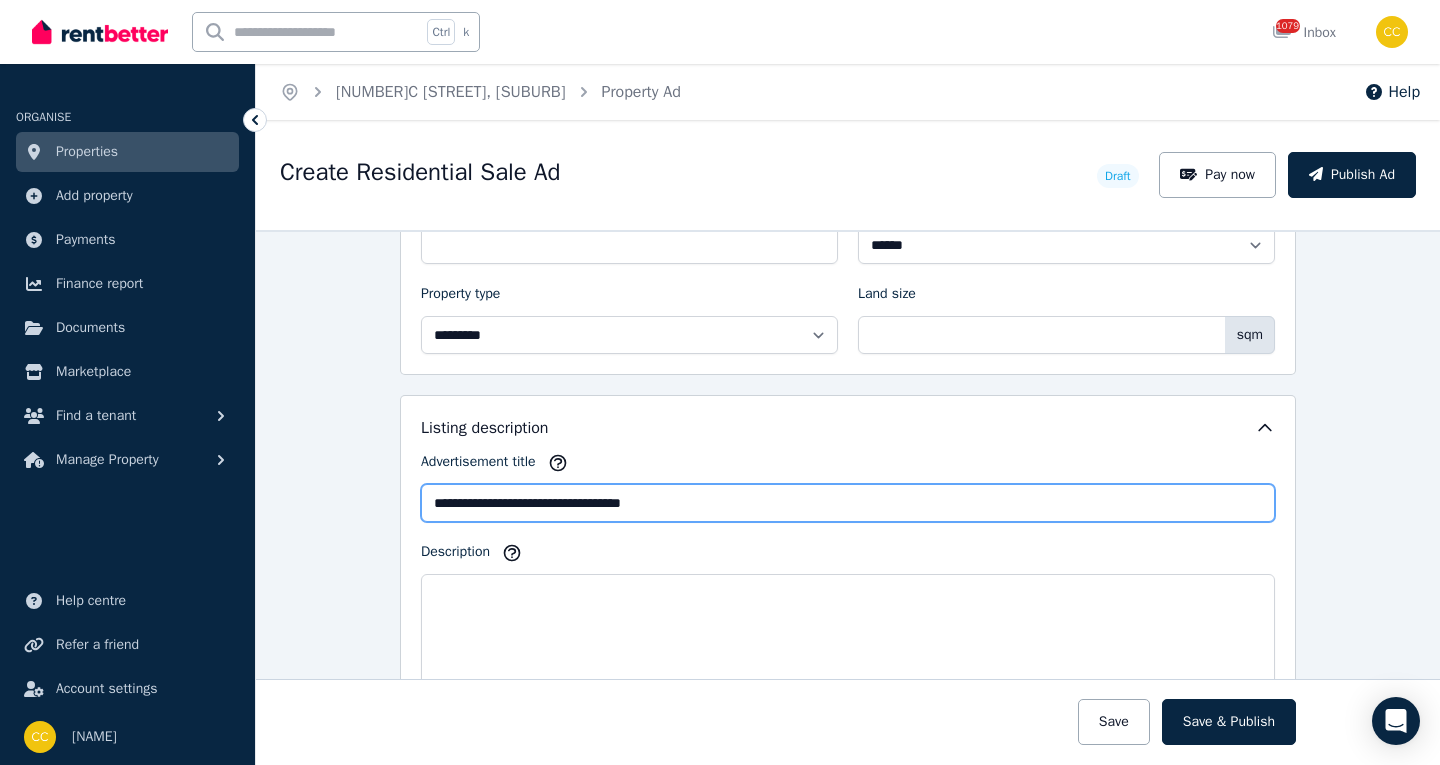 drag, startPoint x: 426, startPoint y: 503, endPoint x: 490, endPoint y: 517, distance: 65.51336 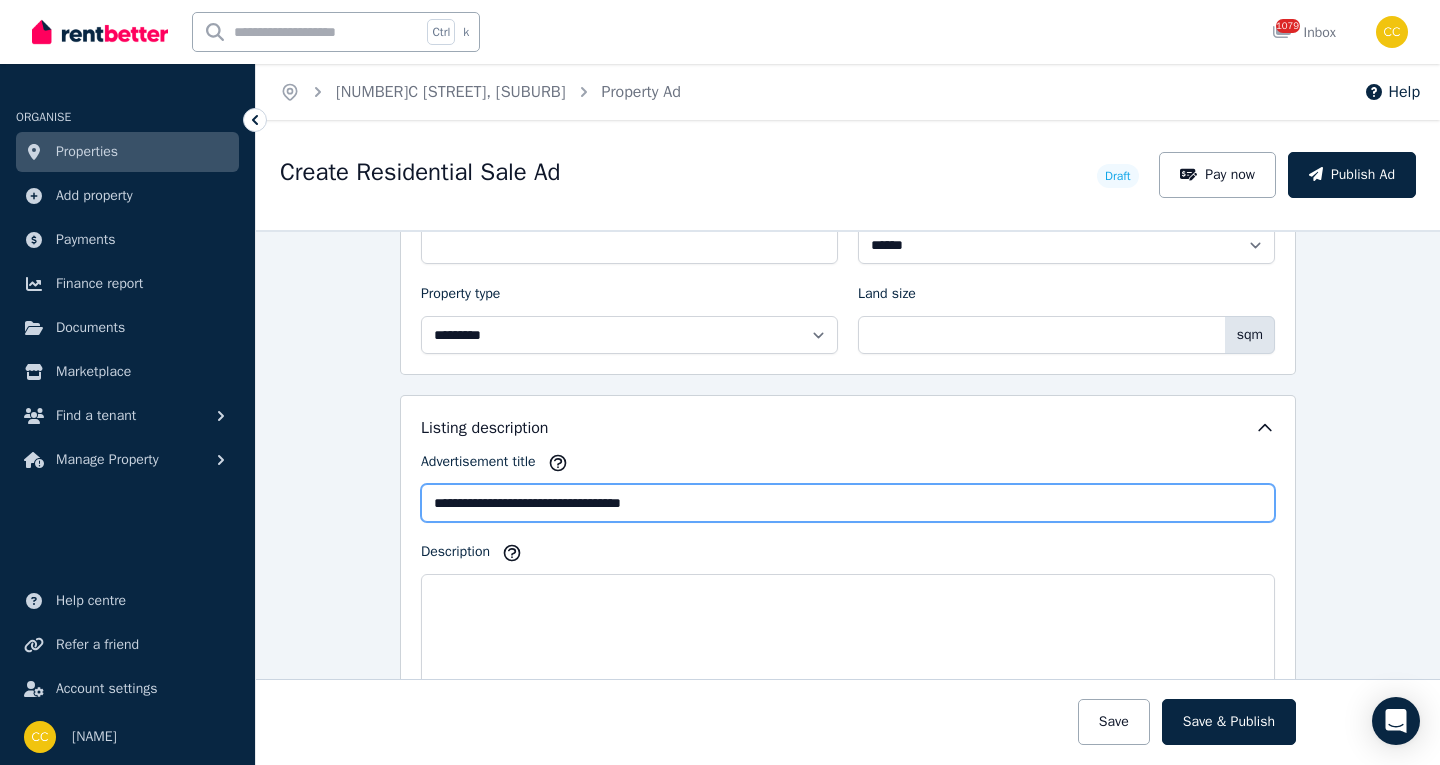 click on "**********" at bounding box center (848, 503) 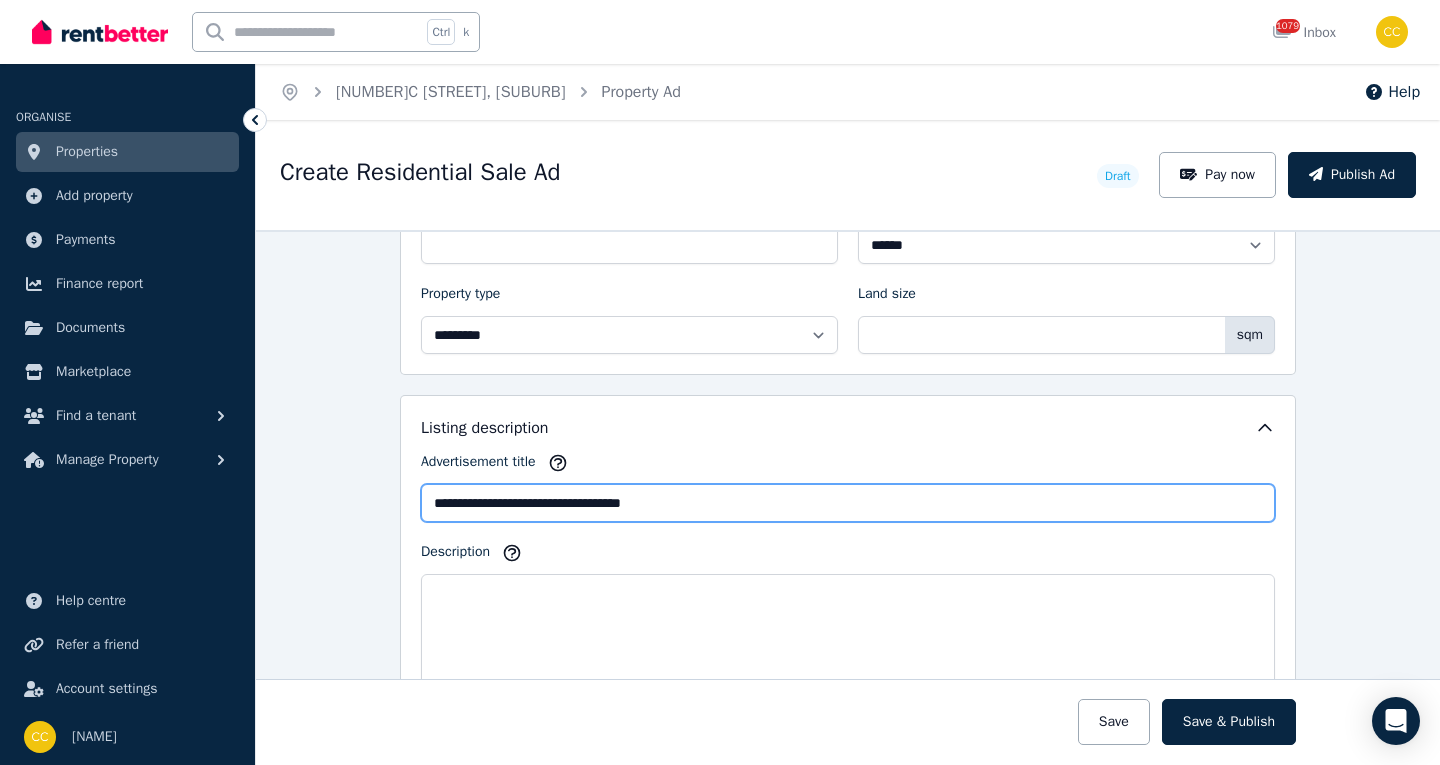 paste on "**********" 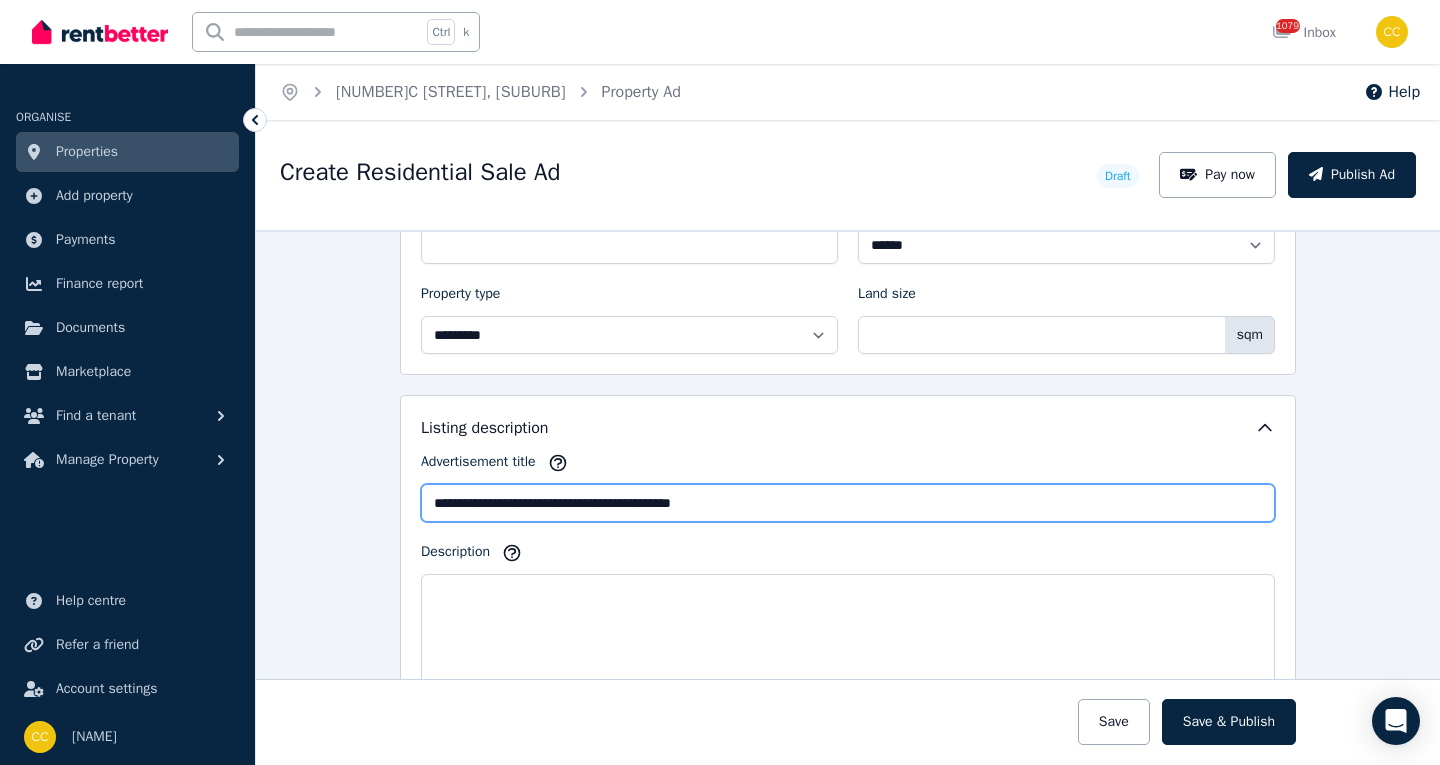 click on "**********" at bounding box center (848, 503) 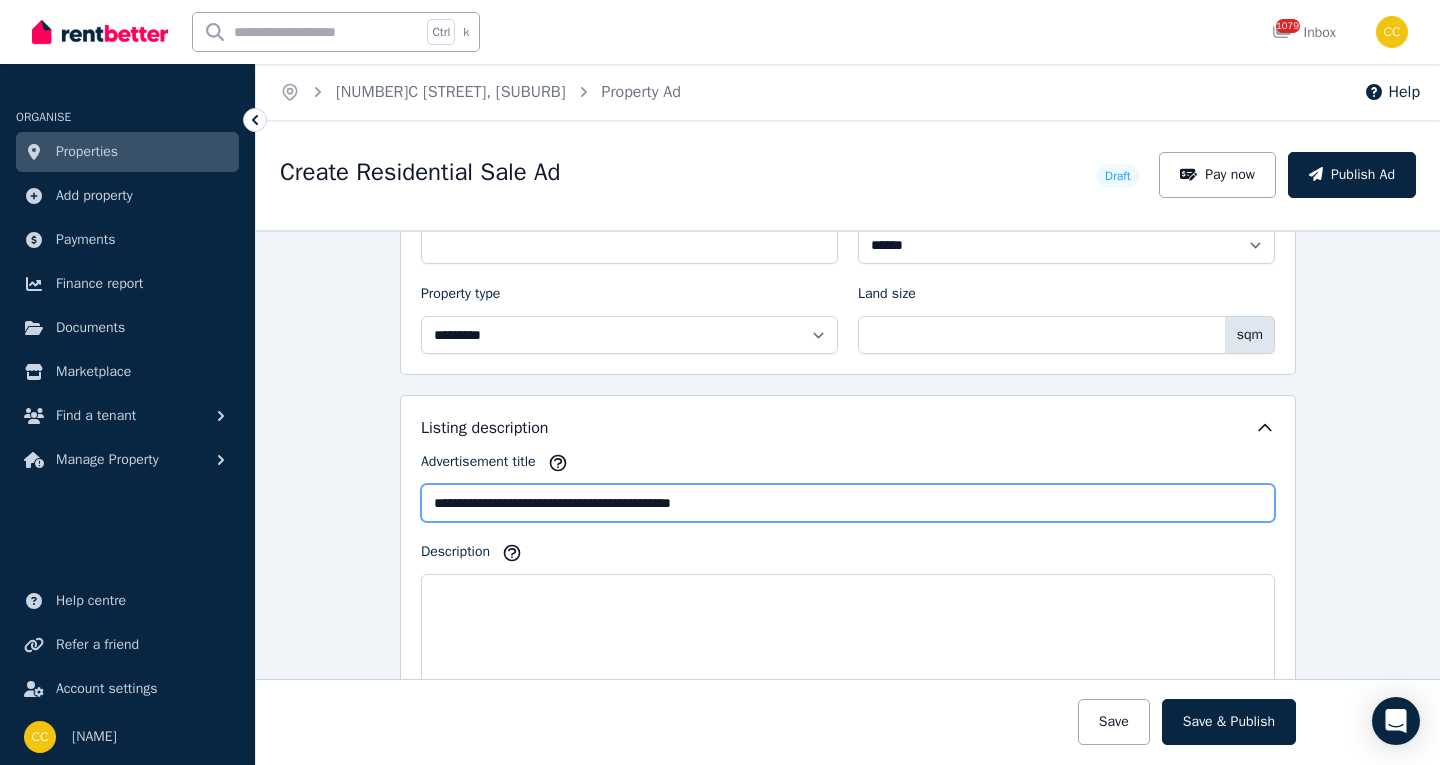 drag, startPoint x: 553, startPoint y: 502, endPoint x: 585, endPoint y: 505, distance: 32.140316 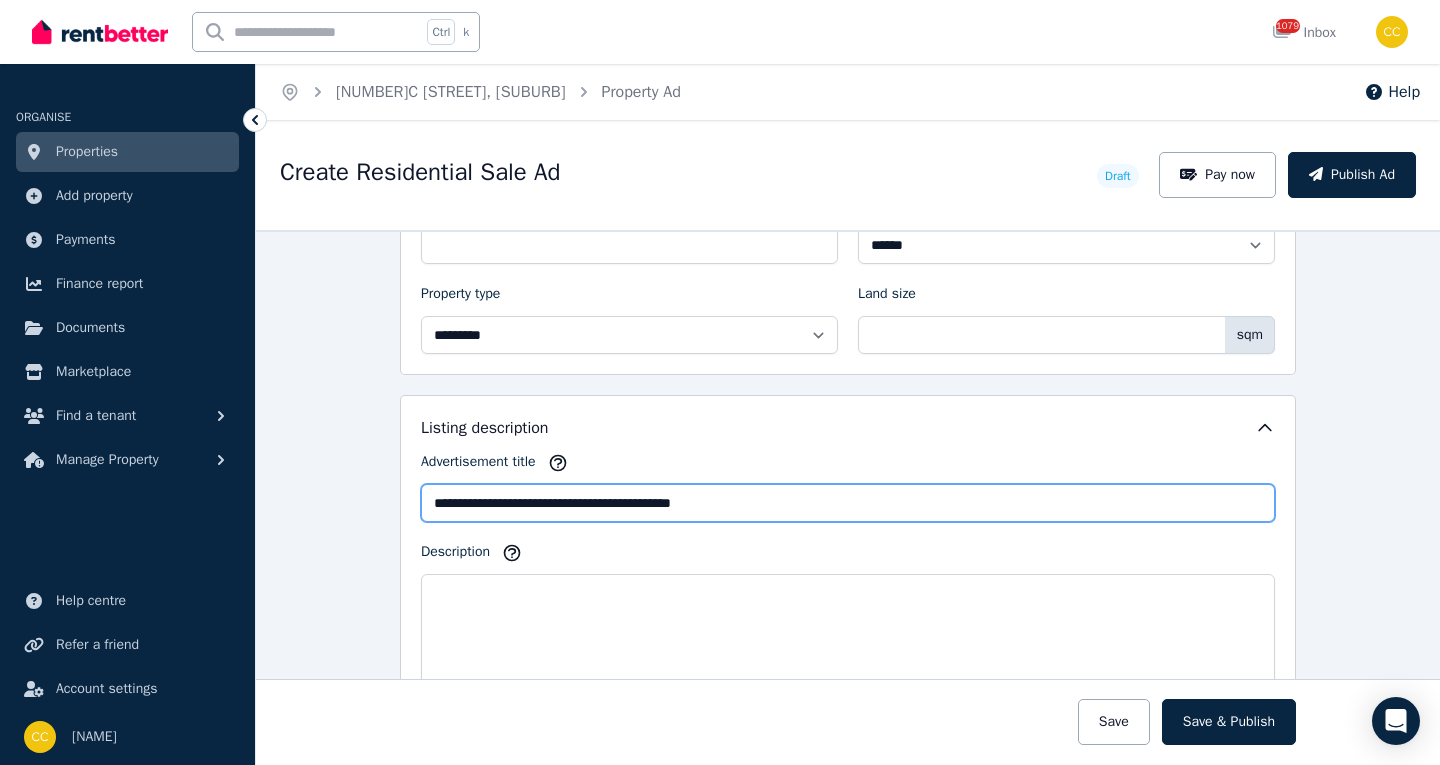 click on "**********" at bounding box center [848, 503] 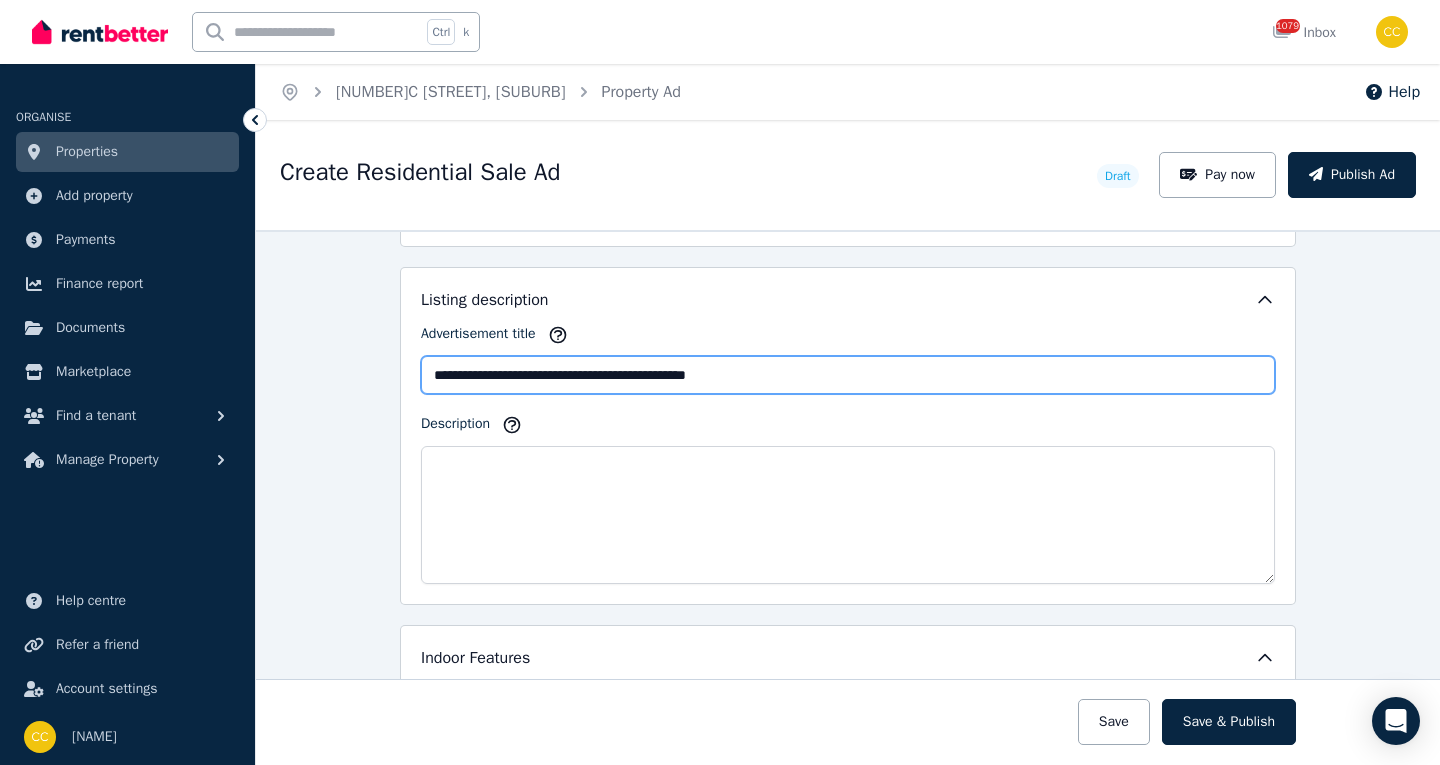 scroll, scrollTop: 1300, scrollLeft: 0, axis: vertical 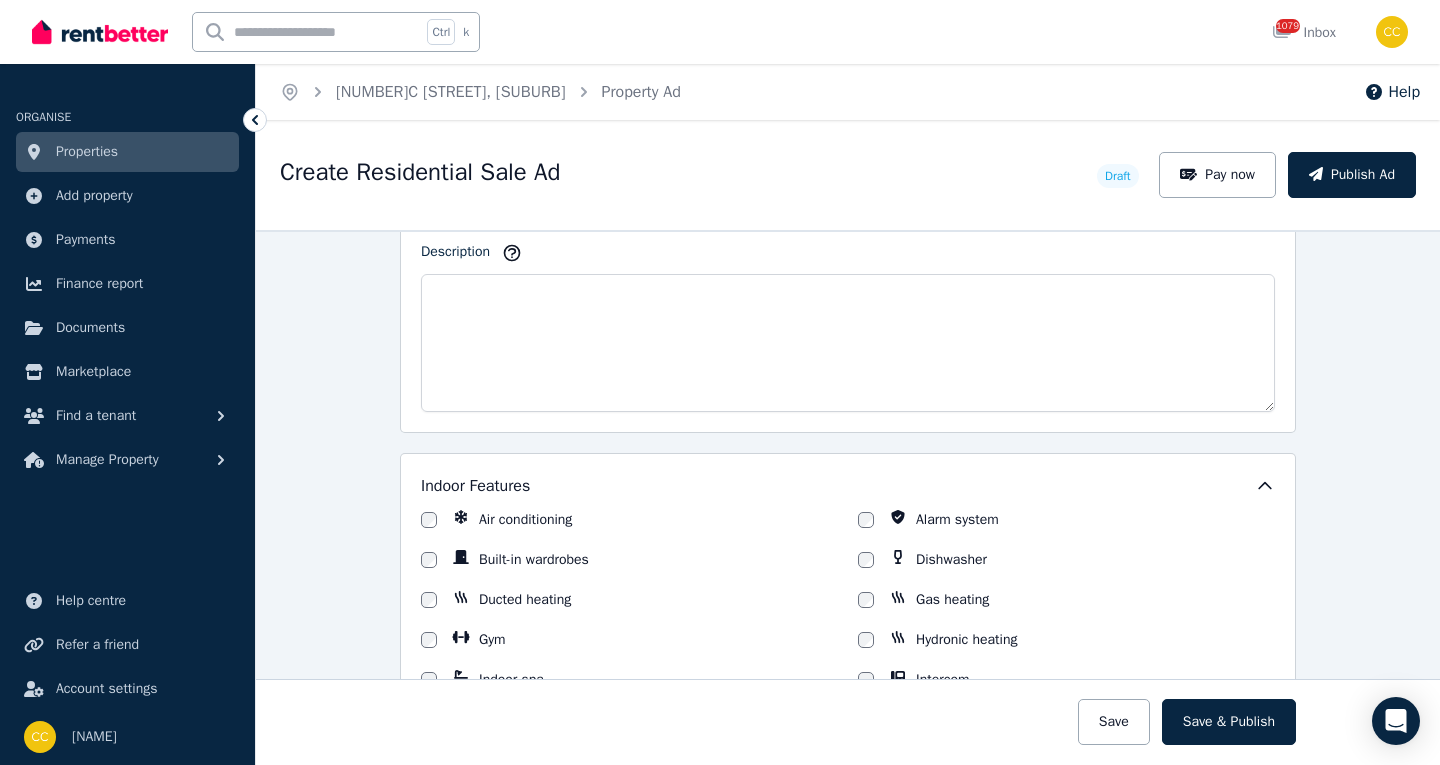 type on "**********" 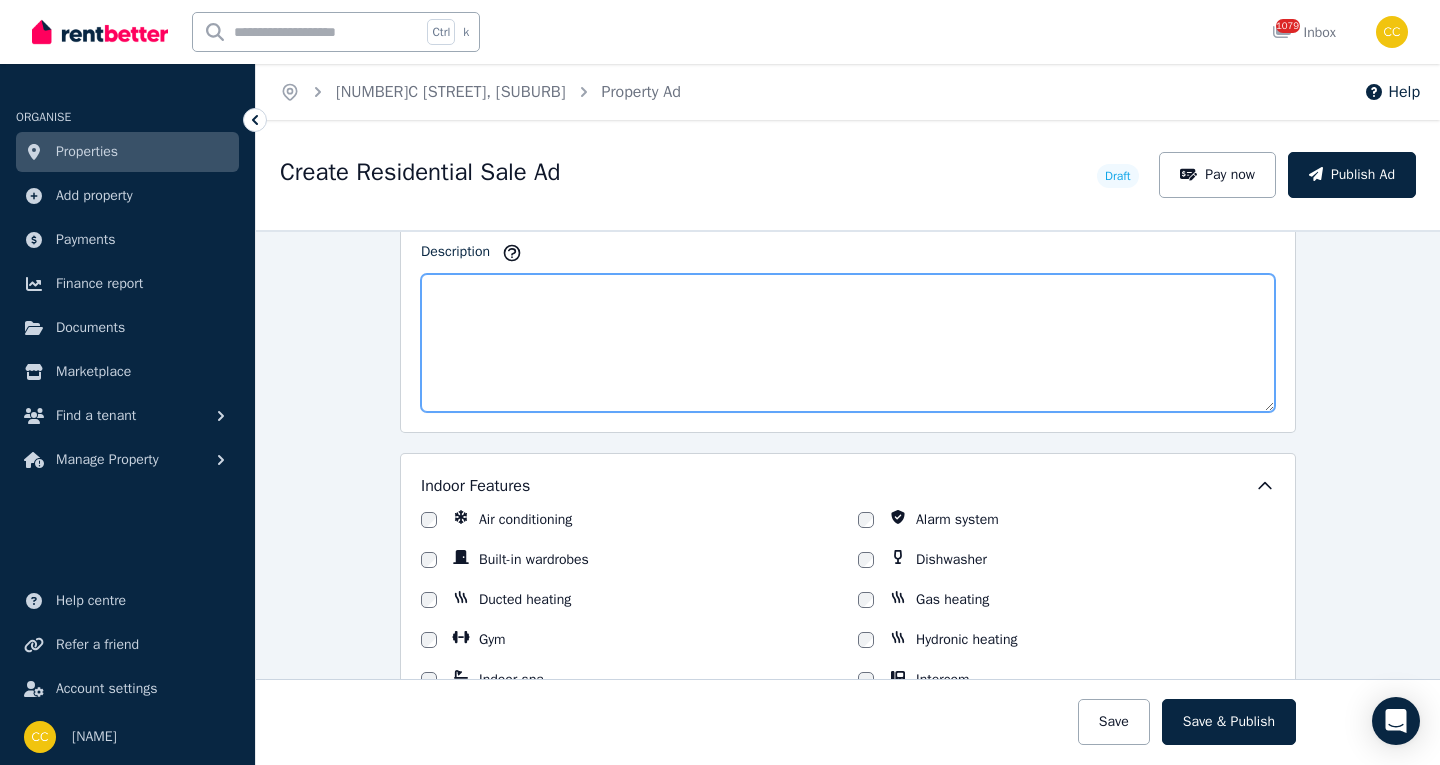 paste on "**********" 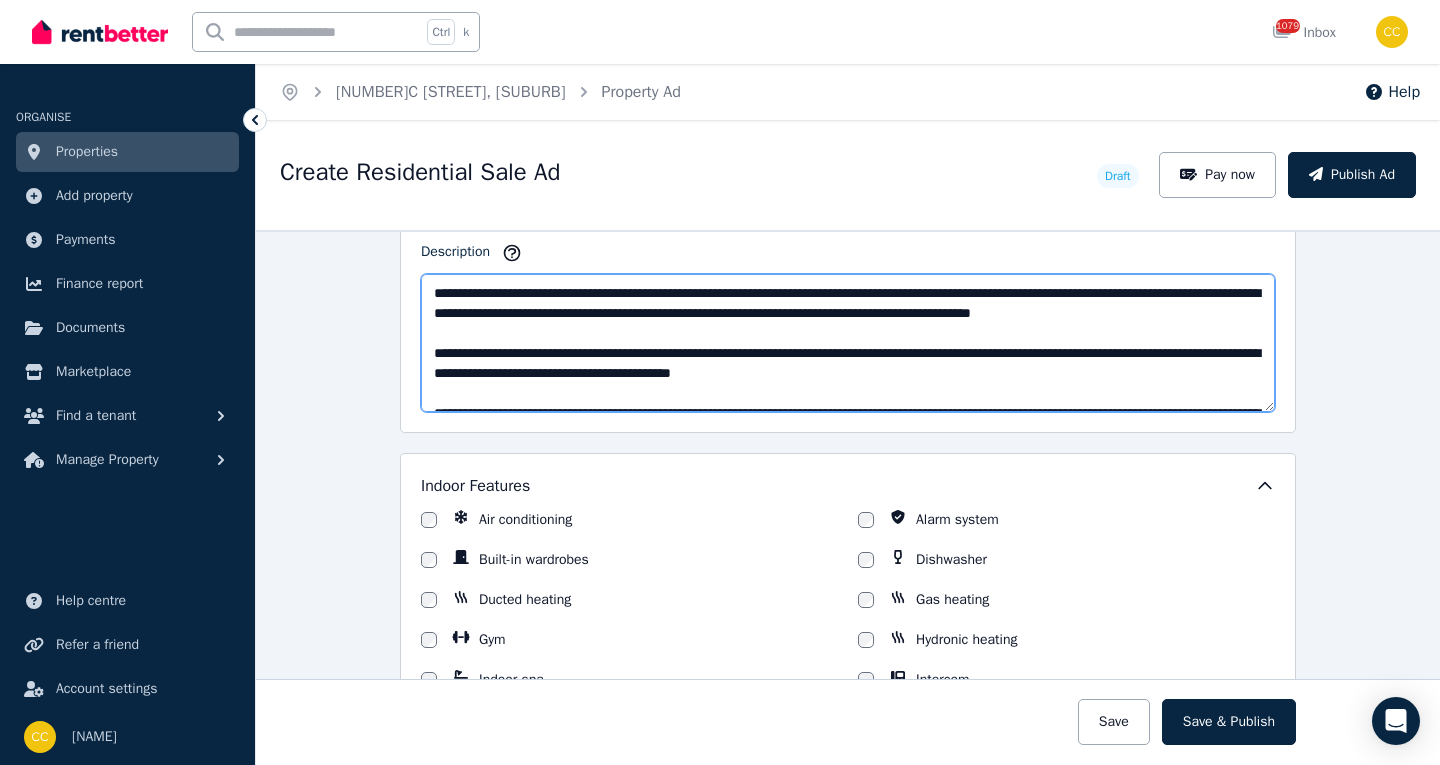 scroll, scrollTop: 291, scrollLeft: 0, axis: vertical 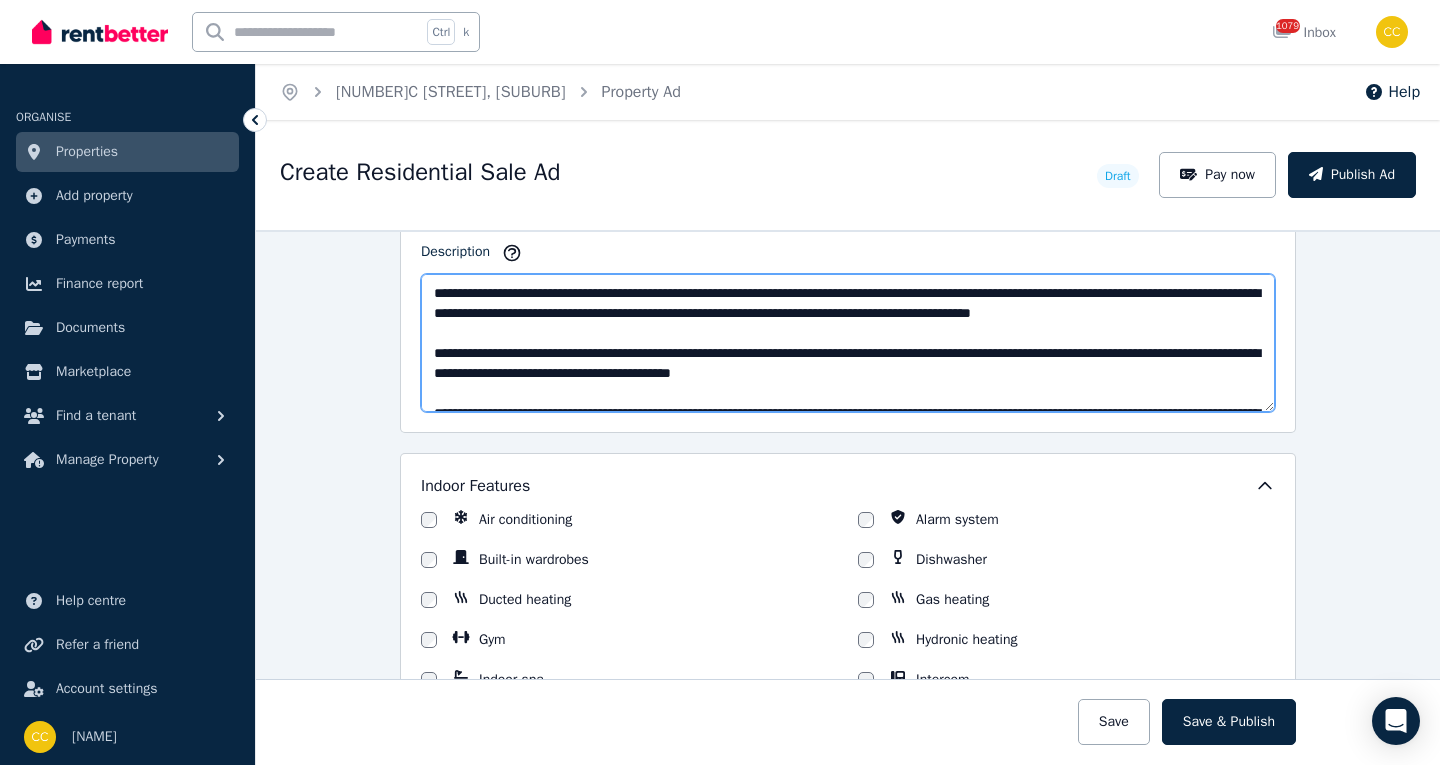 click on "Description" at bounding box center (848, 343) 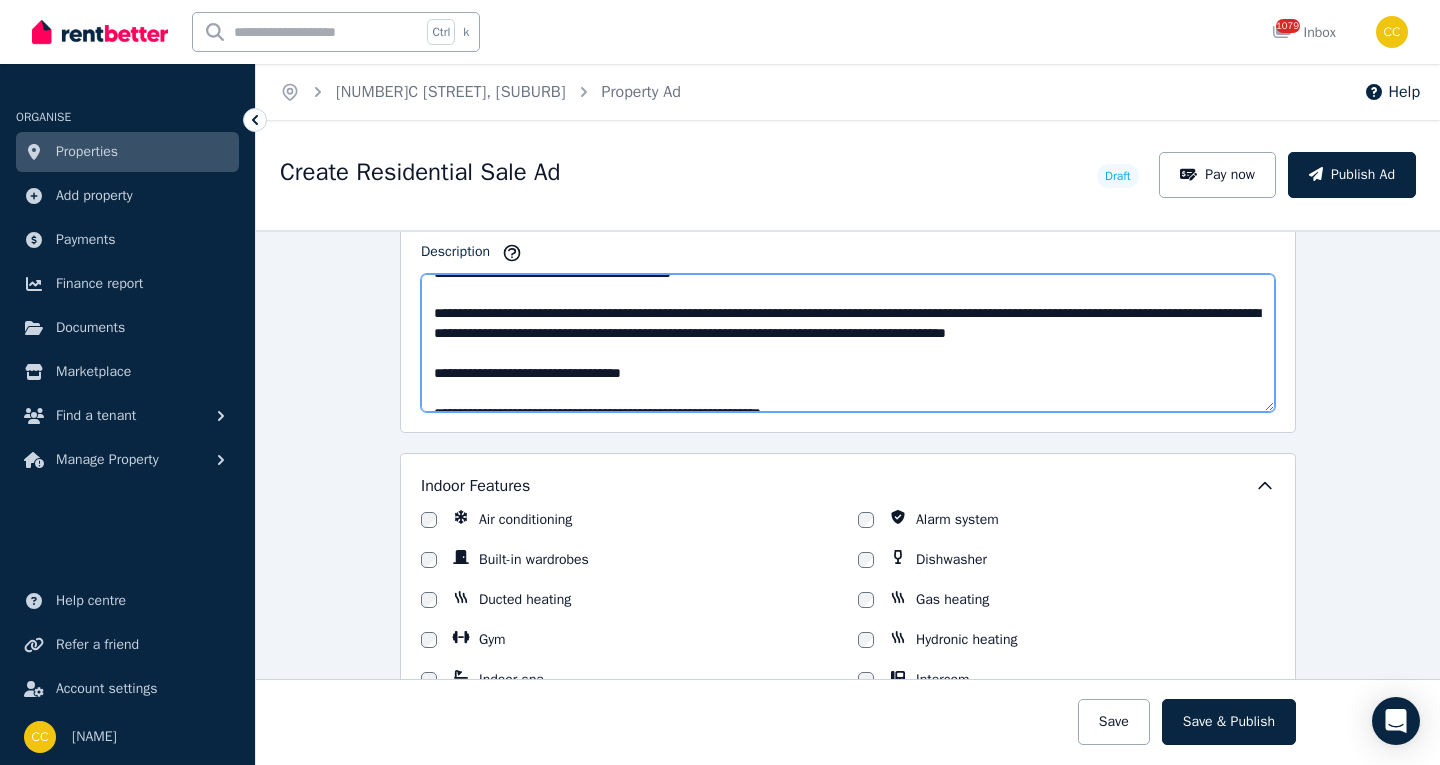 click on "Description" at bounding box center [848, 343] 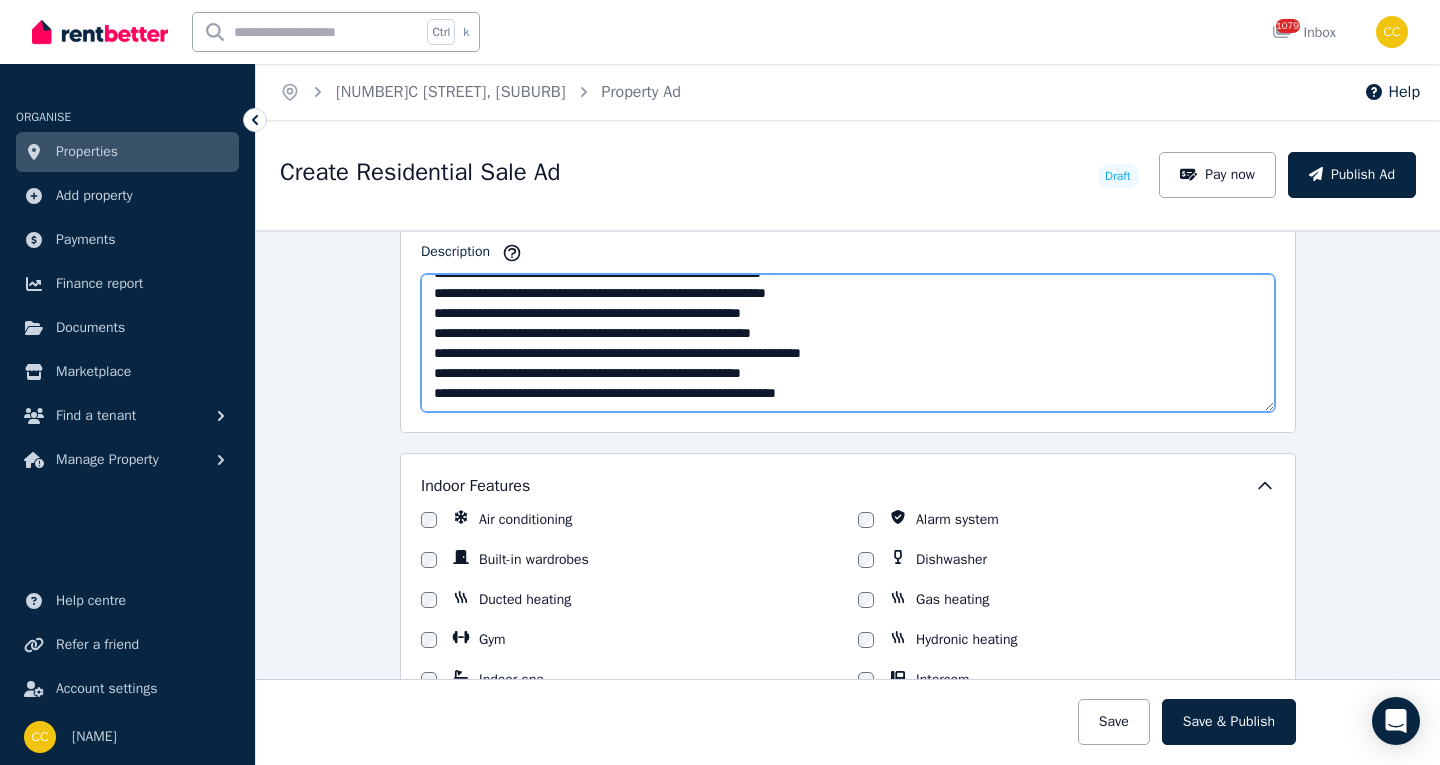 scroll, scrollTop: 300, scrollLeft: 0, axis: vertical 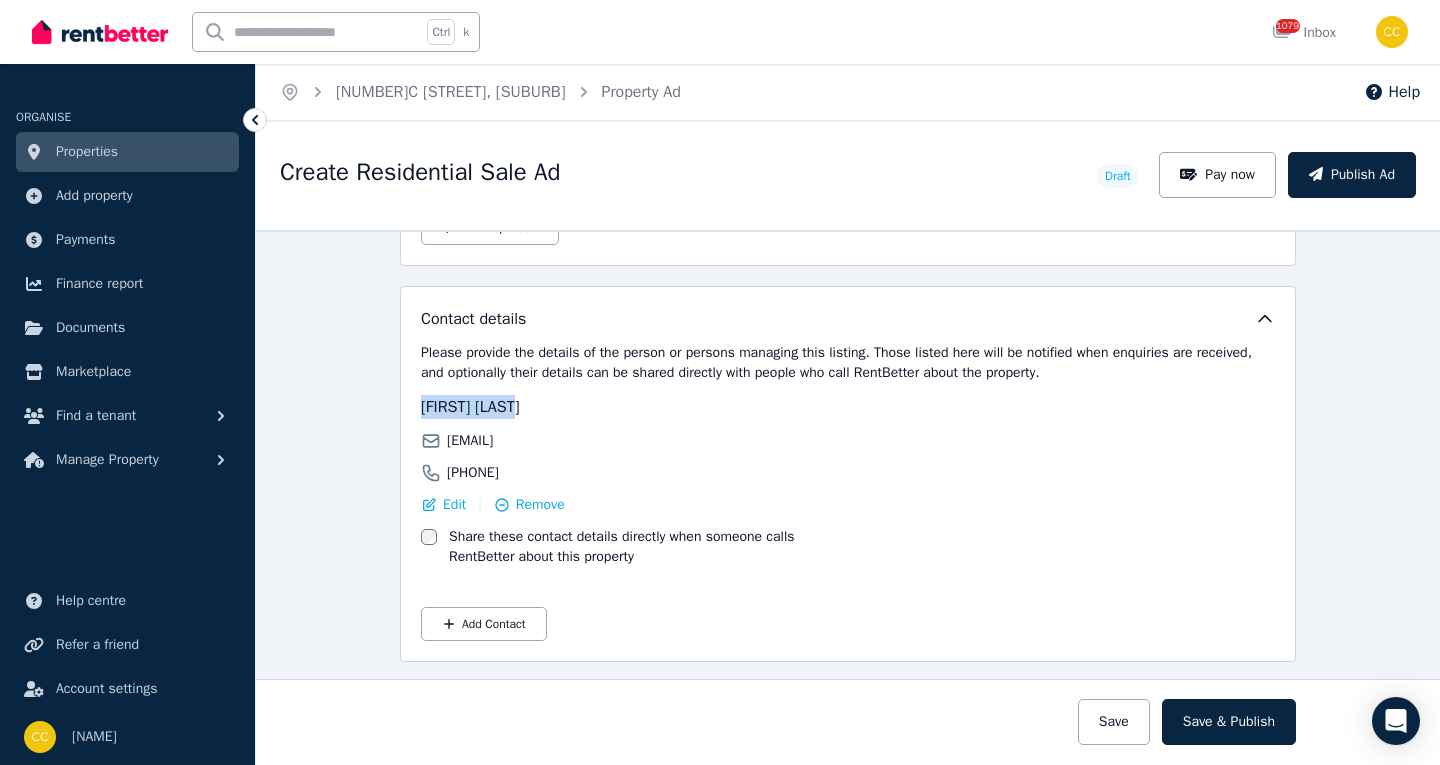 drag, startPoint x: 415, startPoint y: 404, endPoint x: 524, endPoint y: 402, distance: 109.01835 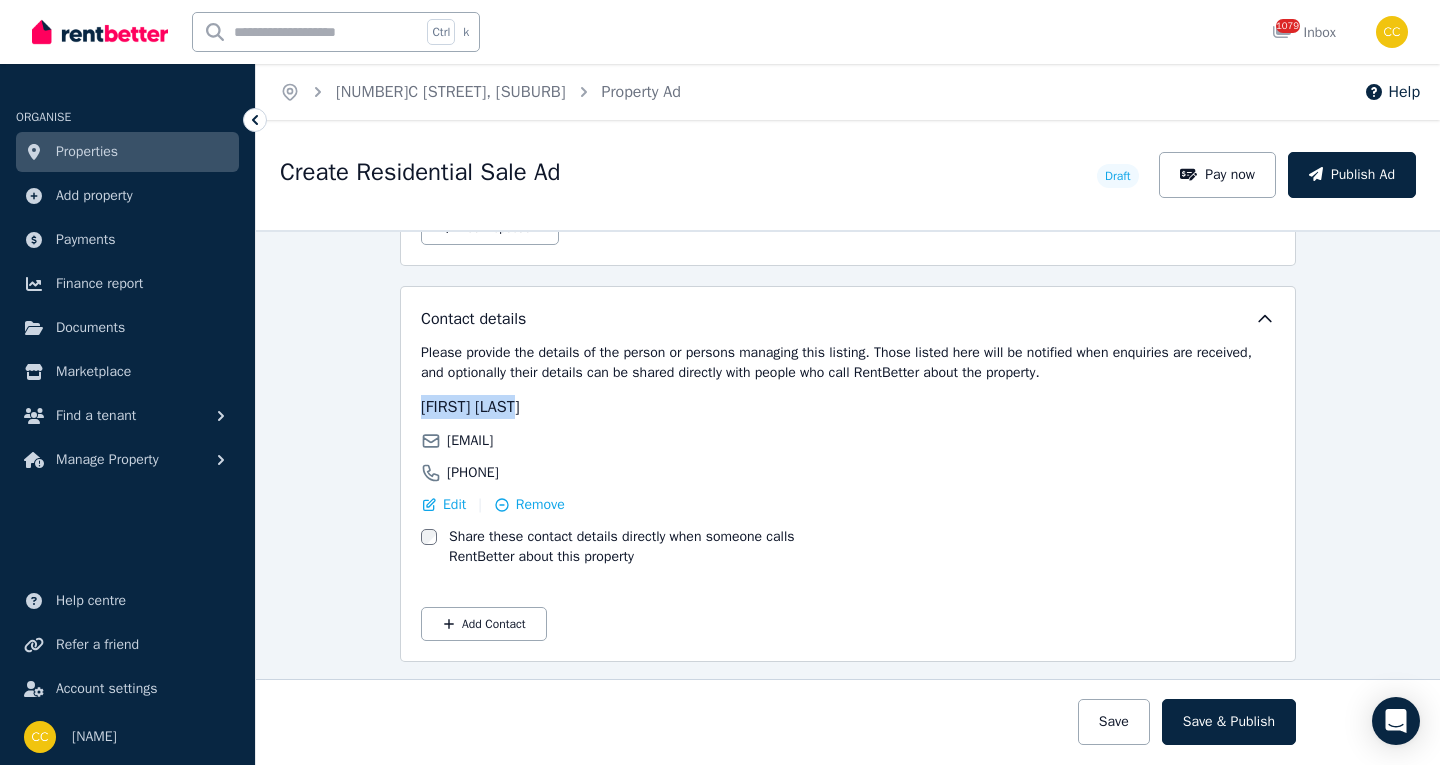 click on "Contact details Please provide the details of the person or persons managing this listing. Those listed here will be notified when enquiries are received, and optionally their details can be shared directly with people who call RentBetter about the property. [FIRST] [LAST] [EMAIL] [PHONE] Edit | Remove Share these contact details directly when someone calls RentBetter about this property Add   Contact" at bounding box center [848, 474] 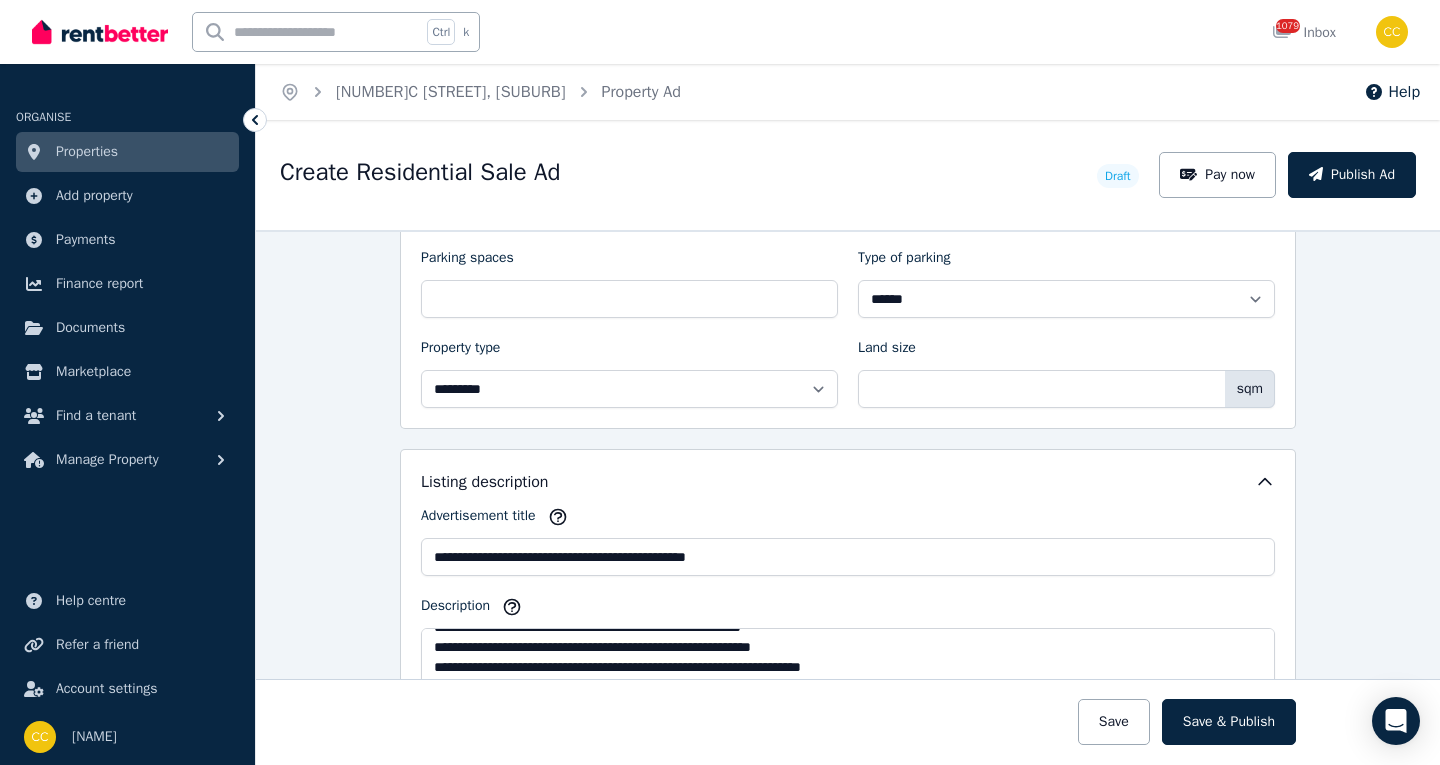 scroll, scrollTop: 1146, scrollLeft: 0, axis: vertical 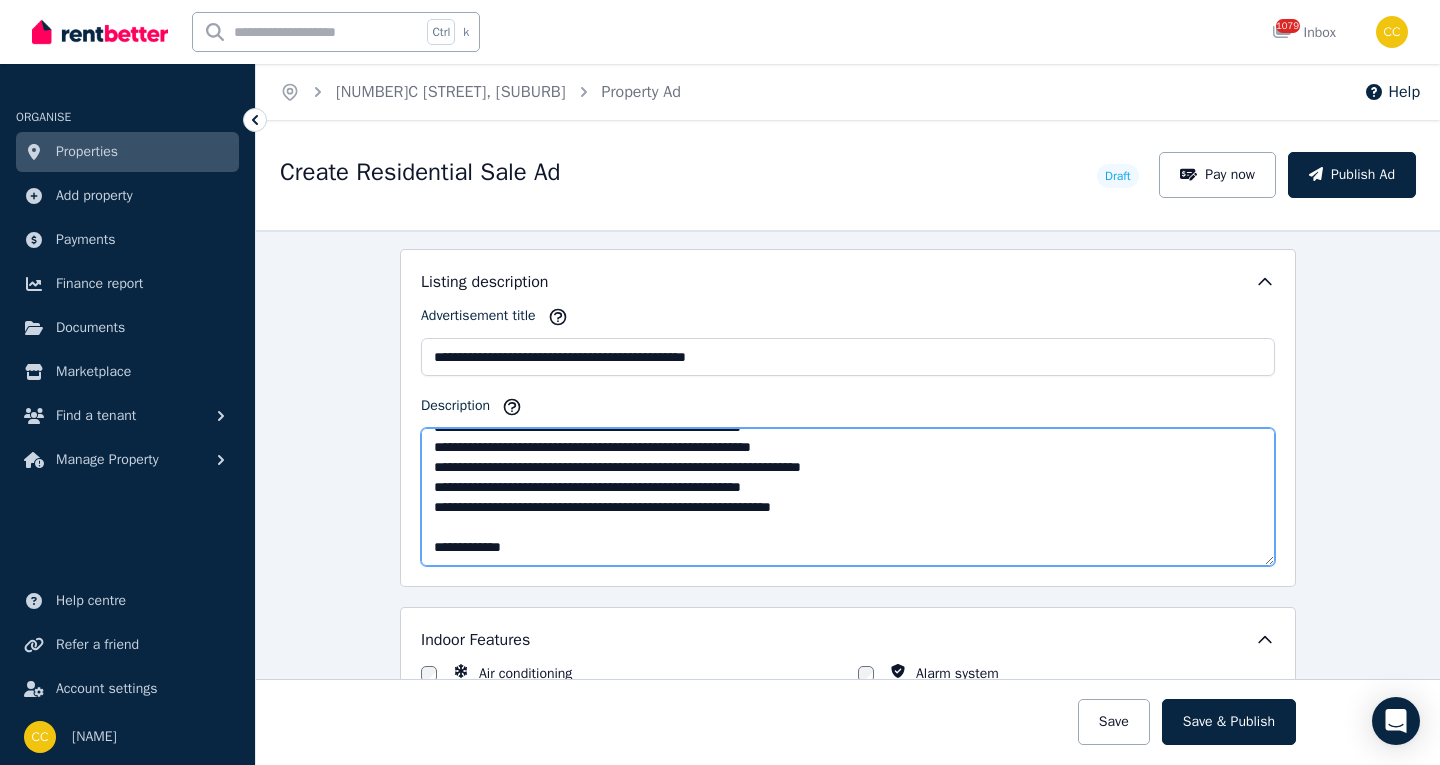 drag, startPoint x: 481, startPoint y: 546, endPoint x: 517, endPoint y: 549, distance: 36.124783 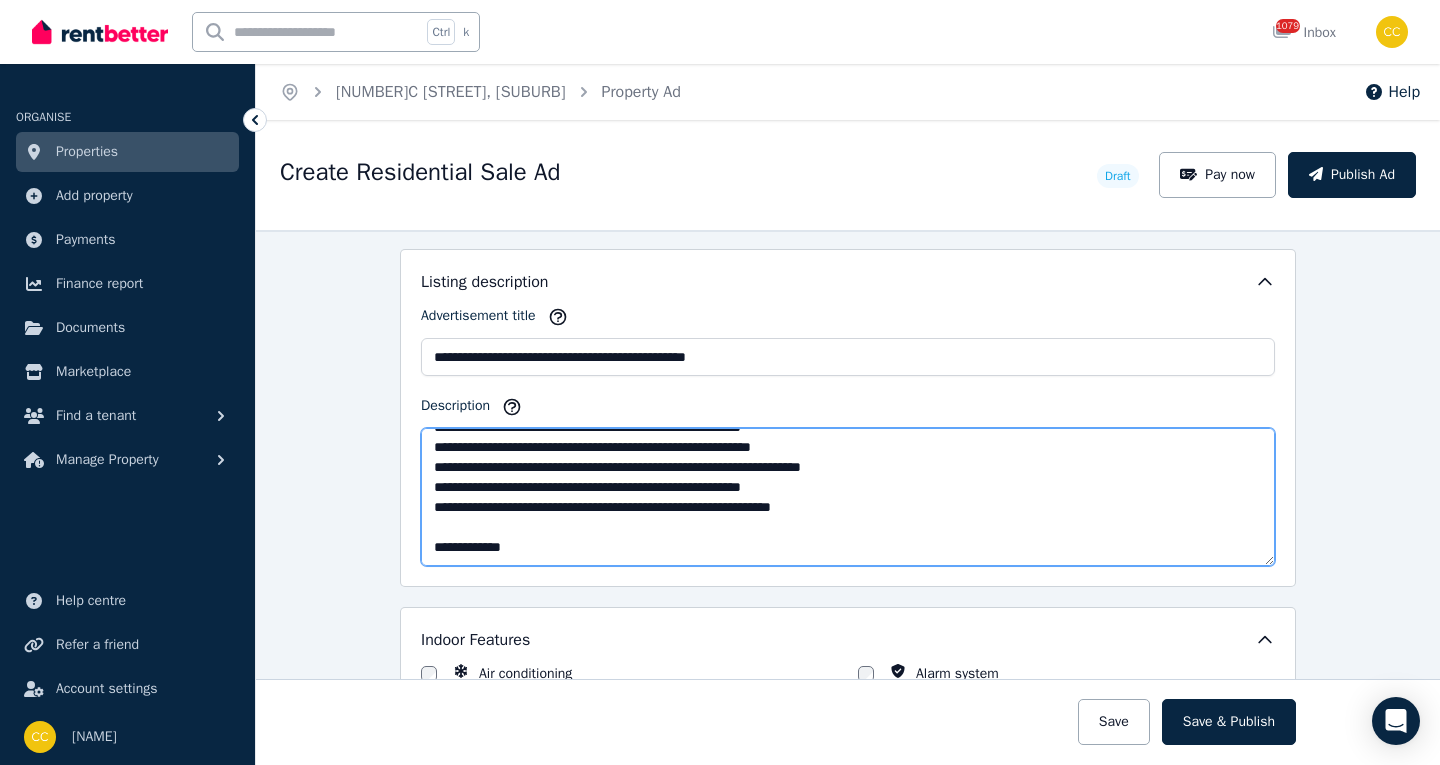 paste on "********" 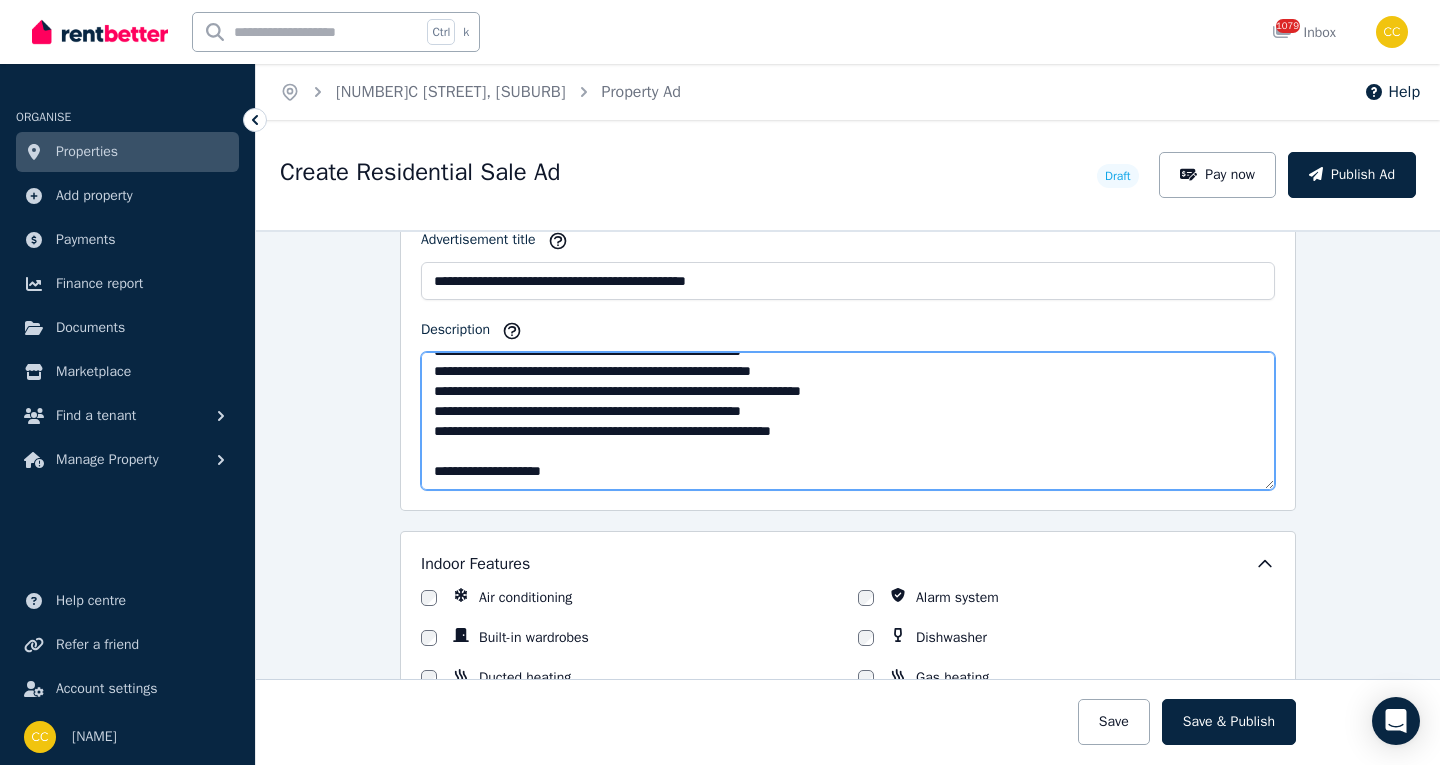 scroll, scrollTop: 1246, scrollLeft: 0, axis: vertical 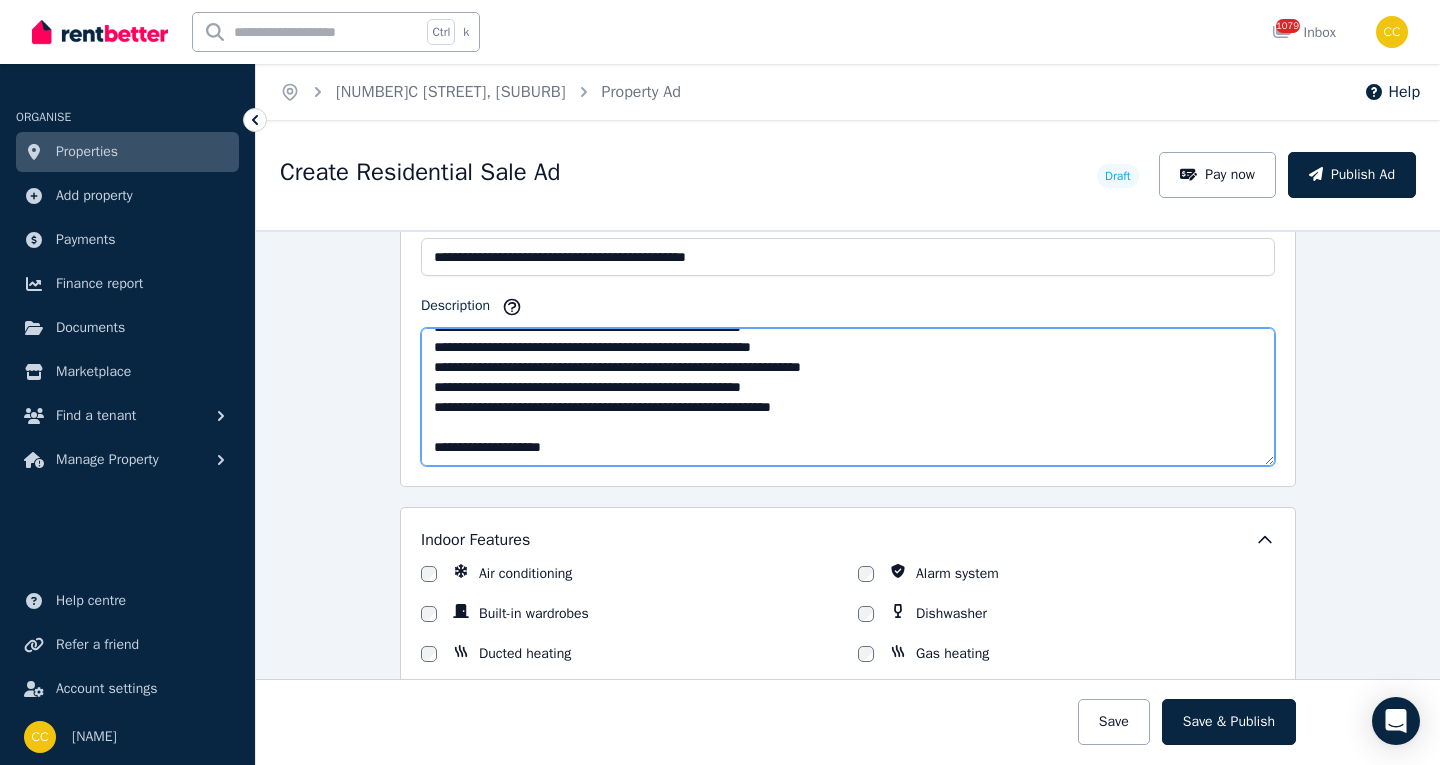 click on "Description" at bounding box center [848, 397] 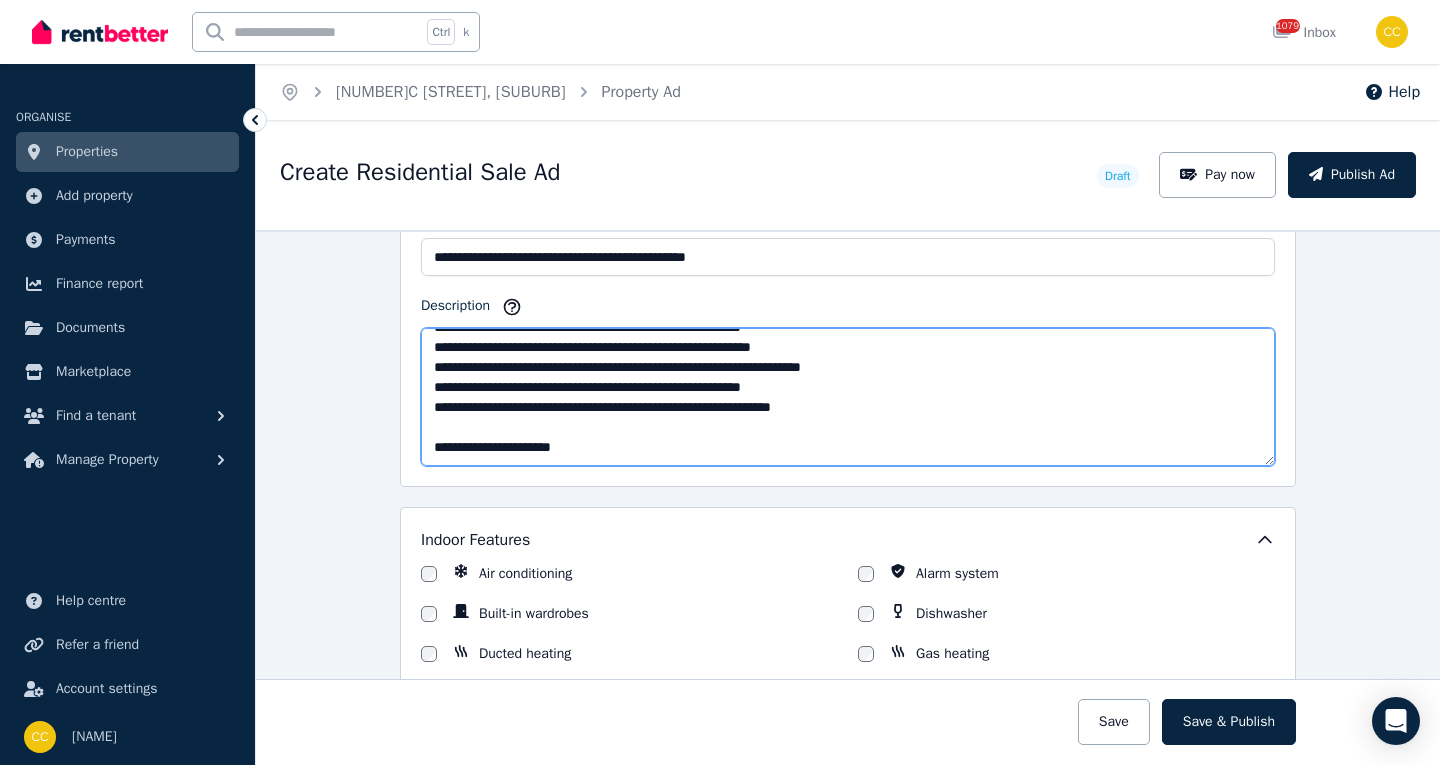 click on "Description" at bounding box center [848, 397] 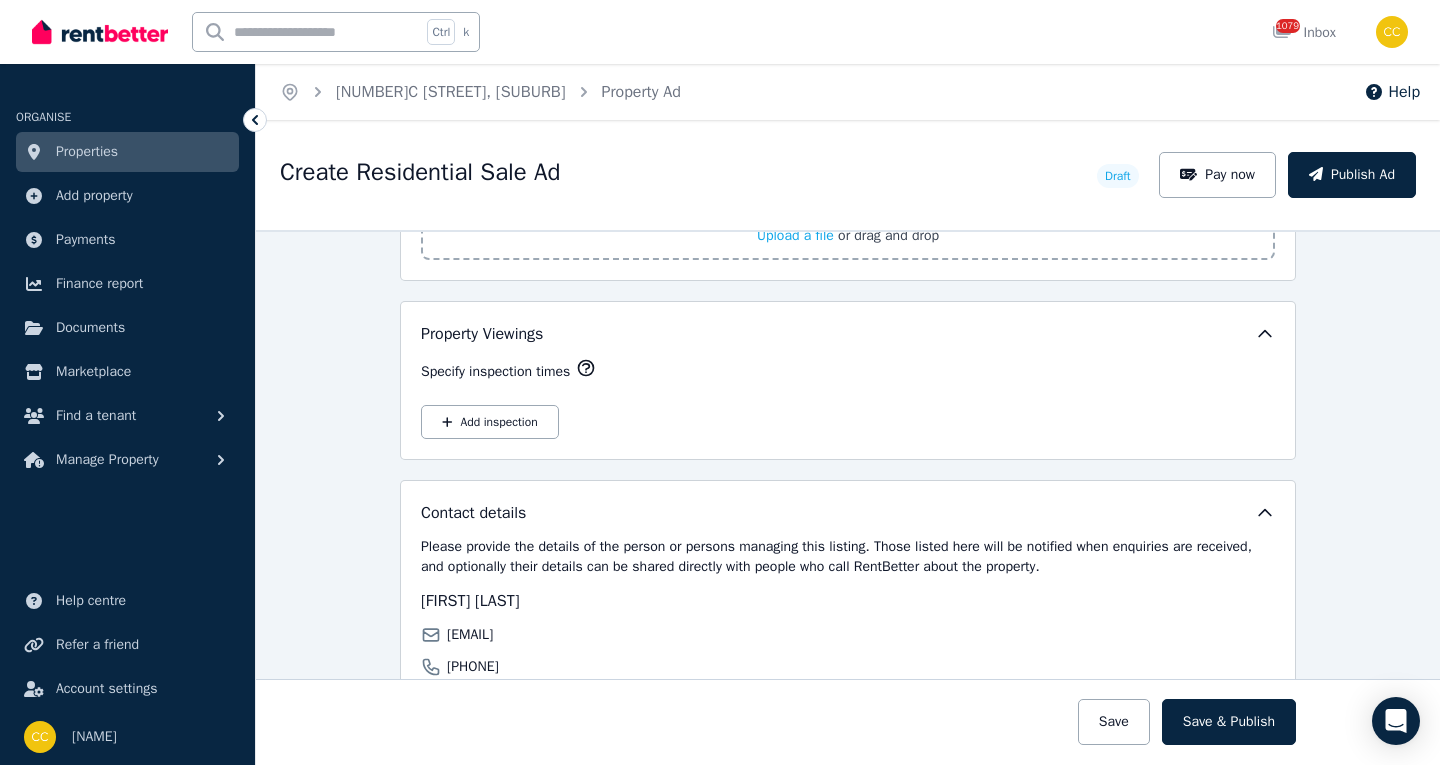scroll, scrollTop: 2846, scrollLeft: 0, axis: vertical 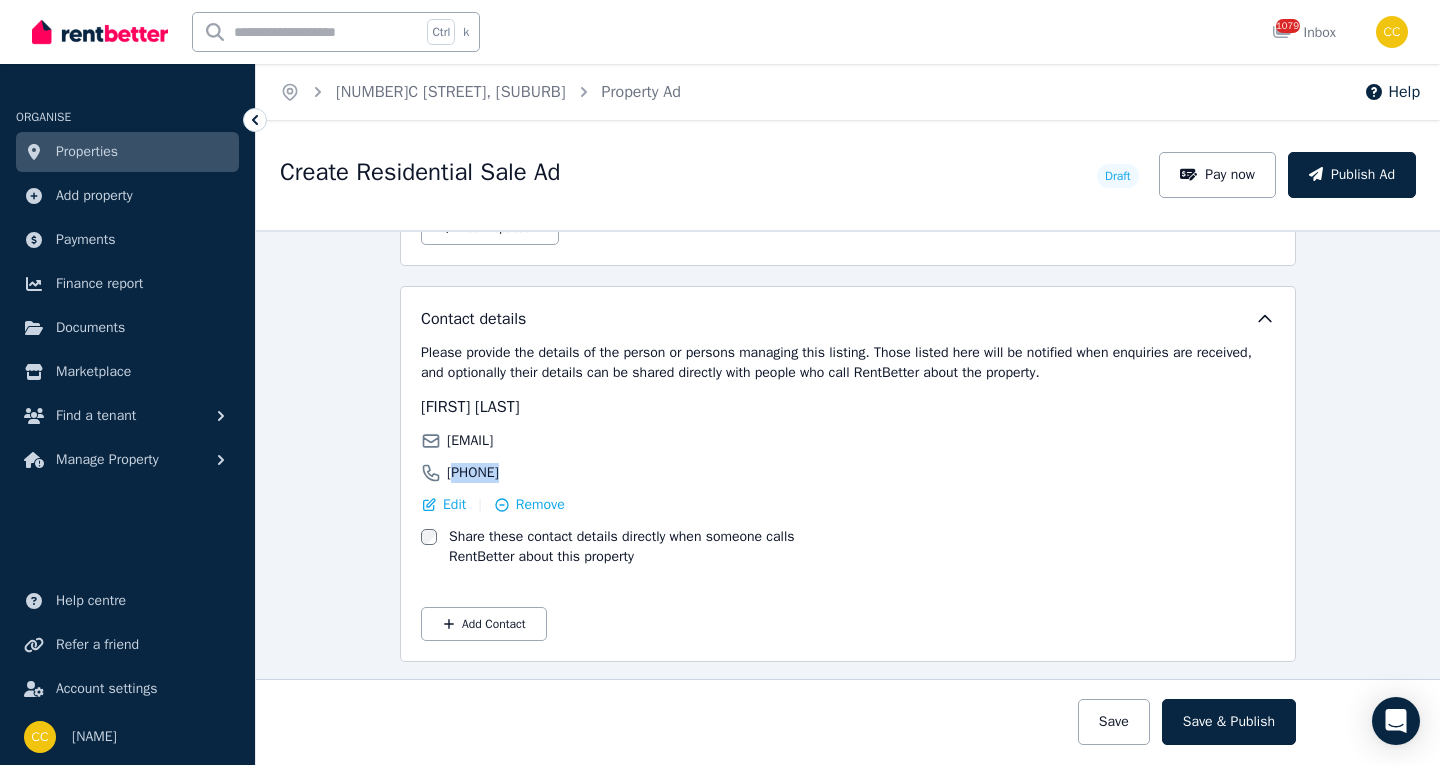 drag, startPoint x: 449, startPoint y: 471, endPoint x: 488, endPoint y: 476, distance: 39.319206 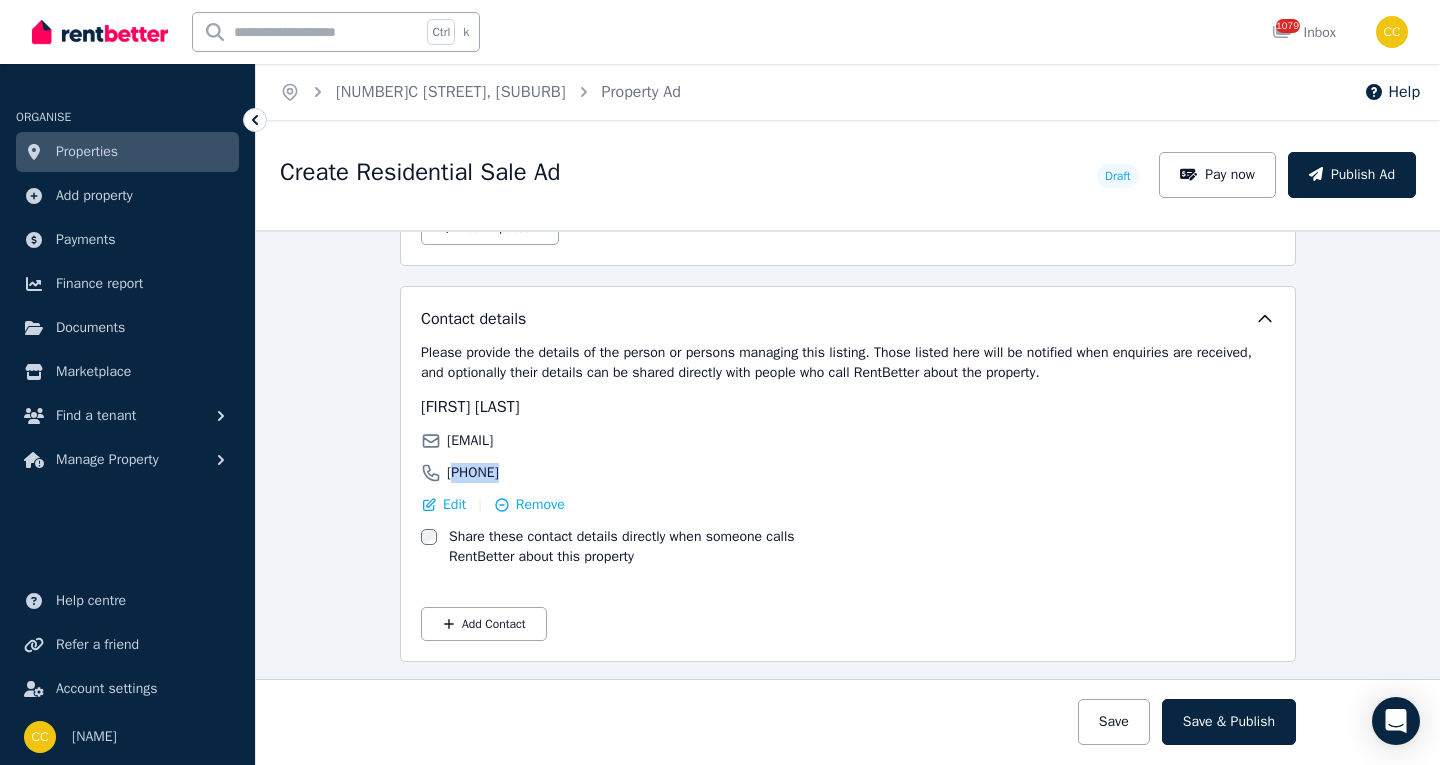drag, startPoint x: 522, startPoint y: 470, endPoint x: 436, endPoint y: 458, distance: 86.833176 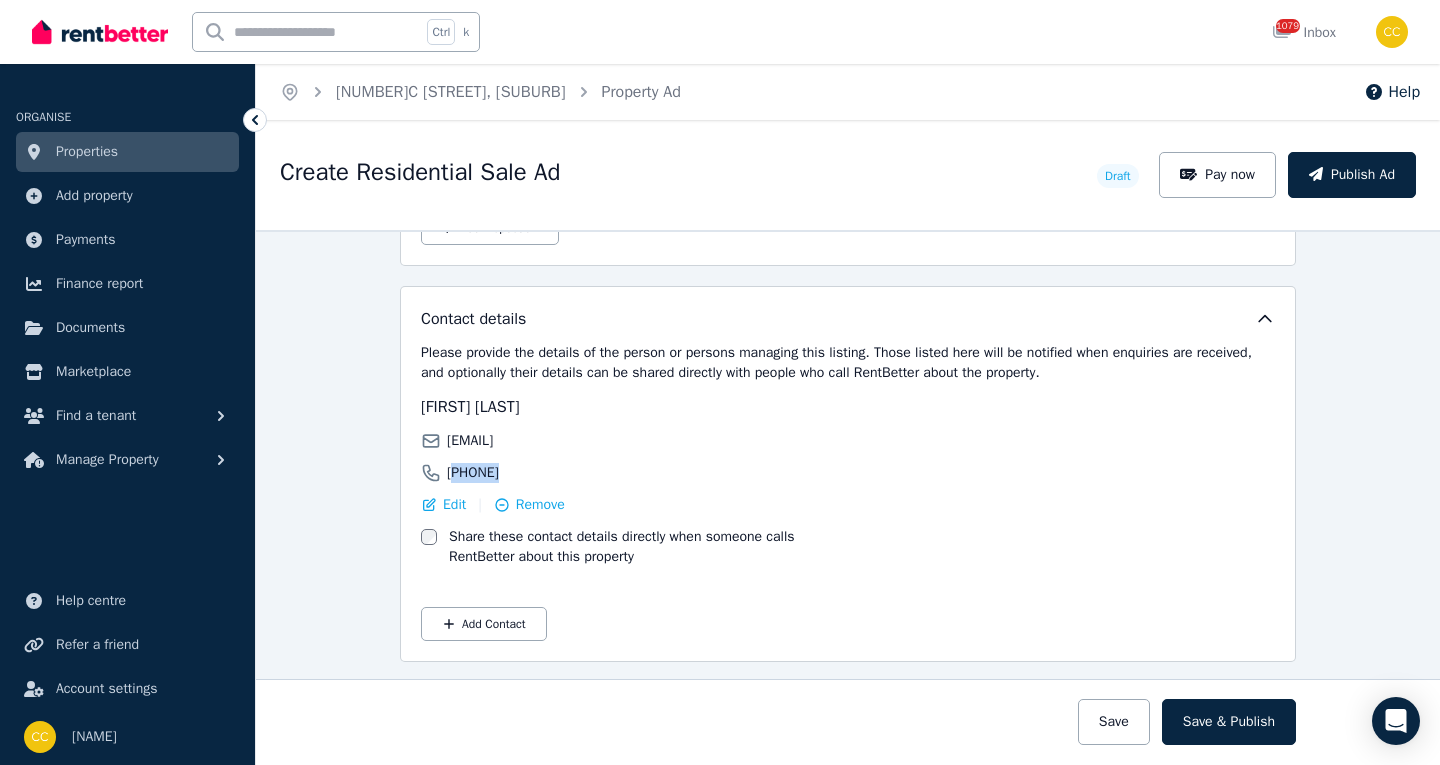 click on "[FIRST] [LAST] [EMAIL] [PHONE] Edit | Remove" at bounding box center (631, 455) 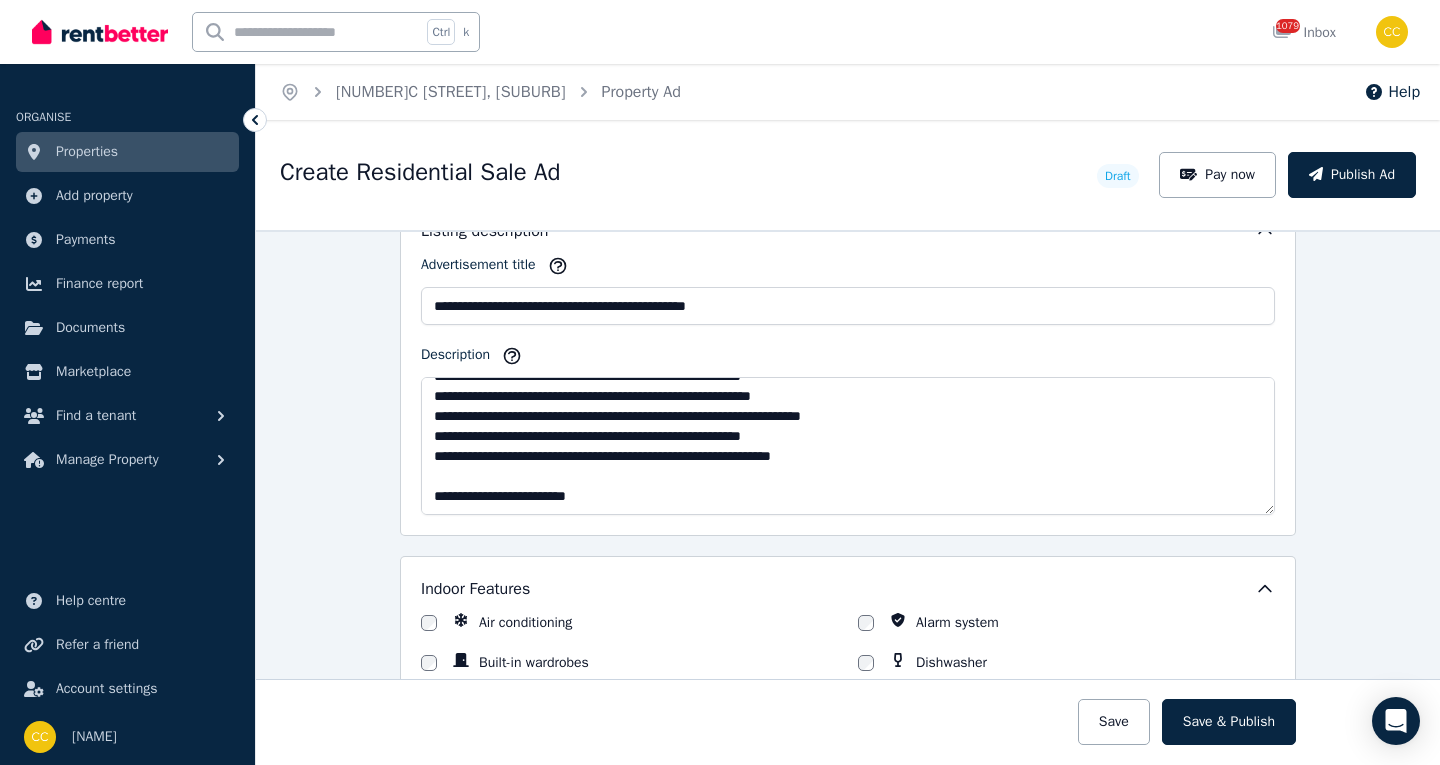scroll, scrollTop: 1300, scrollLeft: 0, axis: vertical 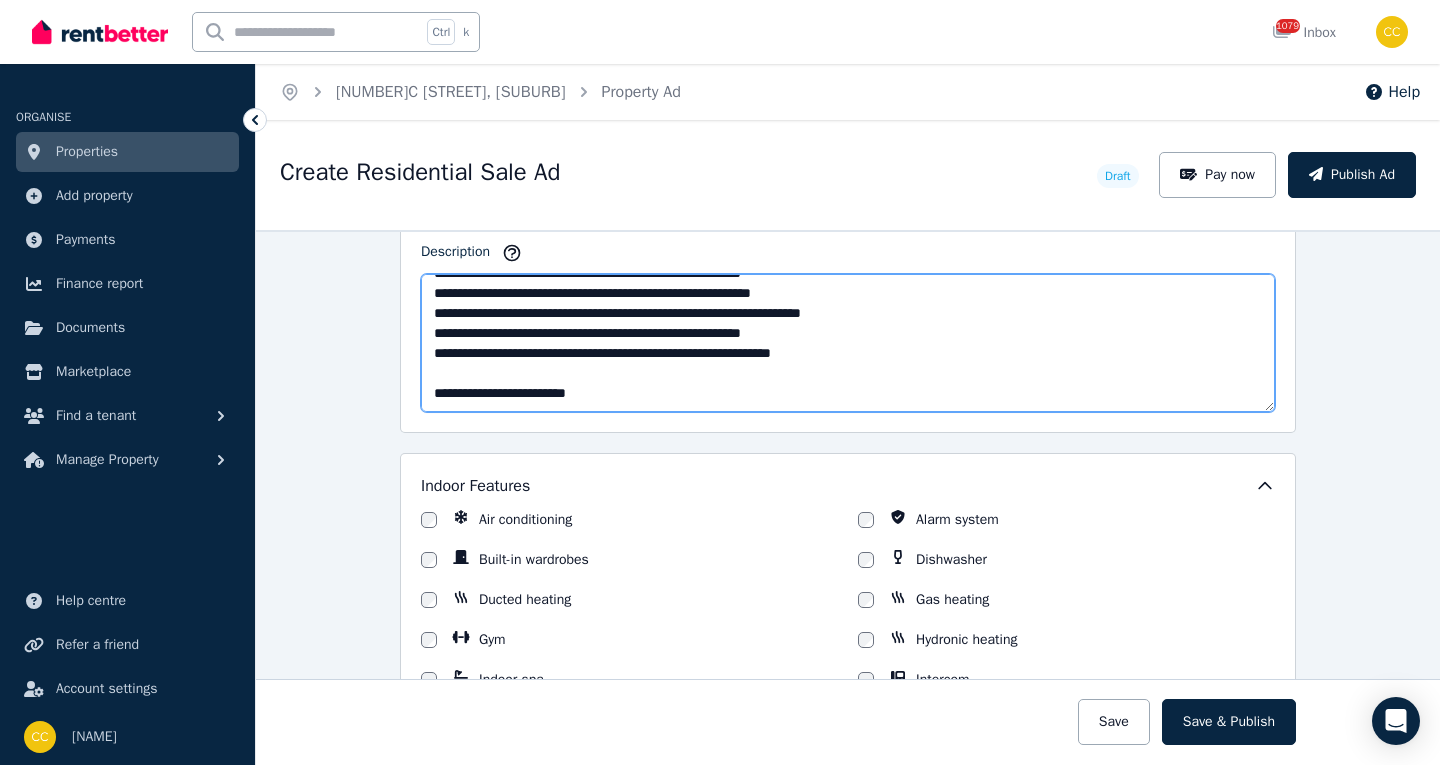 click on "Description" at bounding box center [848, 343] 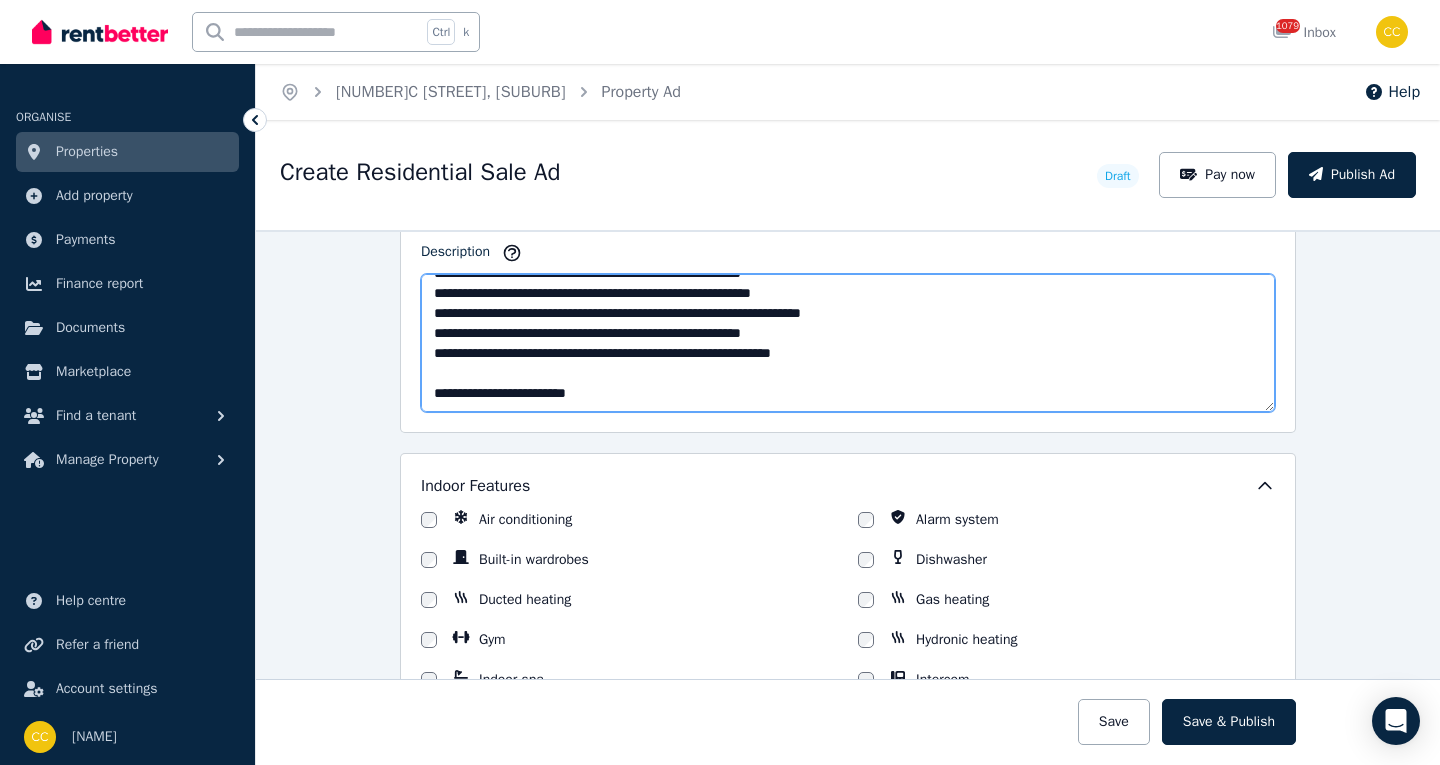 paste on "**********" 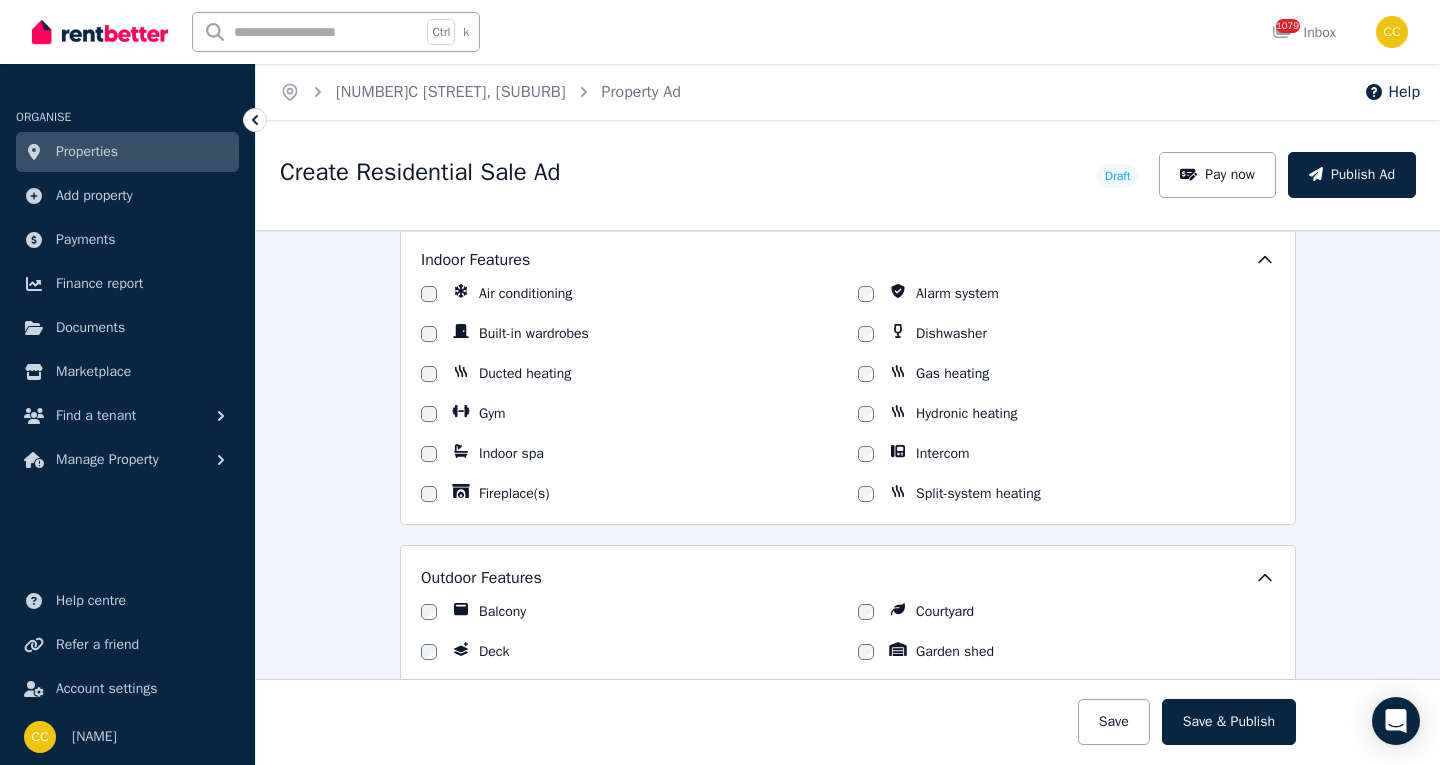 scroll, scrollTop: 1500, scrollLeft: 0, axis: vertical 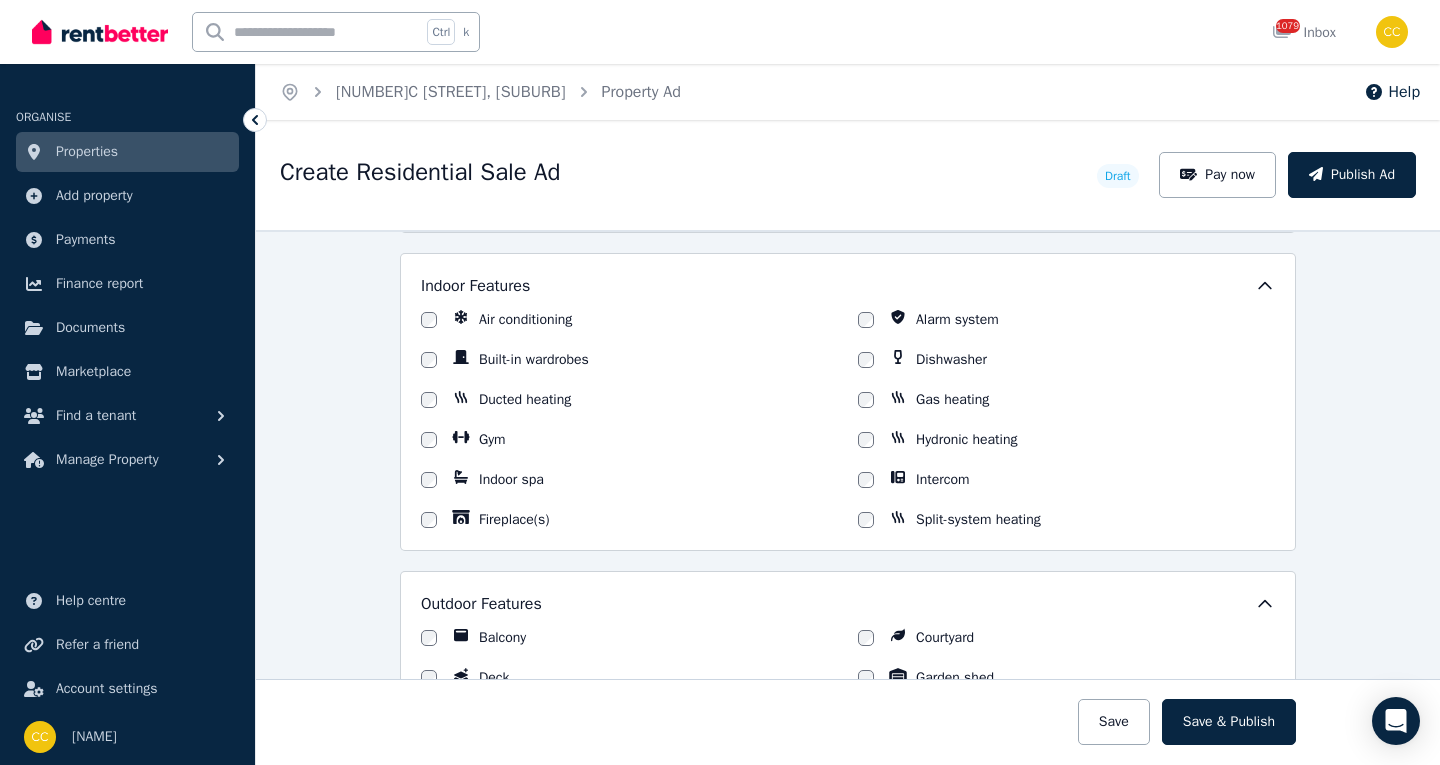 type on "**********" 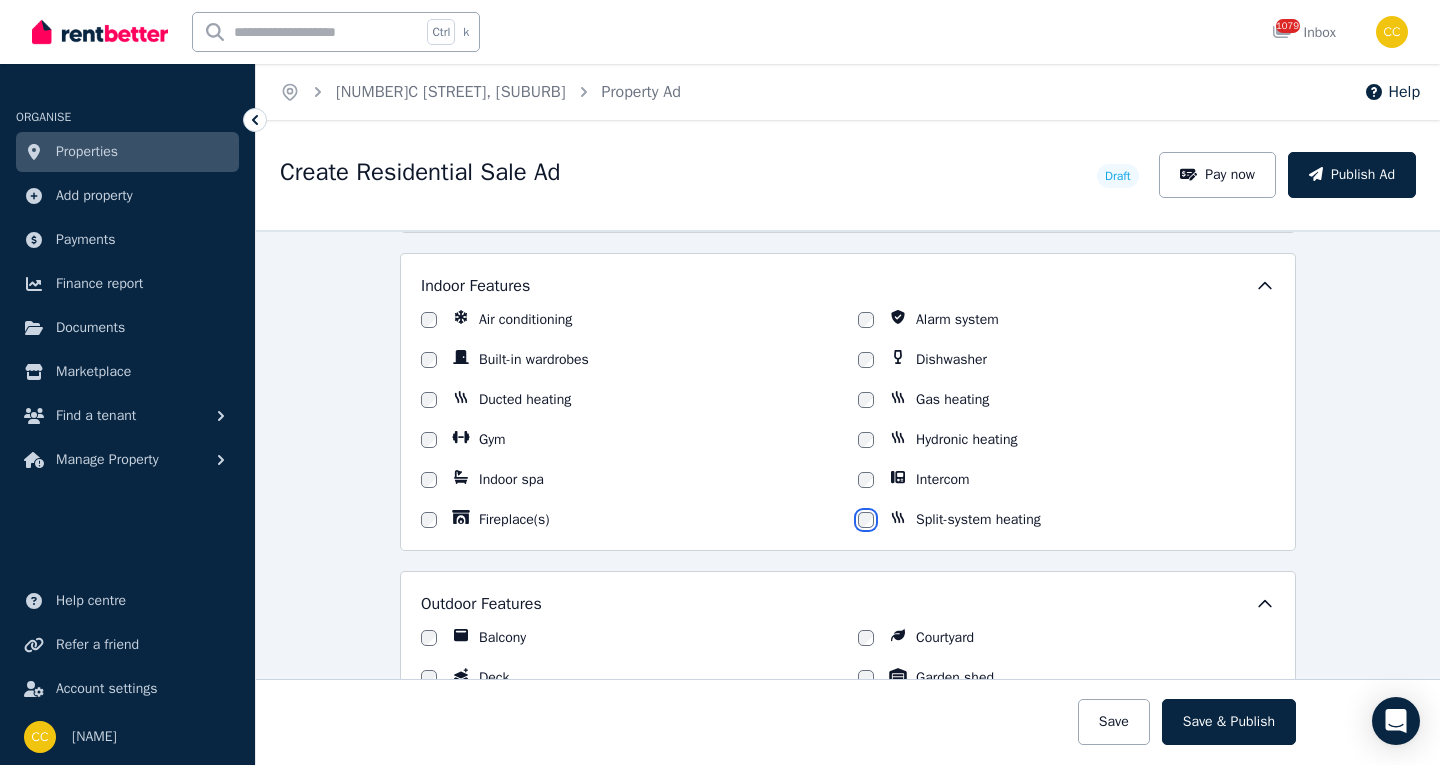 scroll, scrollTop: 1700, scrollLeft: 0, axis: vertical 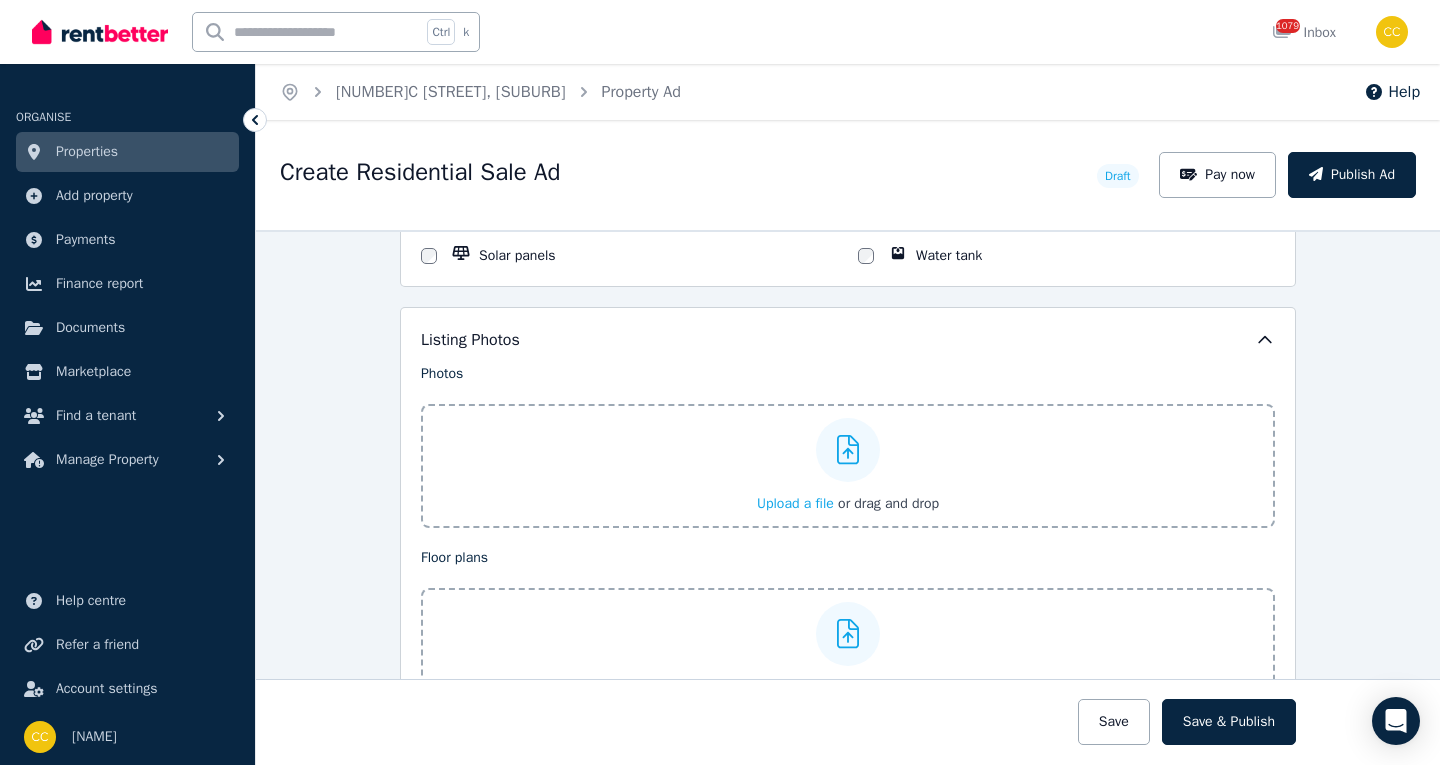 click 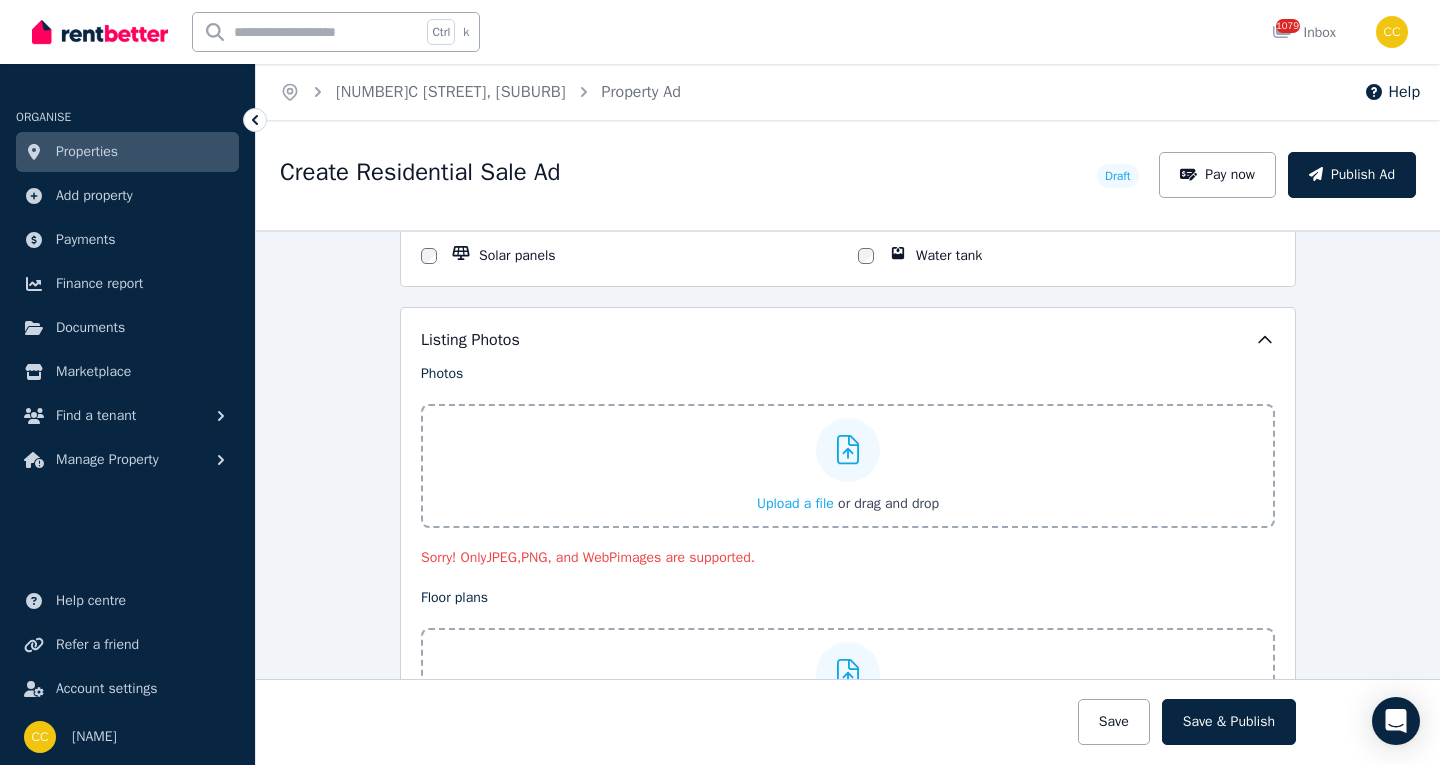 click on "Upload a file   or drag and drop" at bounding box center (848, 466) 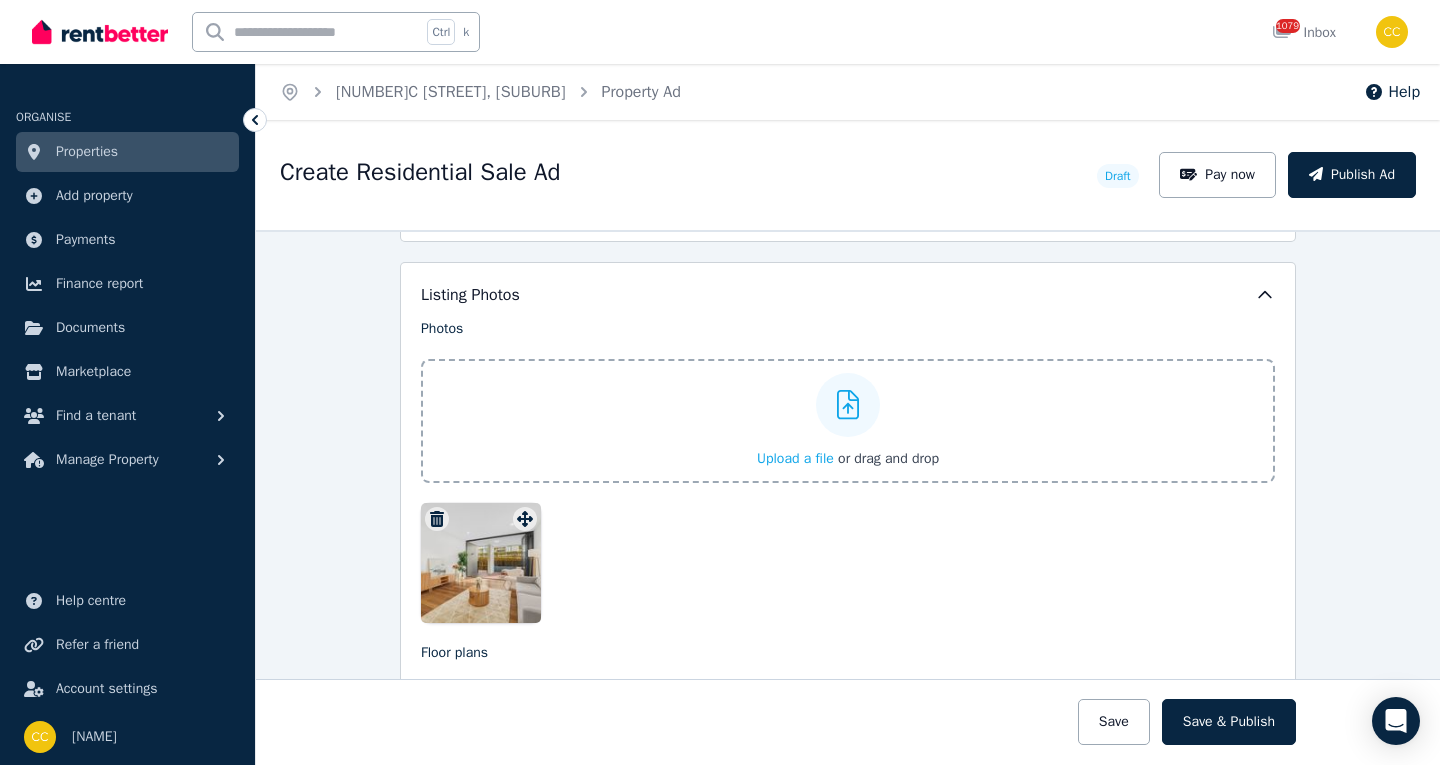 scroll, scrollTop: 2300, scrollLeft: 0, axis: vertical 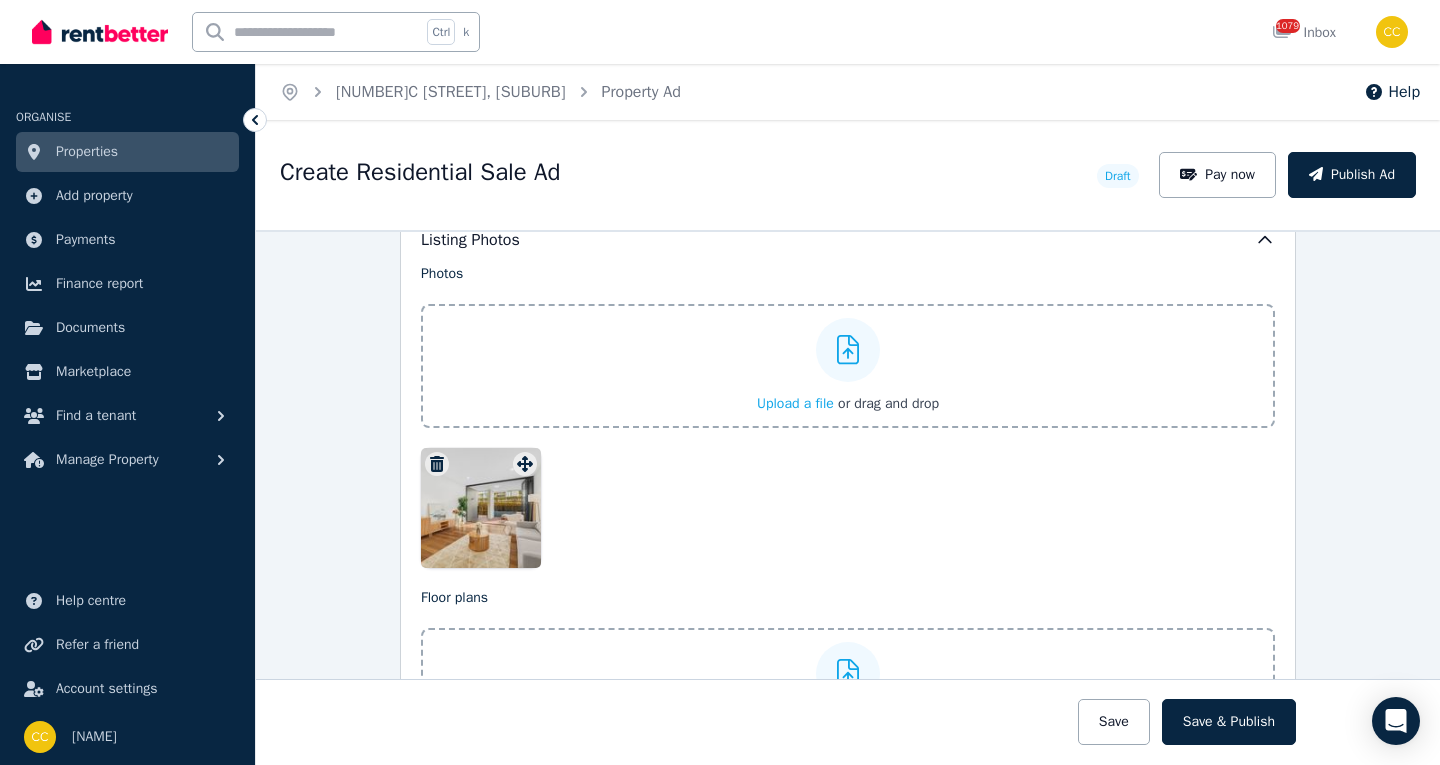 click 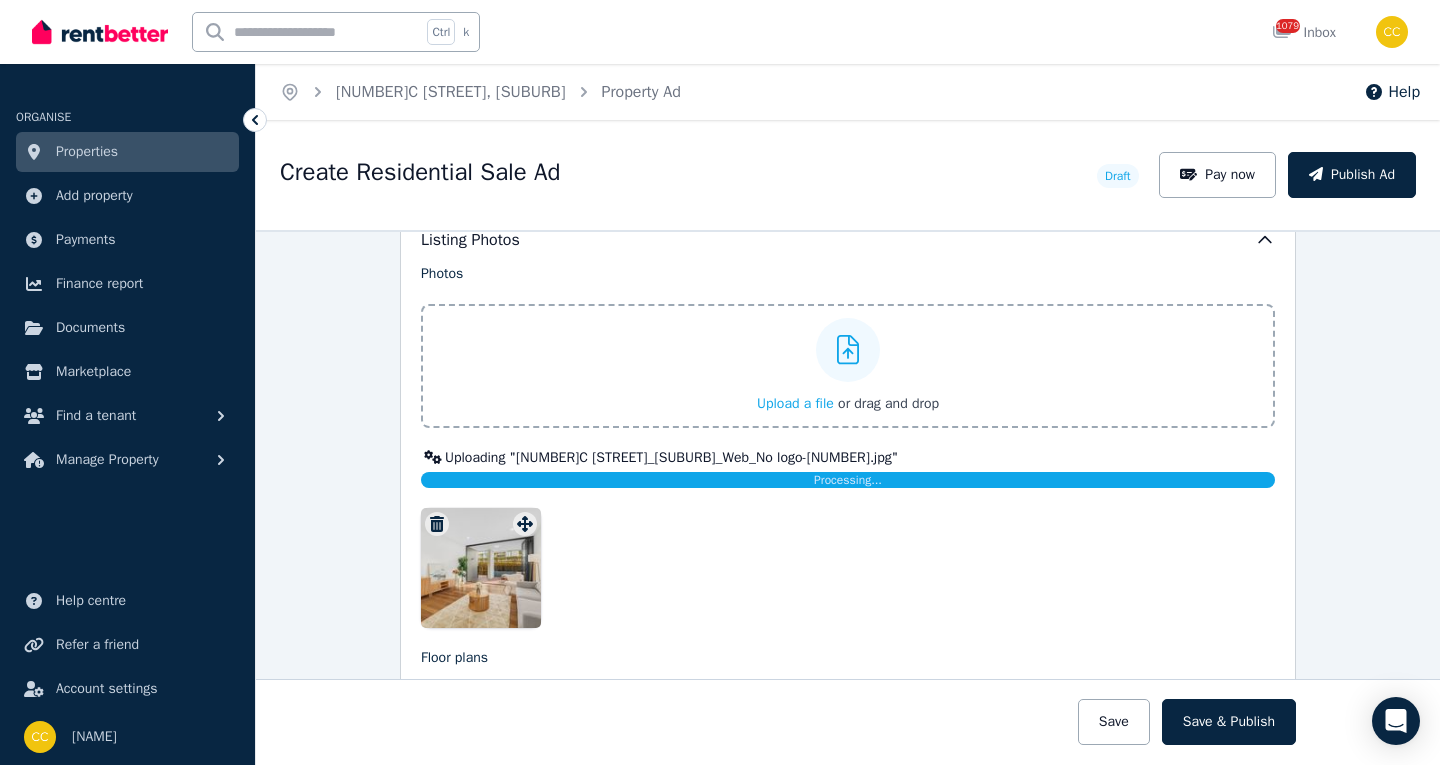 click at bounding box center (848, 350) 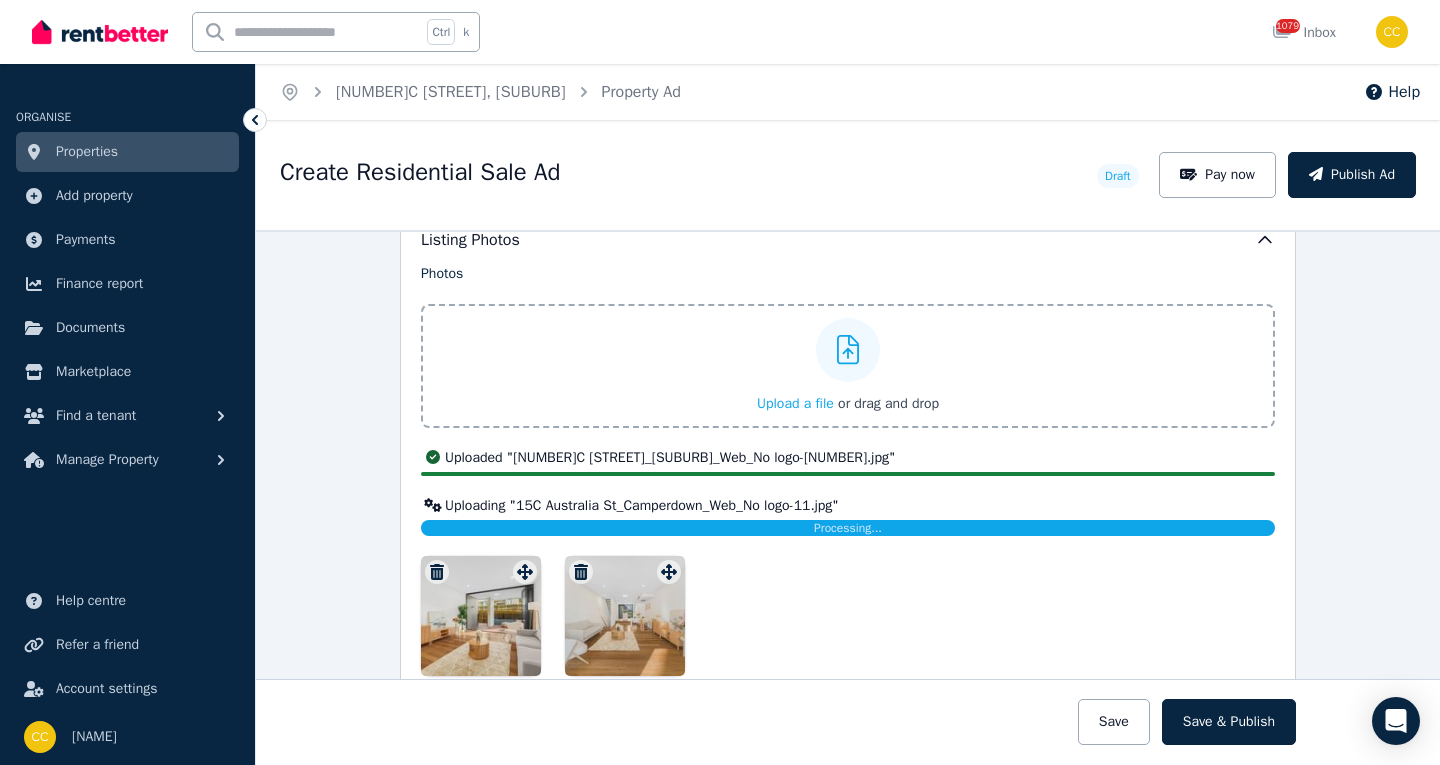 click 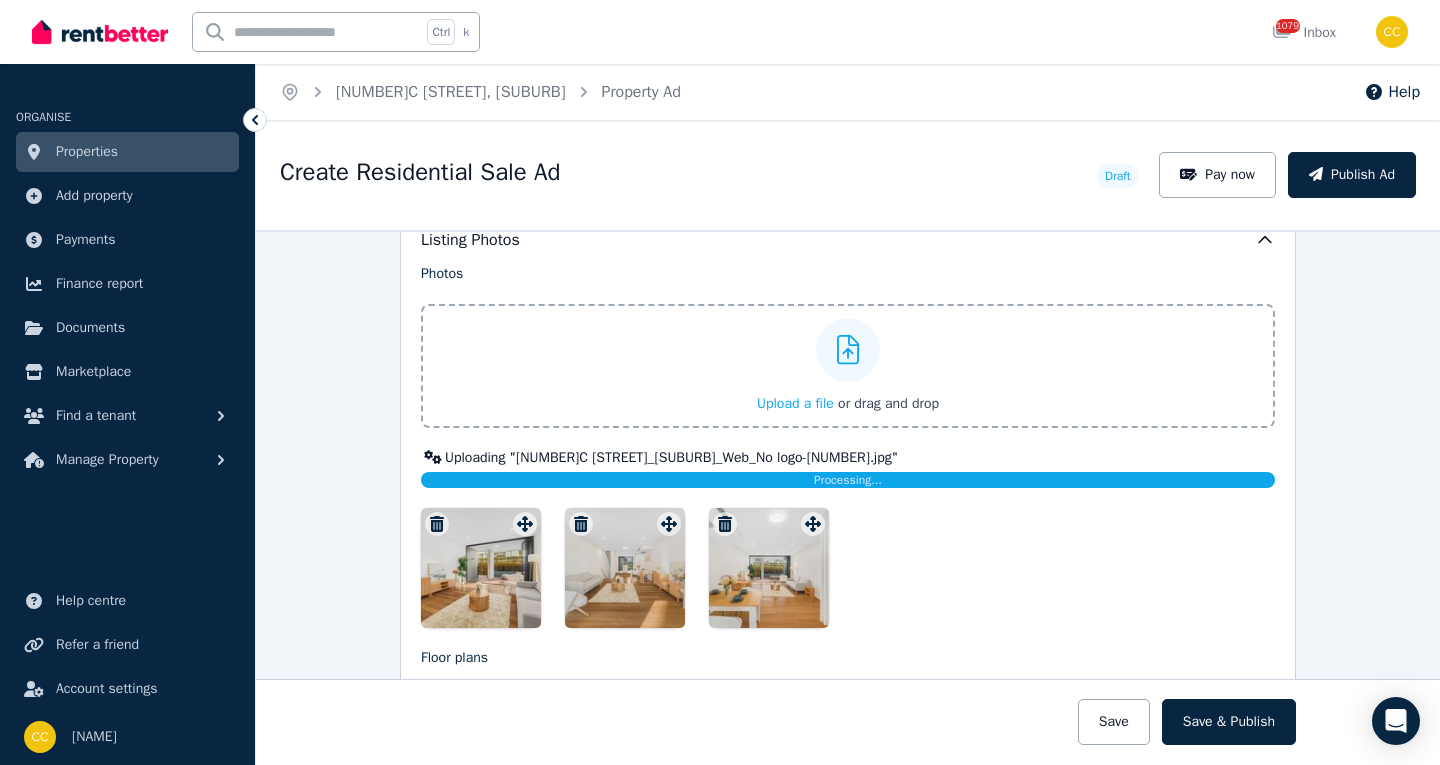 click 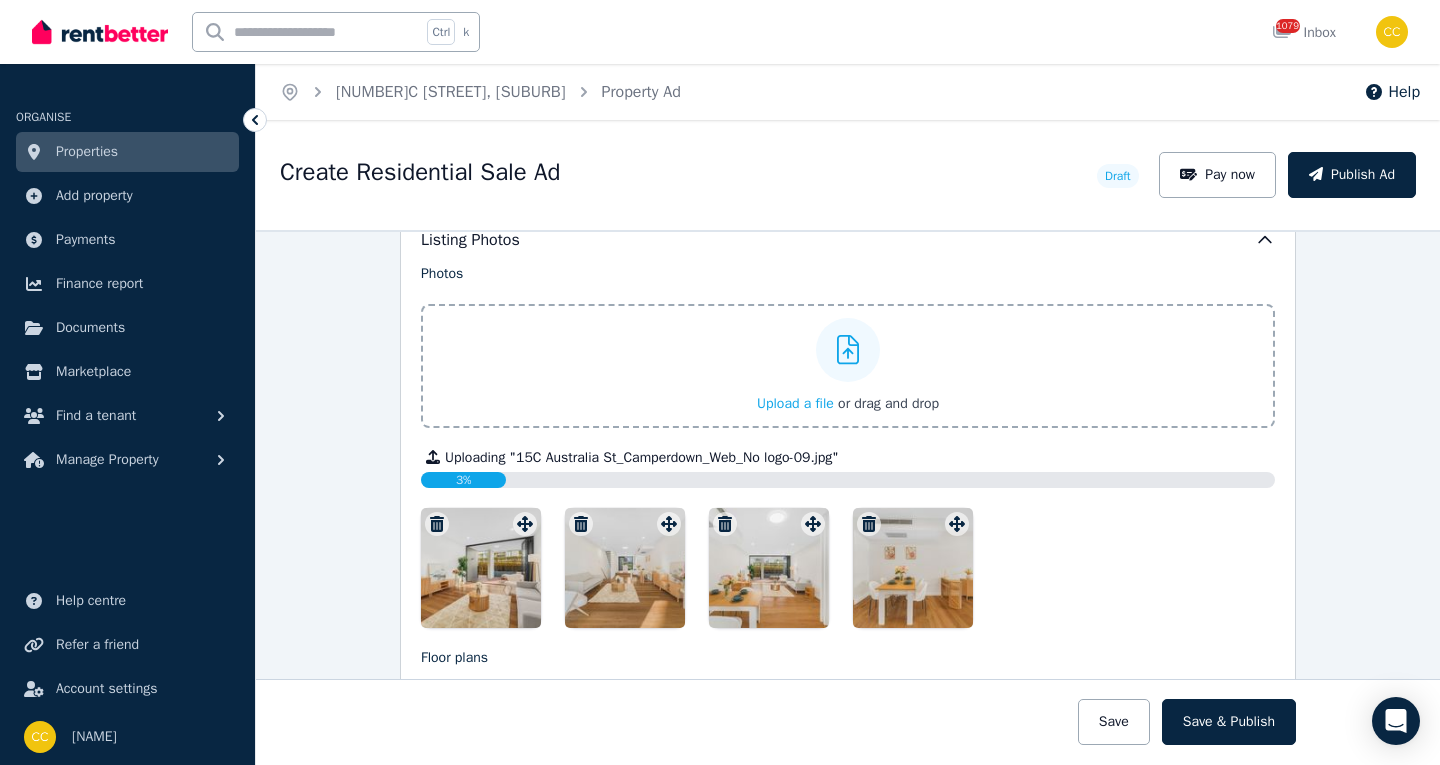 click at bounding box center [848, 350] 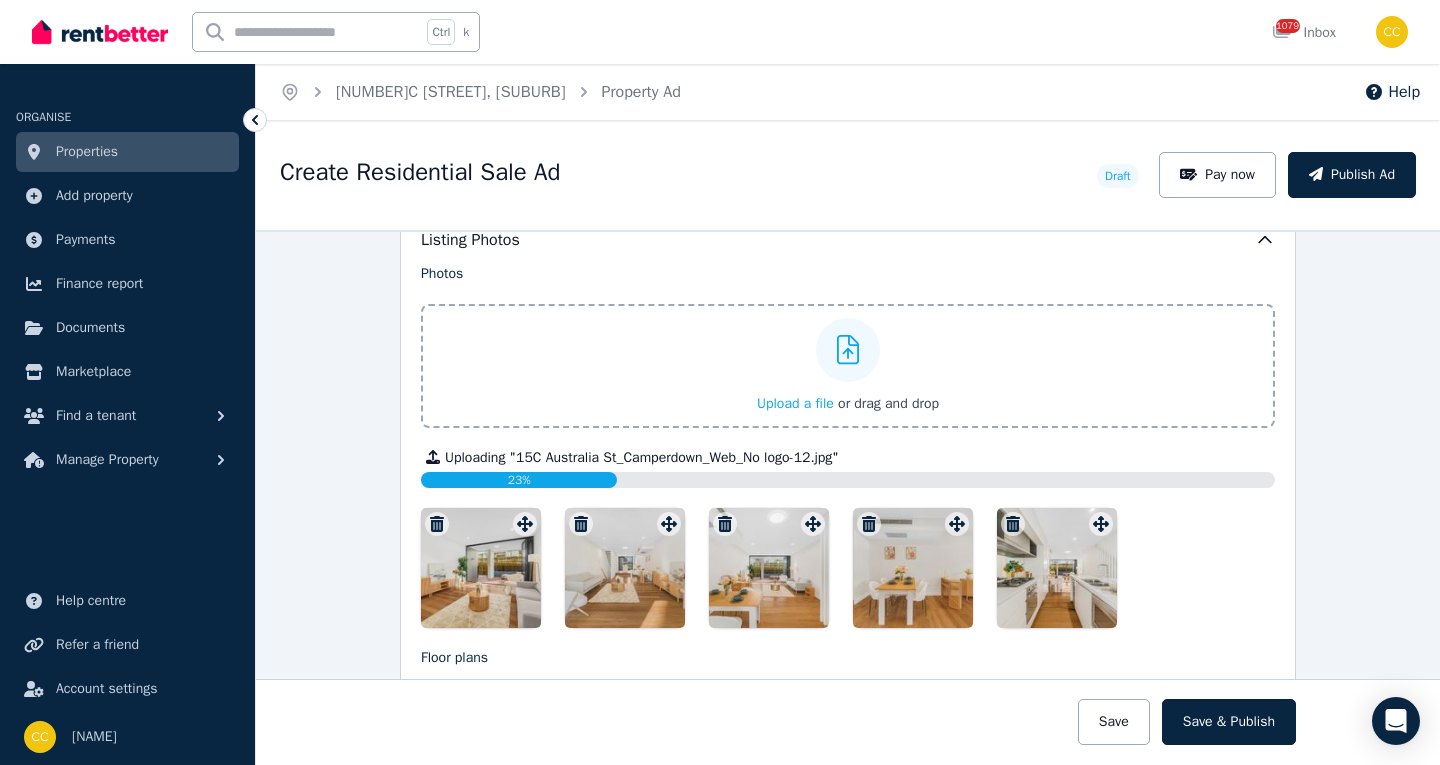 click 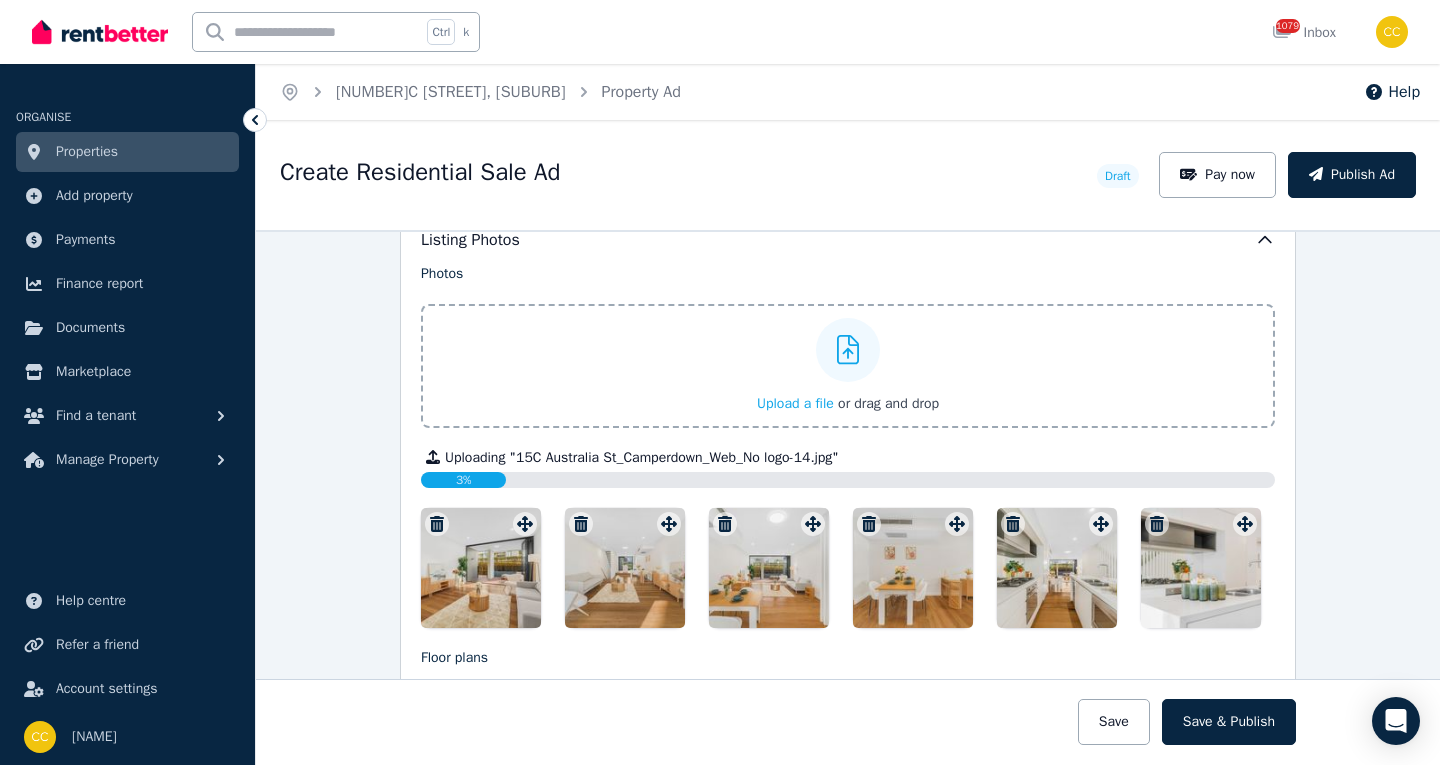 click 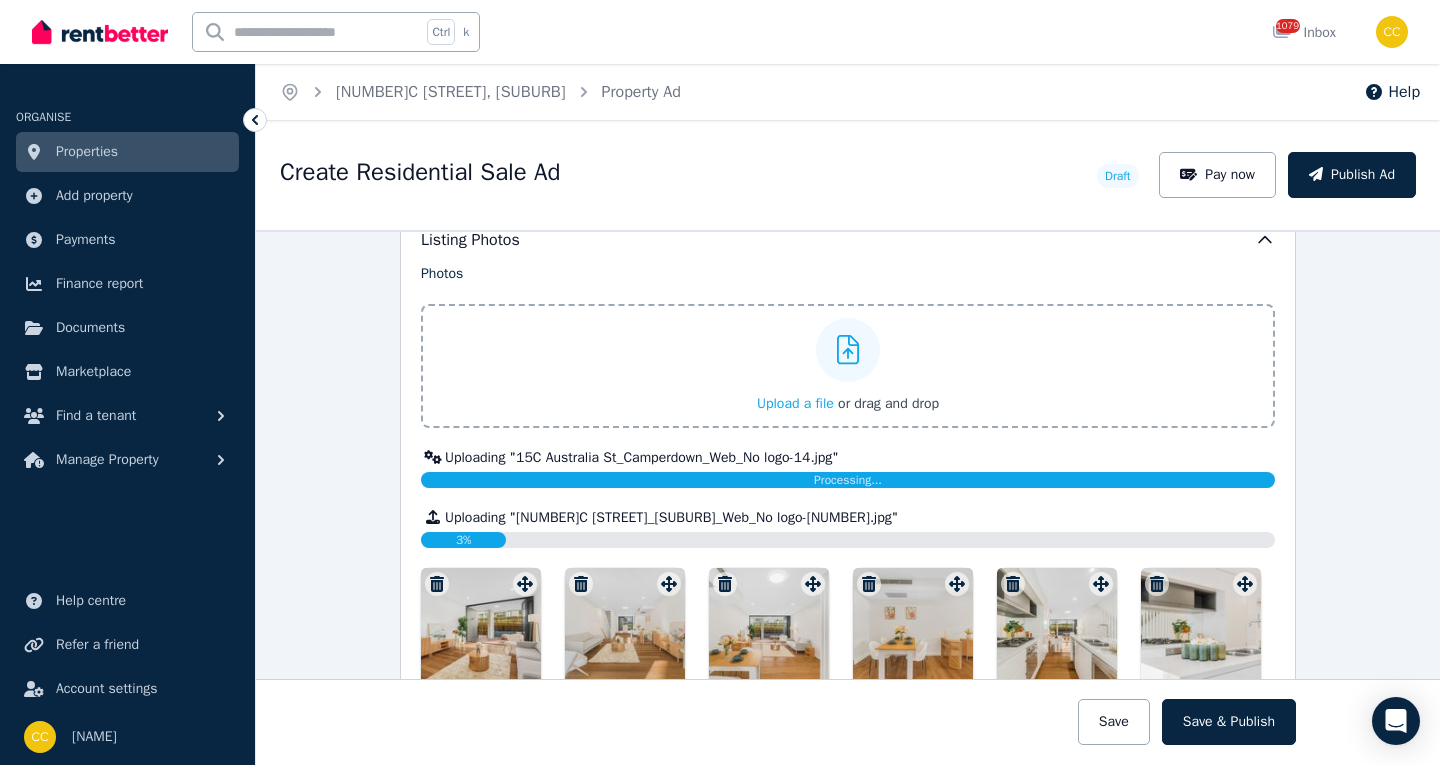 click 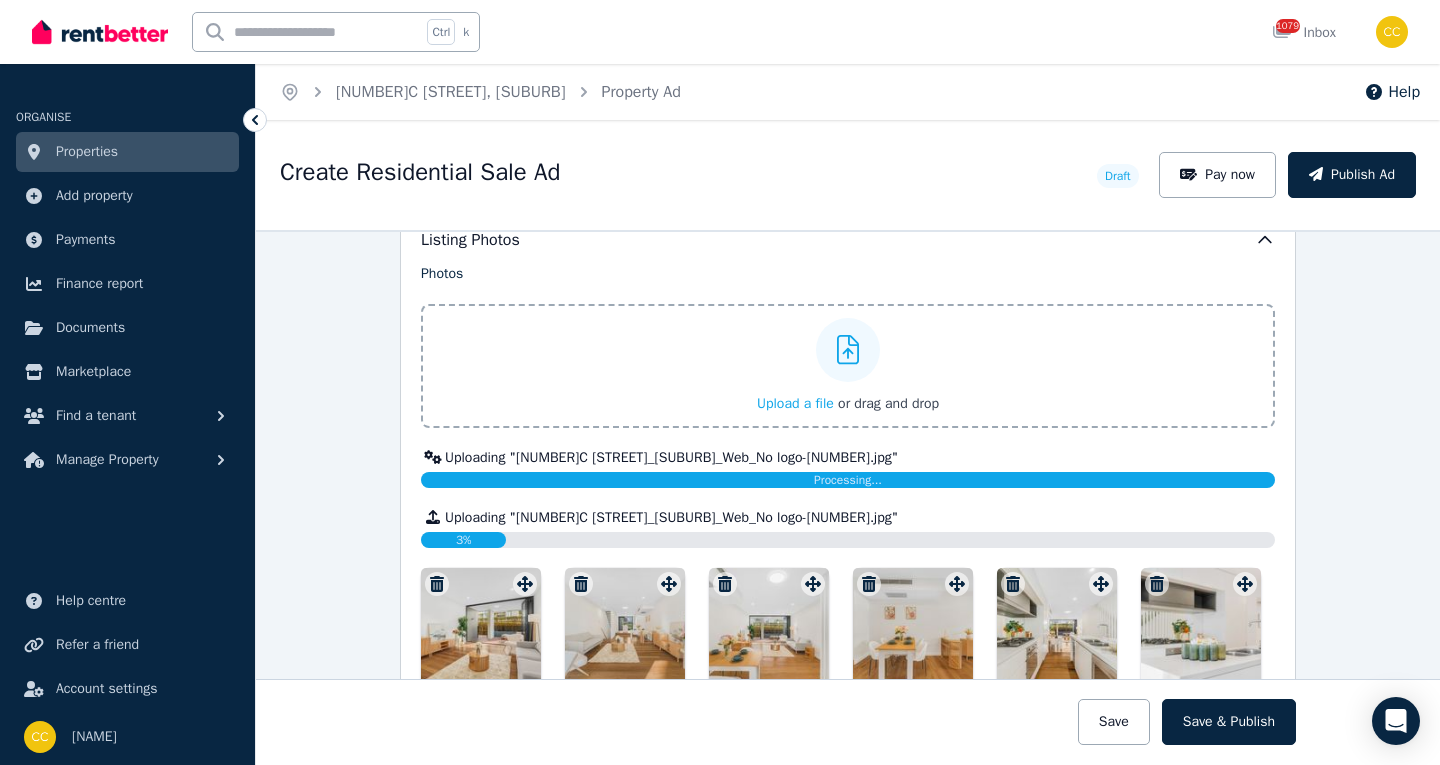 click 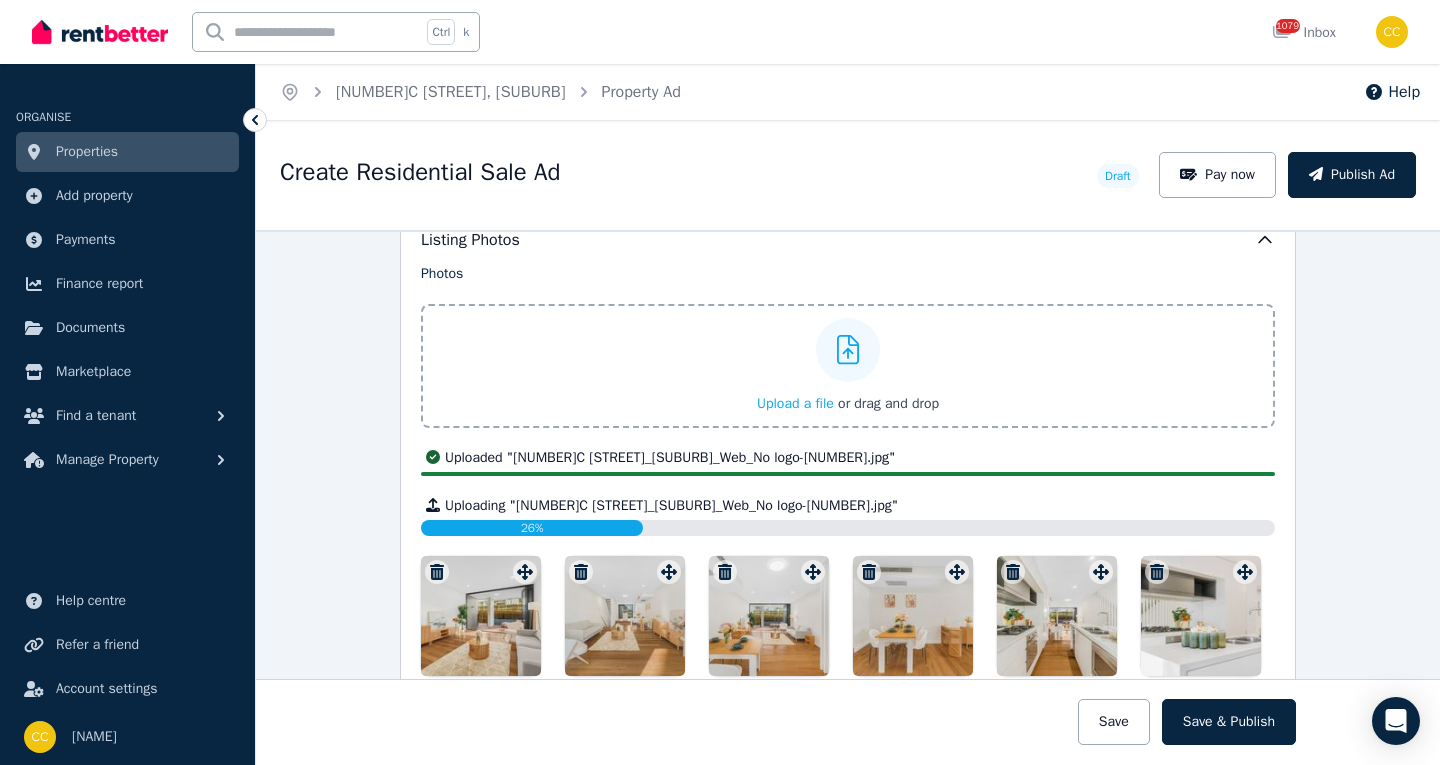 click 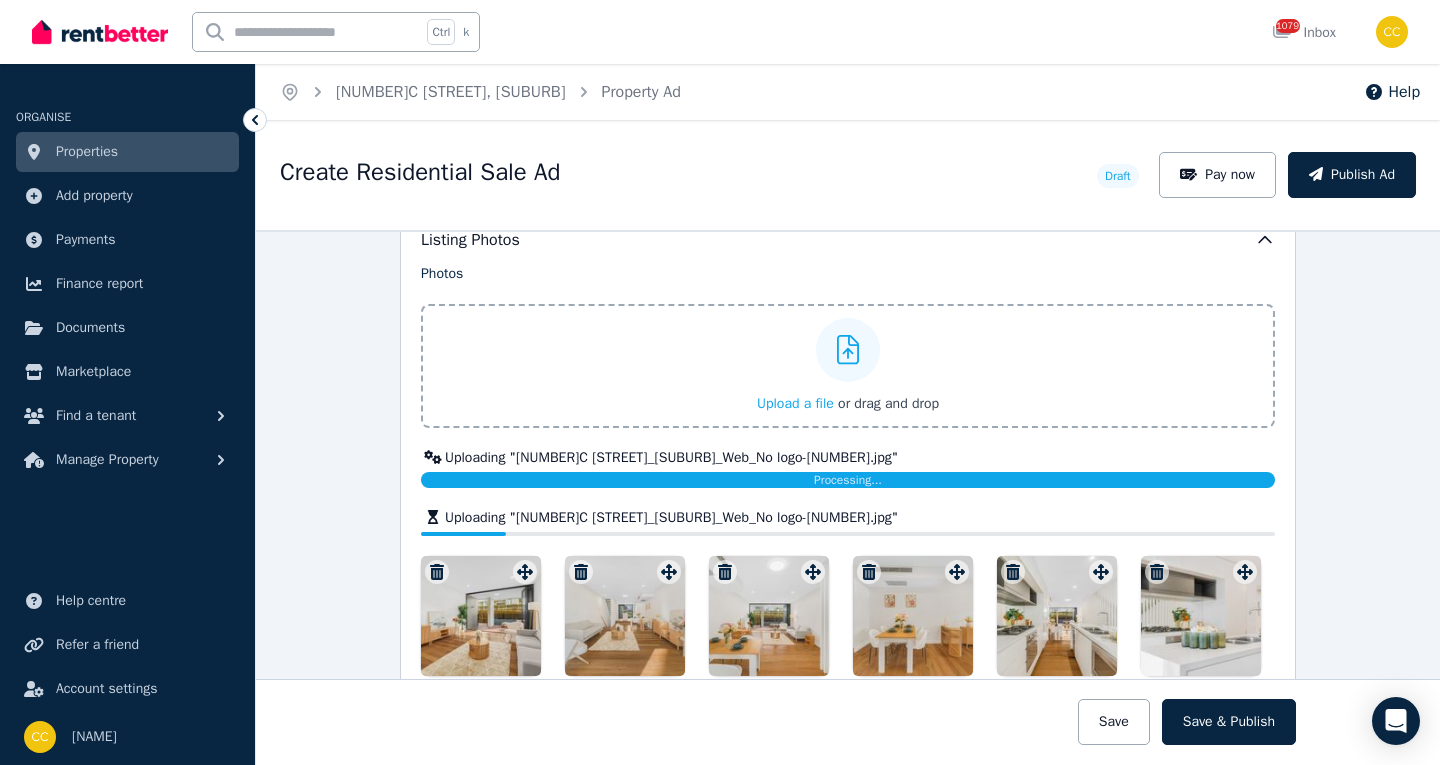 click at bounding box center (848, 350) 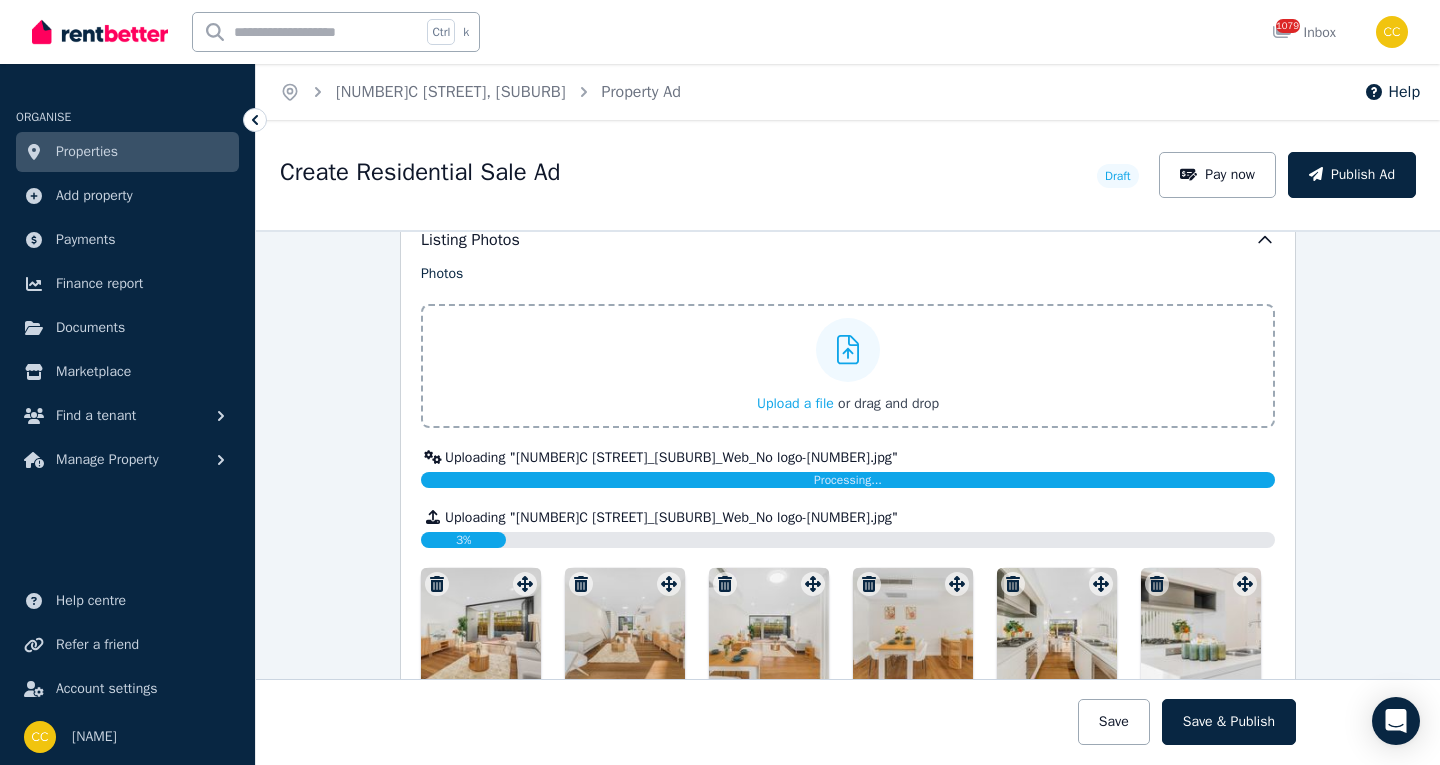 click 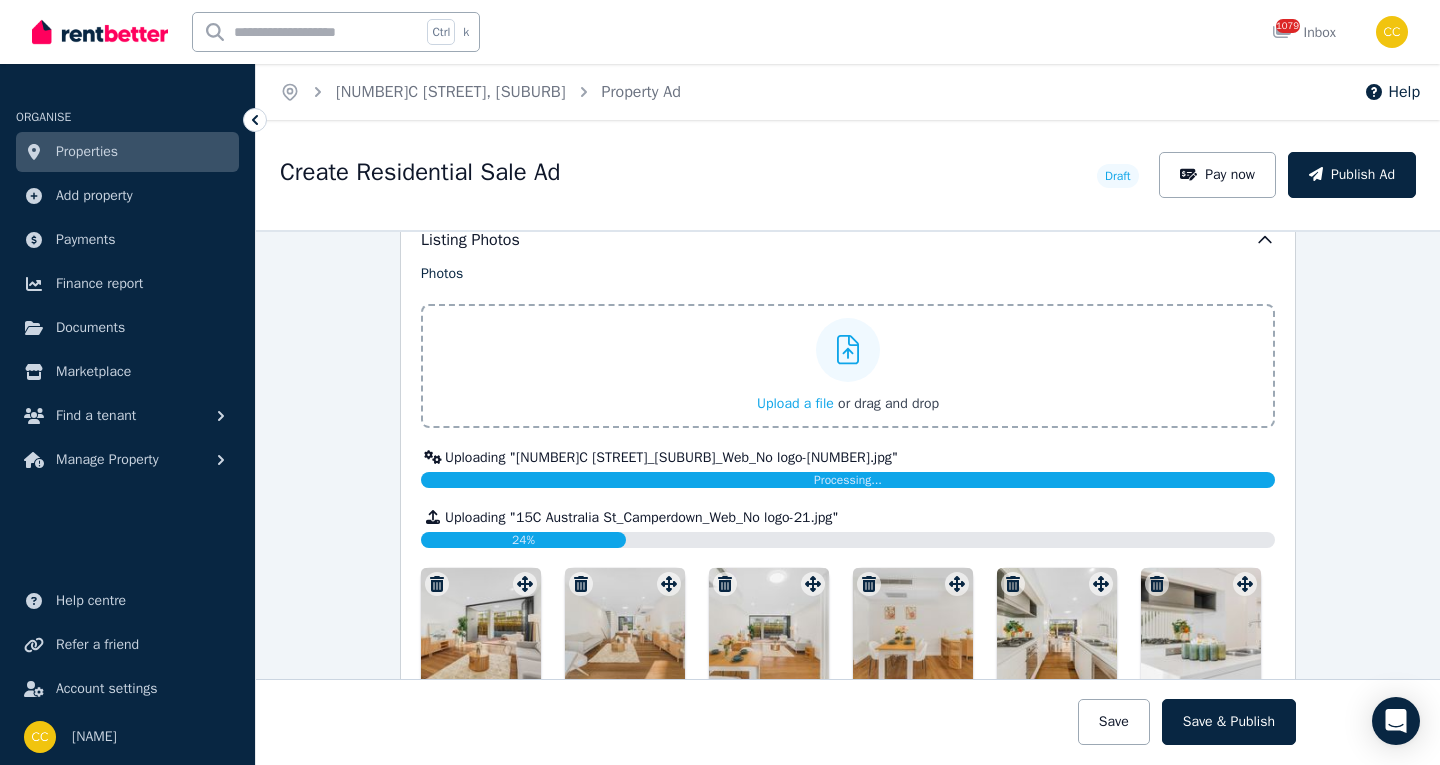 click 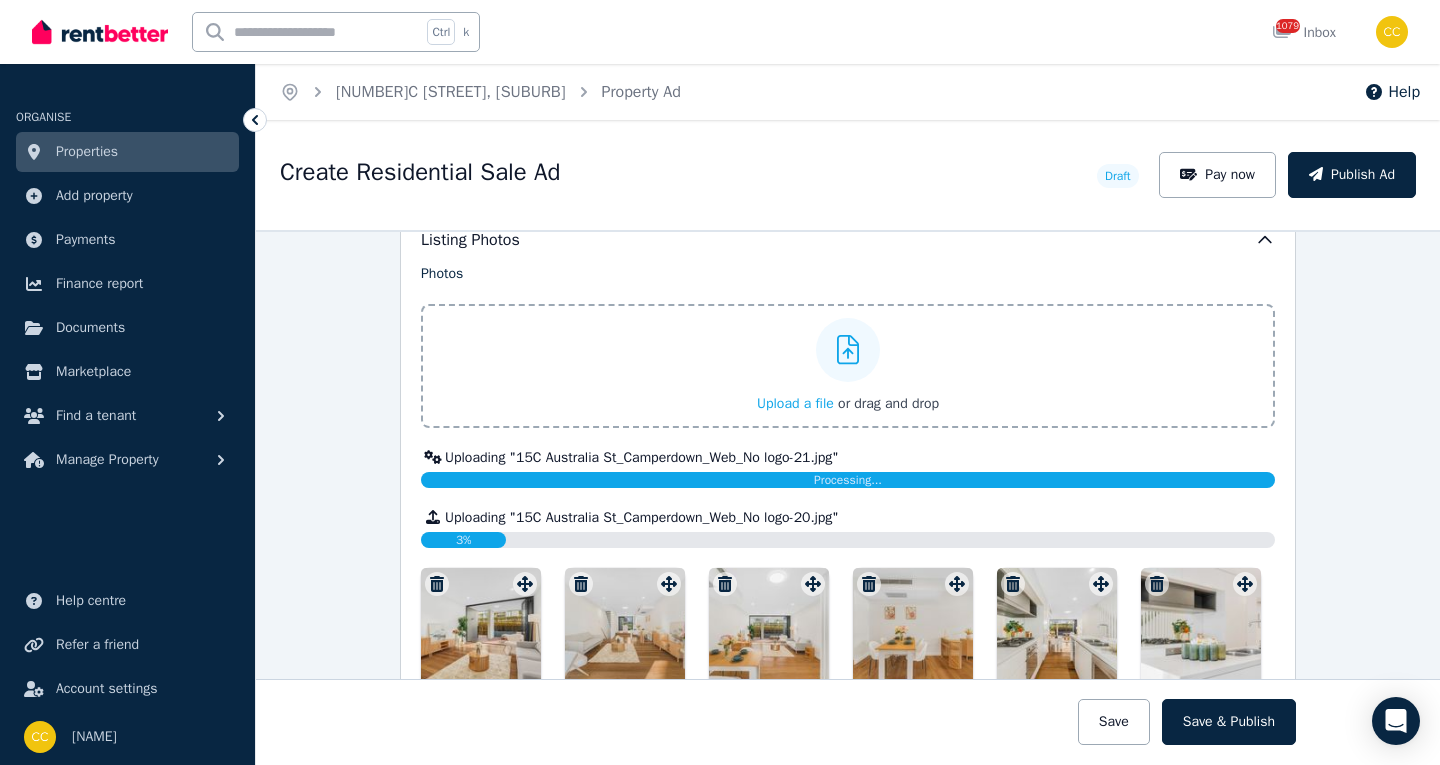 click 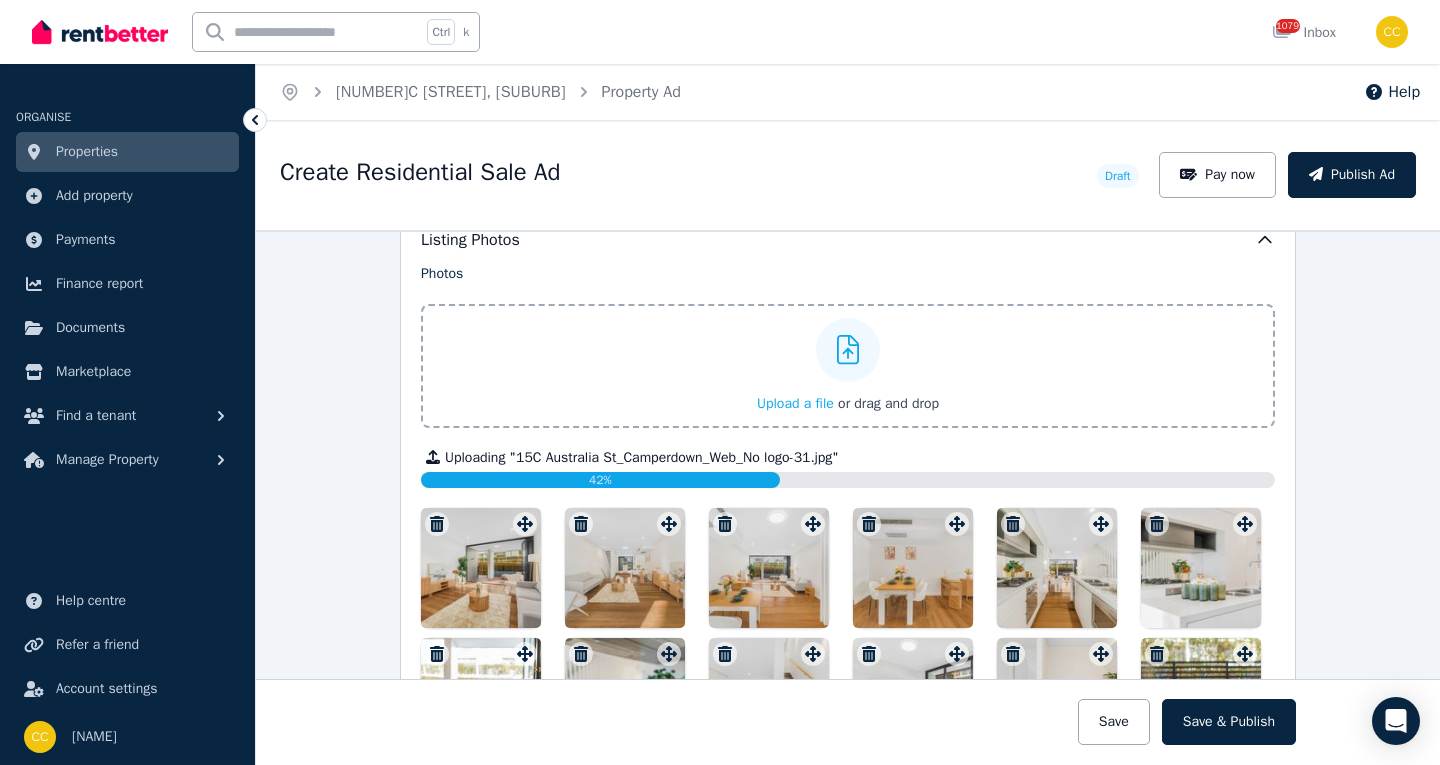 click 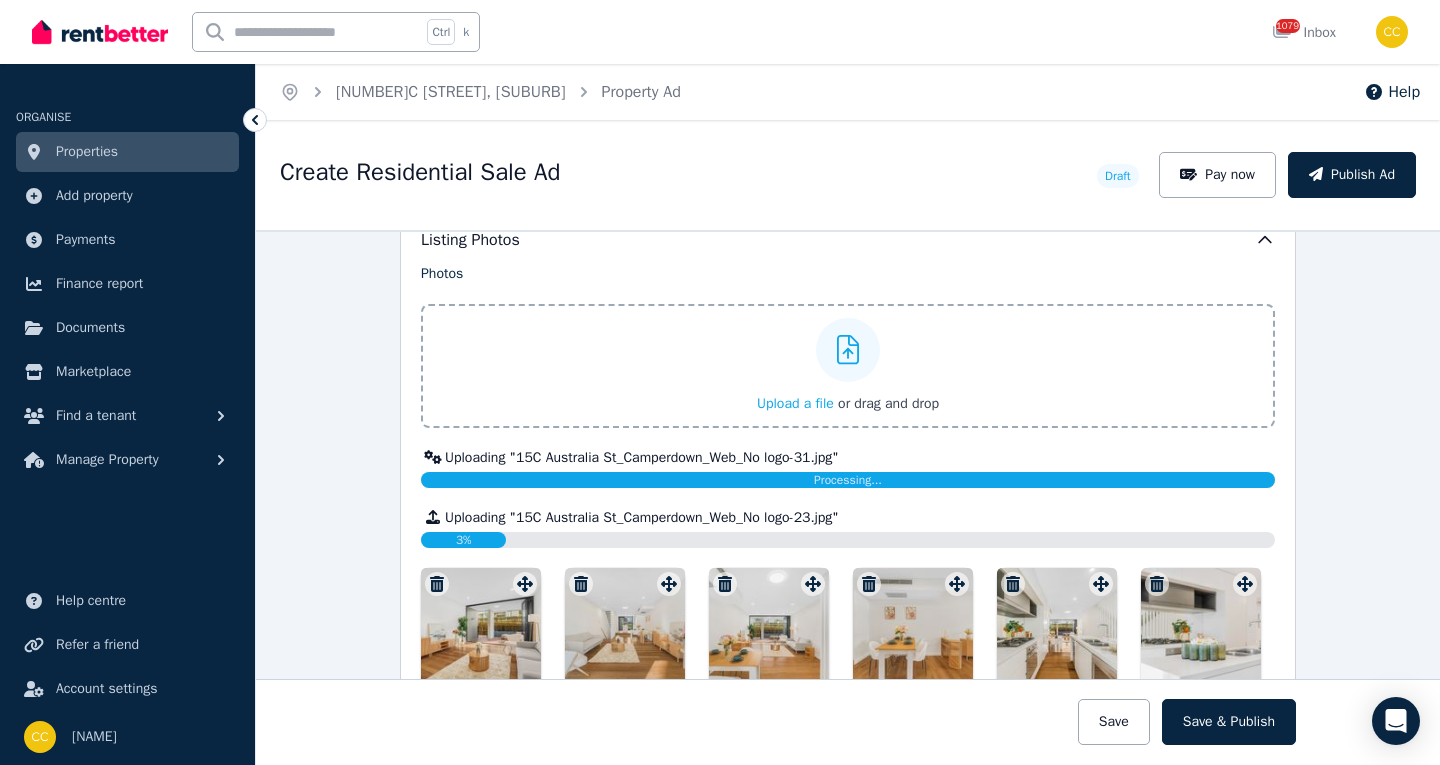 click at bounding box center [848, 350] 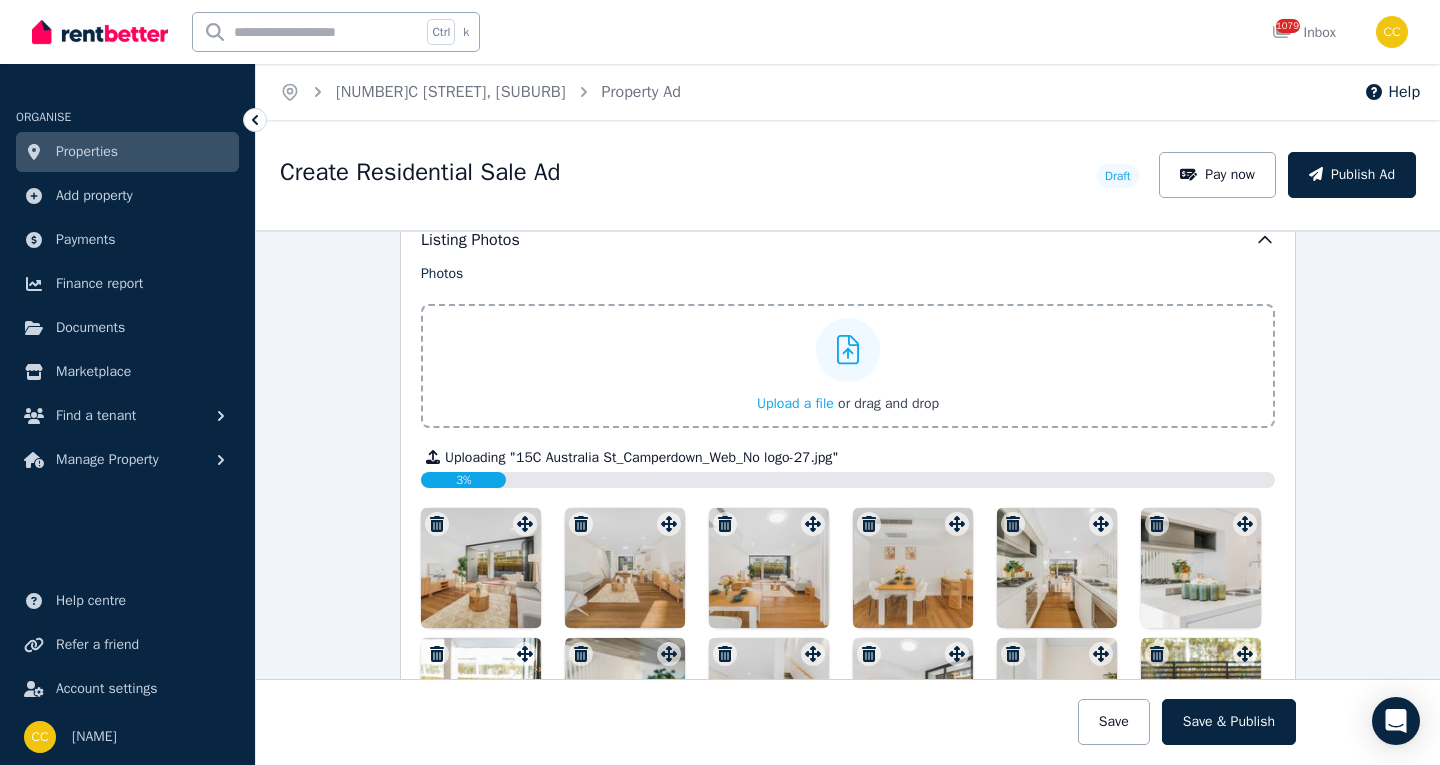 click 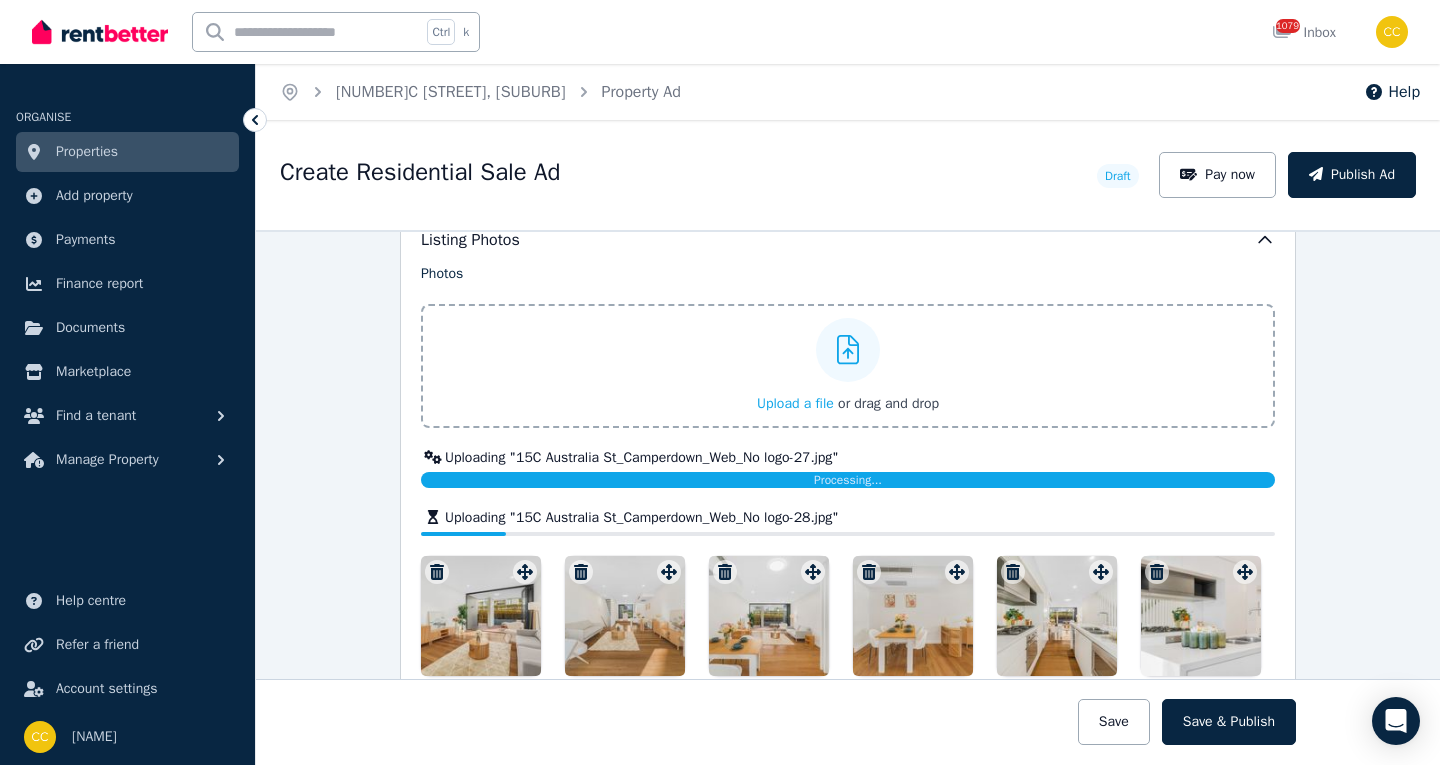 click 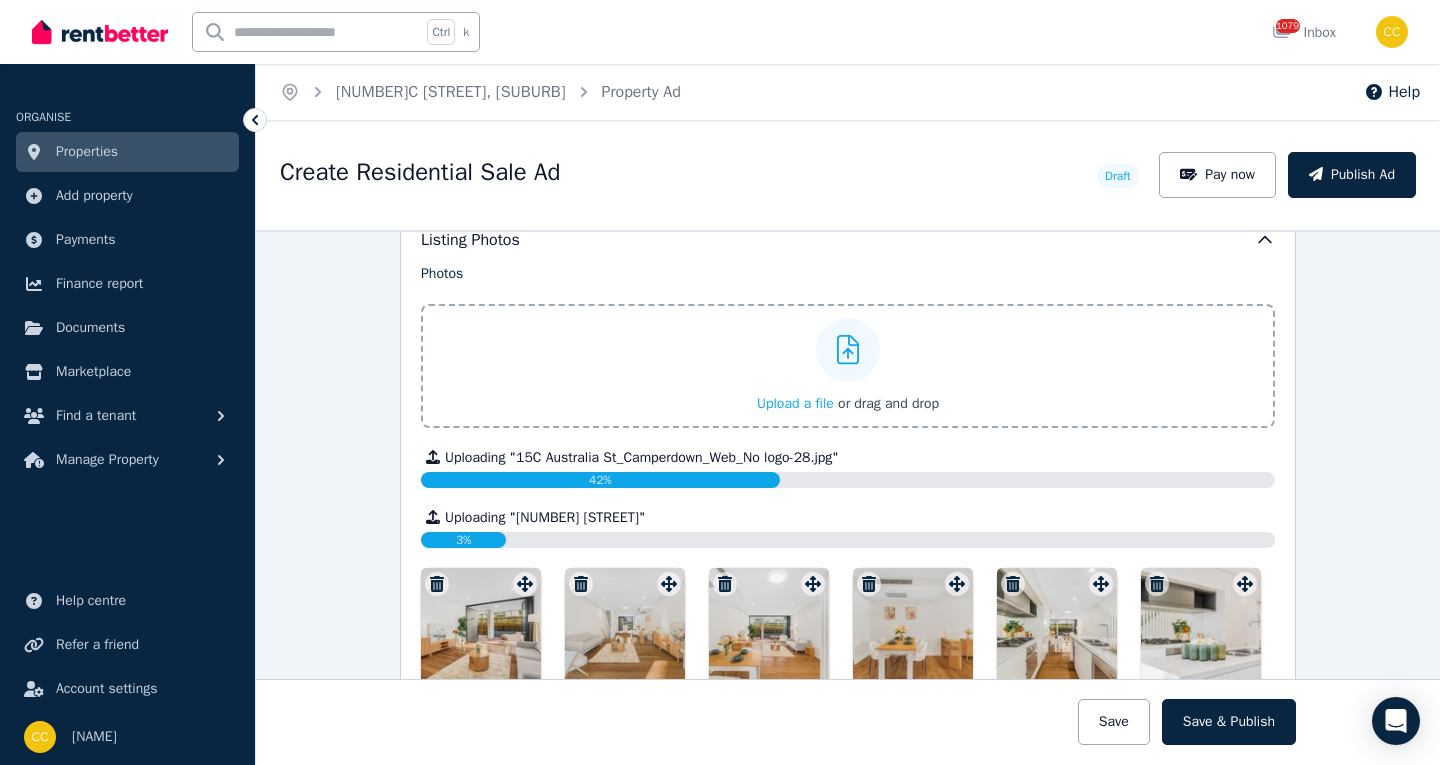 click 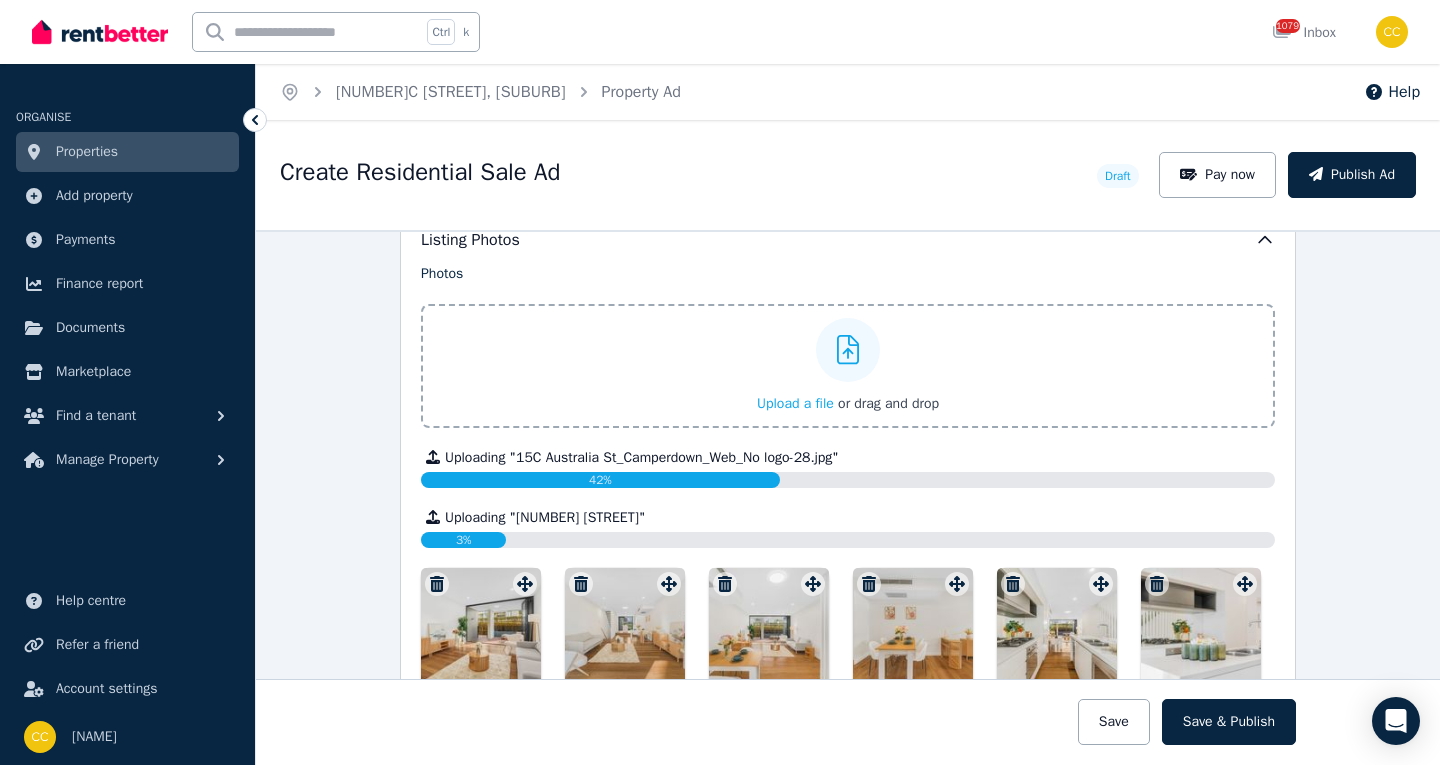 click on "Upload a file   or drag and drop" at bounding box center (0, 0) 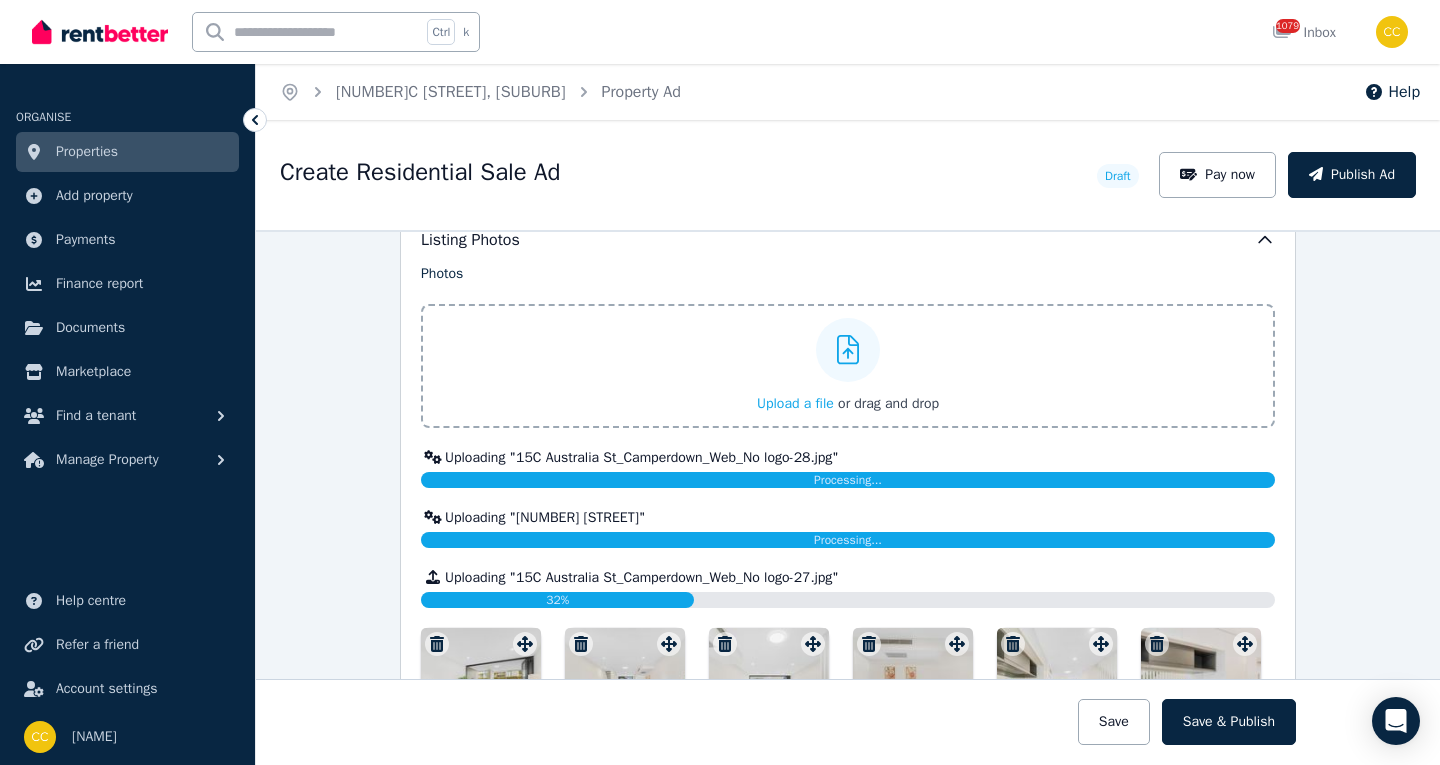 click 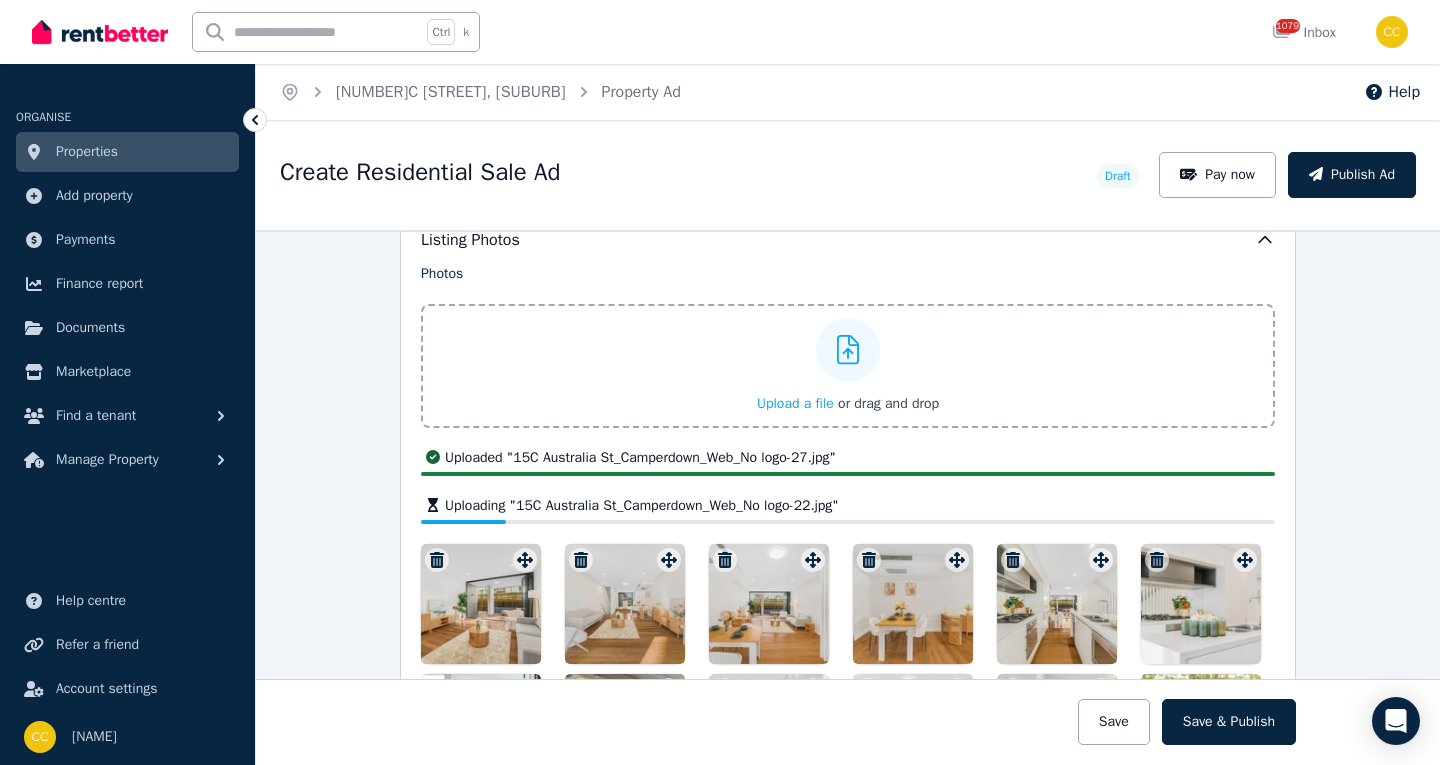 click 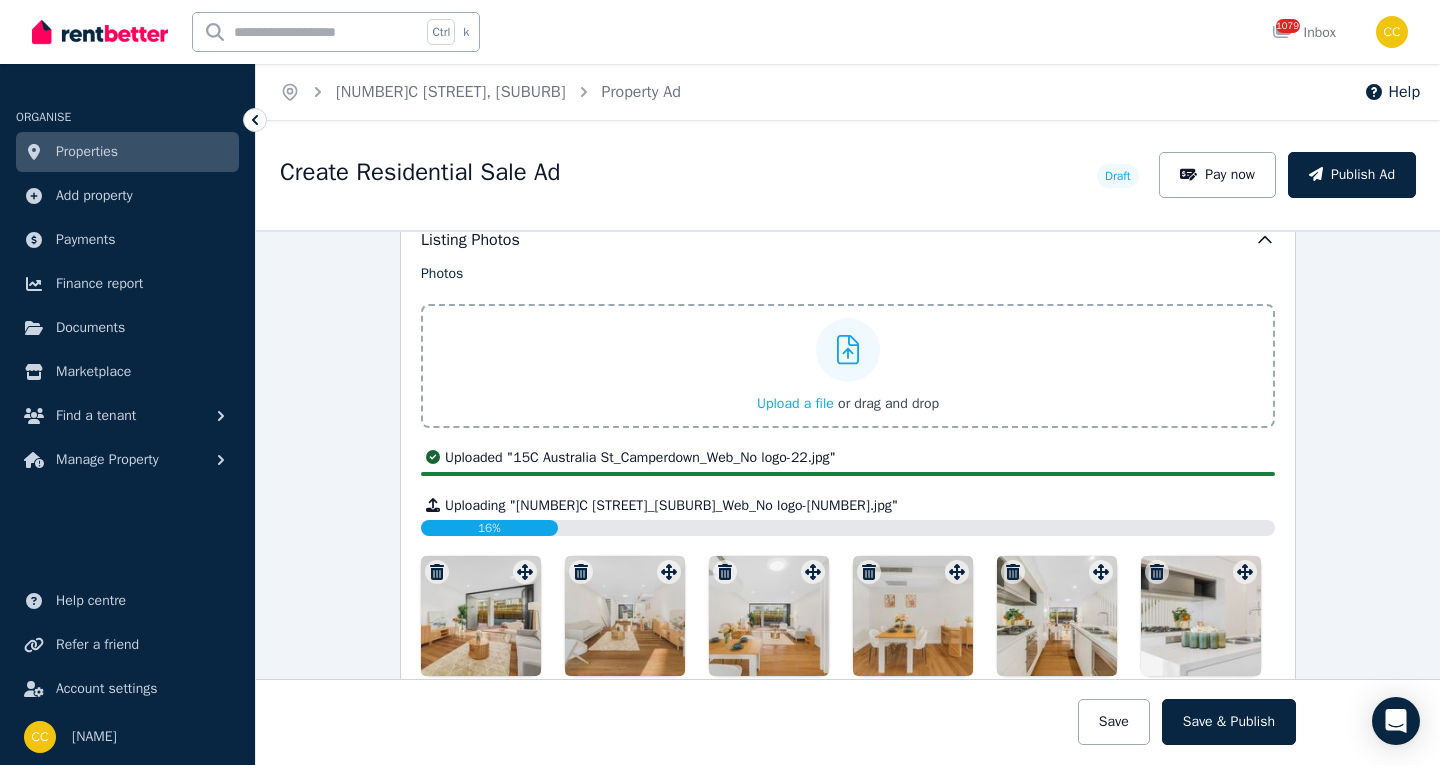 click 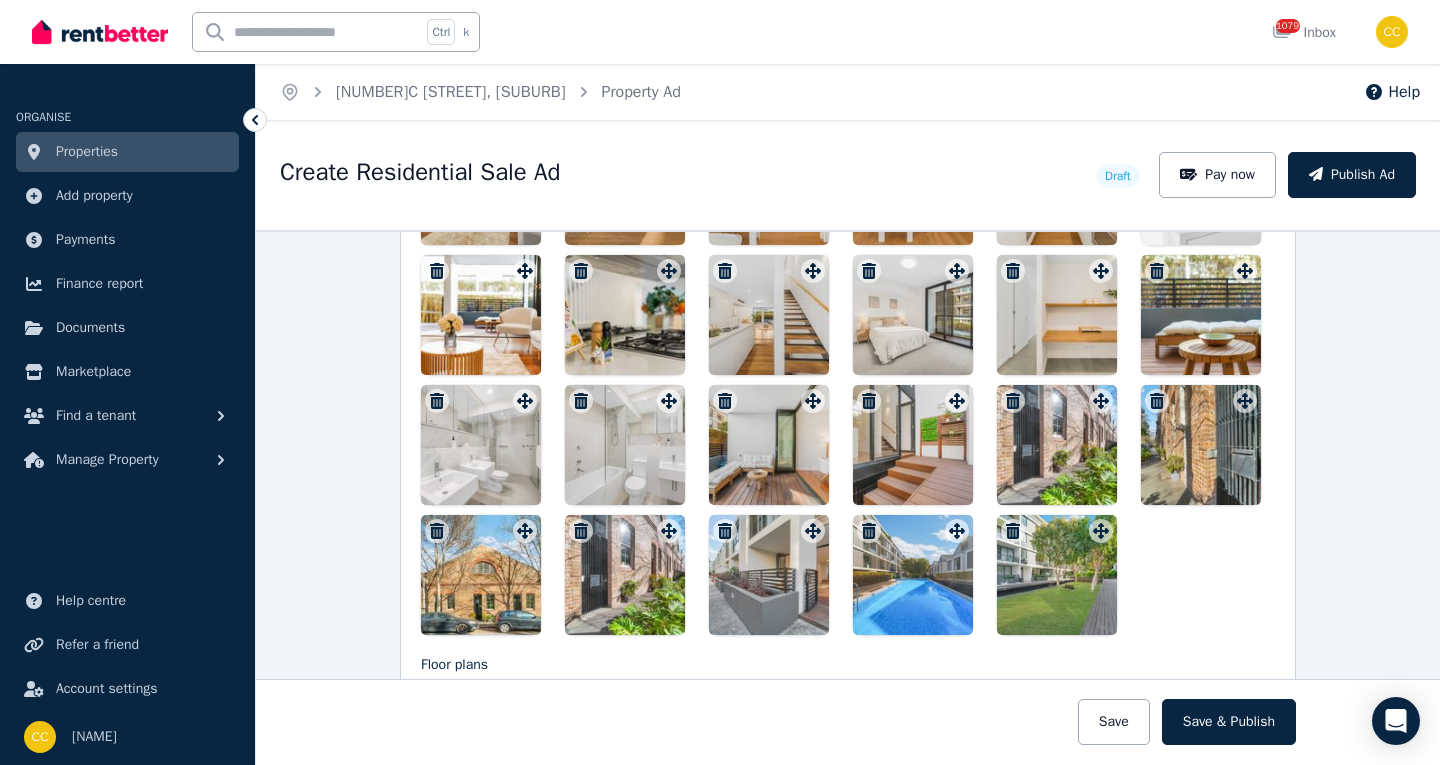 scroll, scrollTop: 2600, scrollLeft: 0, axis: vertical 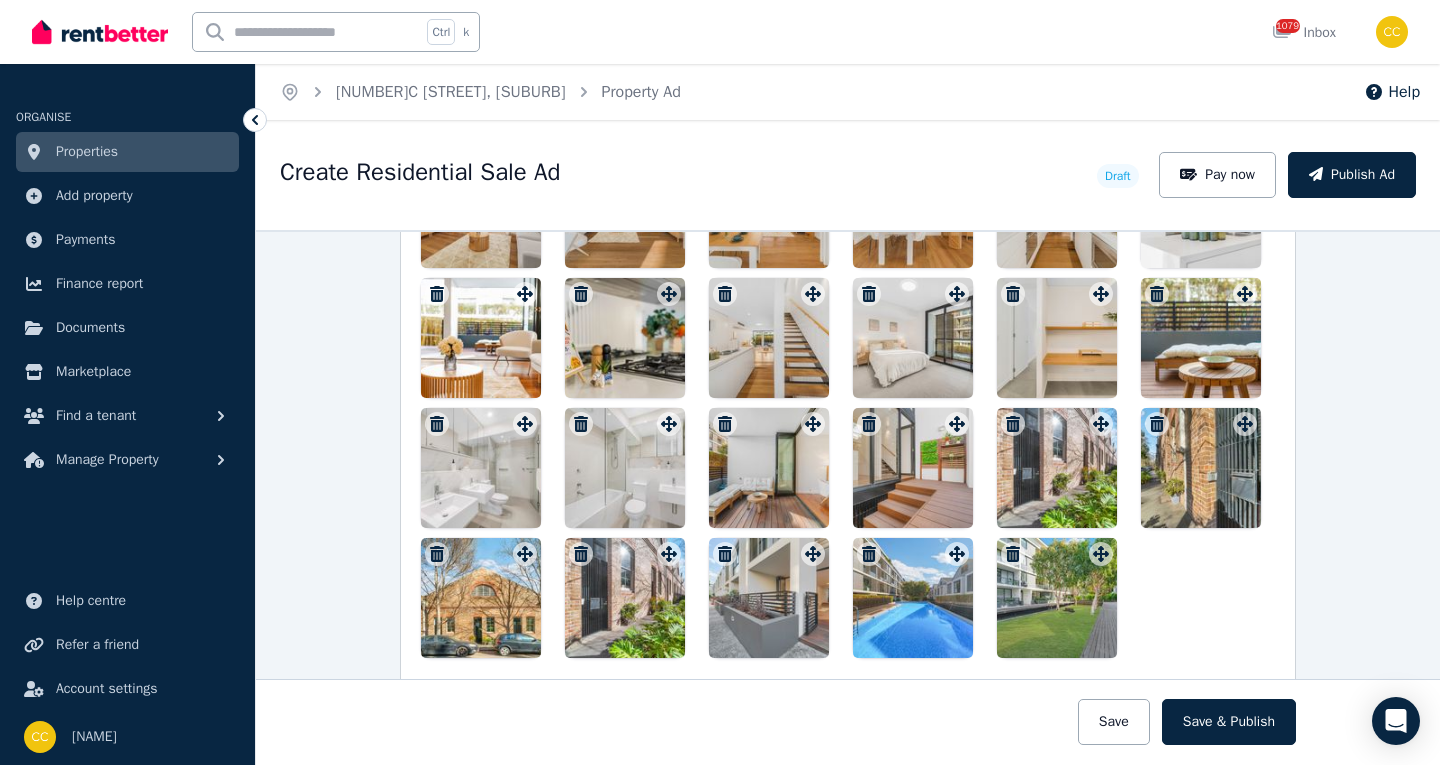 drag, startPoint x: 606, startPoint y: 493, endPoint x: 883, endPoint y: 449, distance: 280.4728 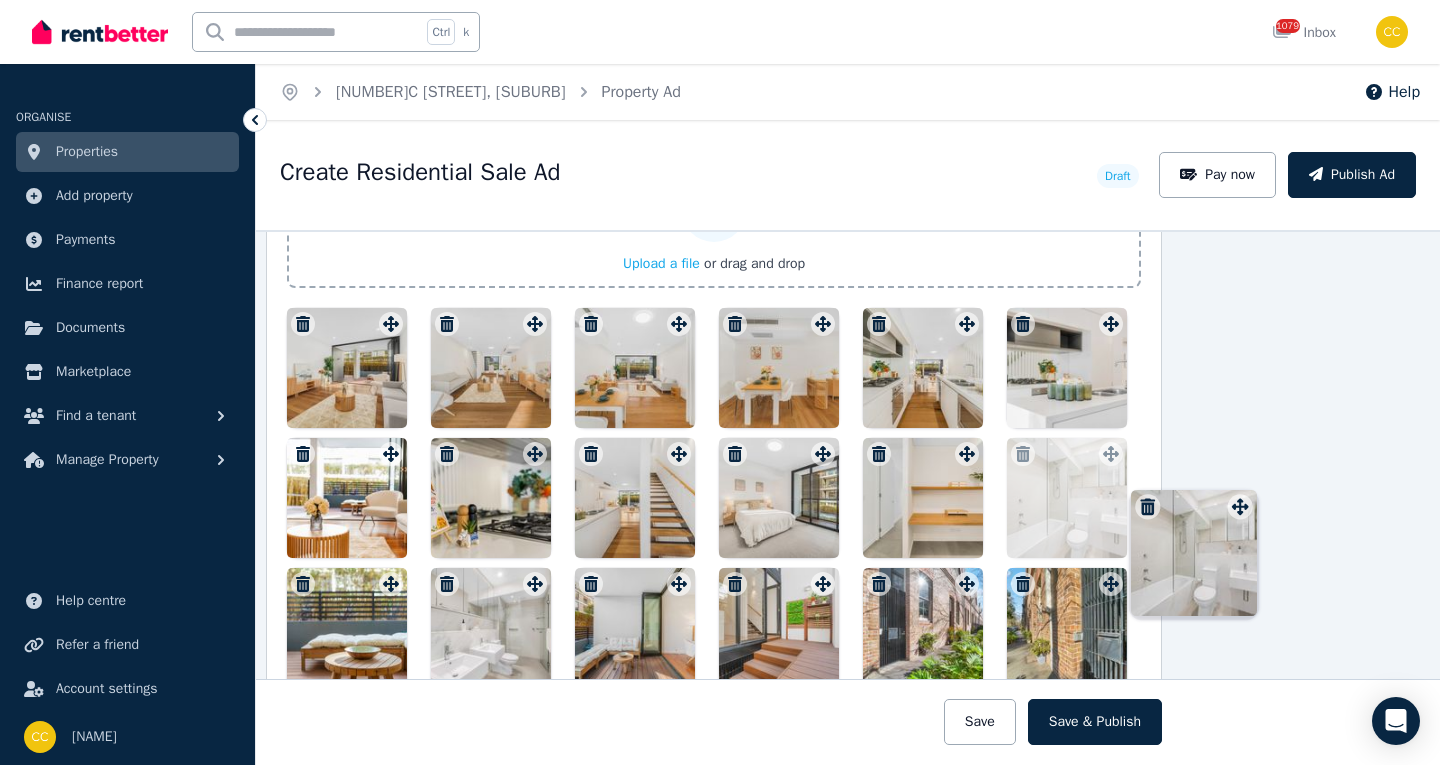 scroll, scrollTop: 2440, scrollLeft: 139, axis: both 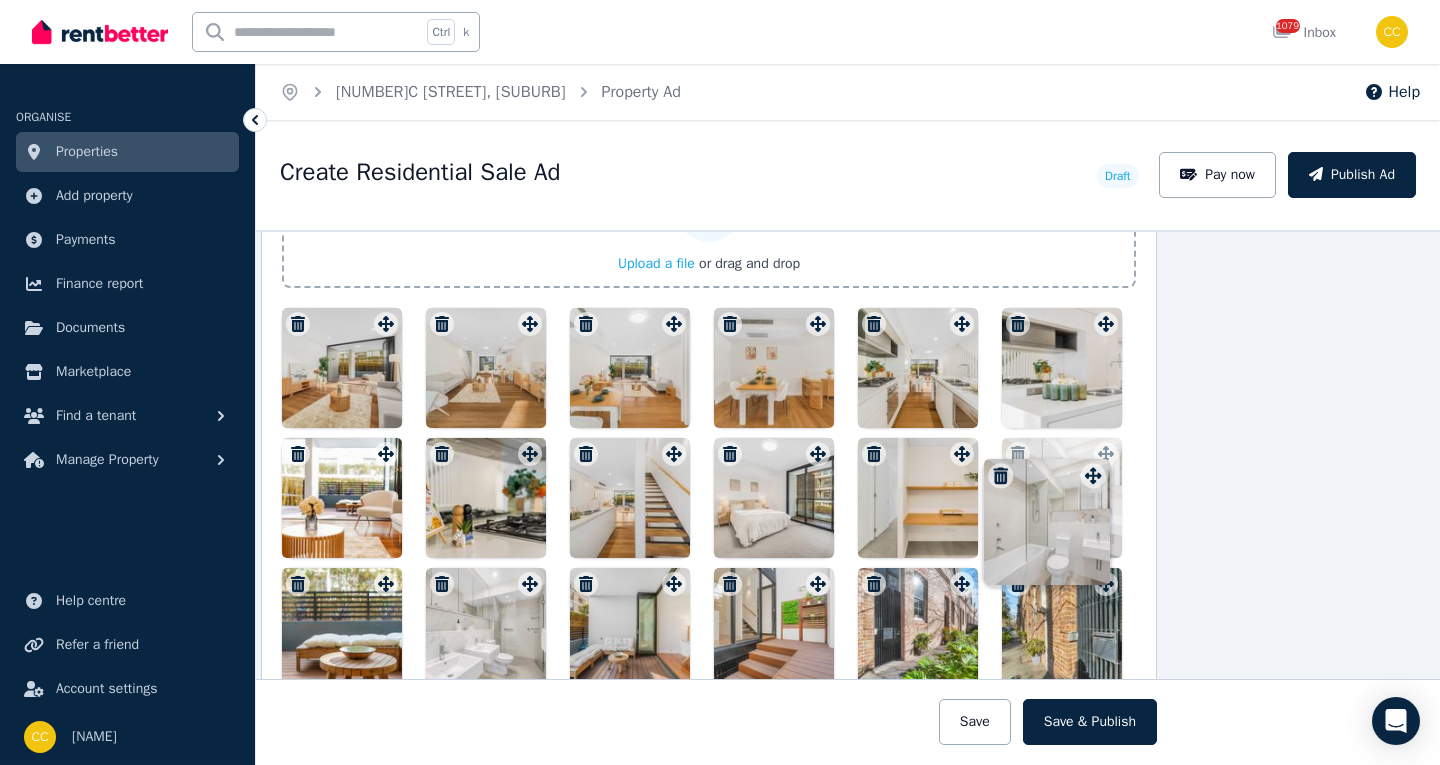 drag, startPoint x: 661, startPoint y: 427, endPoint x: 1090, endPoint y: 462, distance: 430.42538 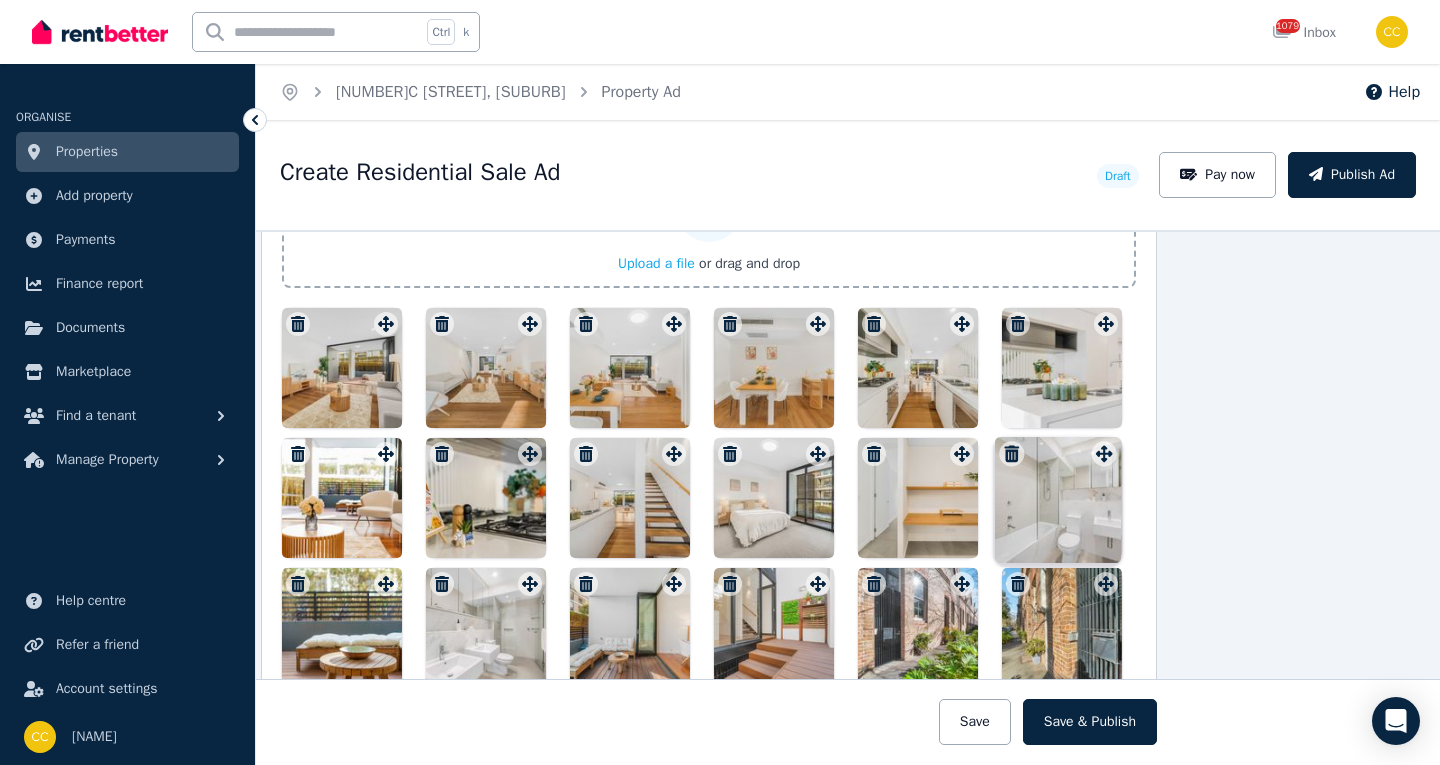 click on "Photos Upload a file   or drag and drop Uploaded   " 15C Australia St_Camperdown_Web_No logo-04.jpg " Uploaded   " 15C Australia St_Camperdown_Web_No logo-11.jpg " Uploaded   " 15C Australia St_Camperdown_Web_No logo-08.jpg " Uploaded   " 15C Australia St_Camperdown_Web_No logo-09.jpg " Uploaded   " 15C Australia St_Camperdown_Web_No logo-12.jpg " Uploaded   " 15C Australia St_Camperdown_Web_No logo-14.jpg " Uploaded   " 15C Australia St_Camperdown_Web_No logo-19.jpg " Uploaded   " 15C Australia St_Camperdown_Web_No logo-10.jpg " Uploaded   " 15C Australia St_Camperdown_Web_No logo-03.jpg " Uploaded   " 15C Australia St_Camperdown_Web_No logo-01.jpg " Uploaded   " 15C Australia St_Camperdown_Web_No logo-16.jpg " Uploaded   " 15C Australia St_Camperdown_Web_No logo-21.jpg " Uploaded   " 15C Australia St_Camperdown_Web_No logo-20.jpg " Uploaded   " 15C Australia St_Camperdown_Web_No logo-31.jpg " Uploaded   " 15C Australia St_Camperdown_Web_No logo-23.jpg " Uploaded   " " Uploaded   " " Uploaded   " " Uploaded" at bounding box center [709, 471] 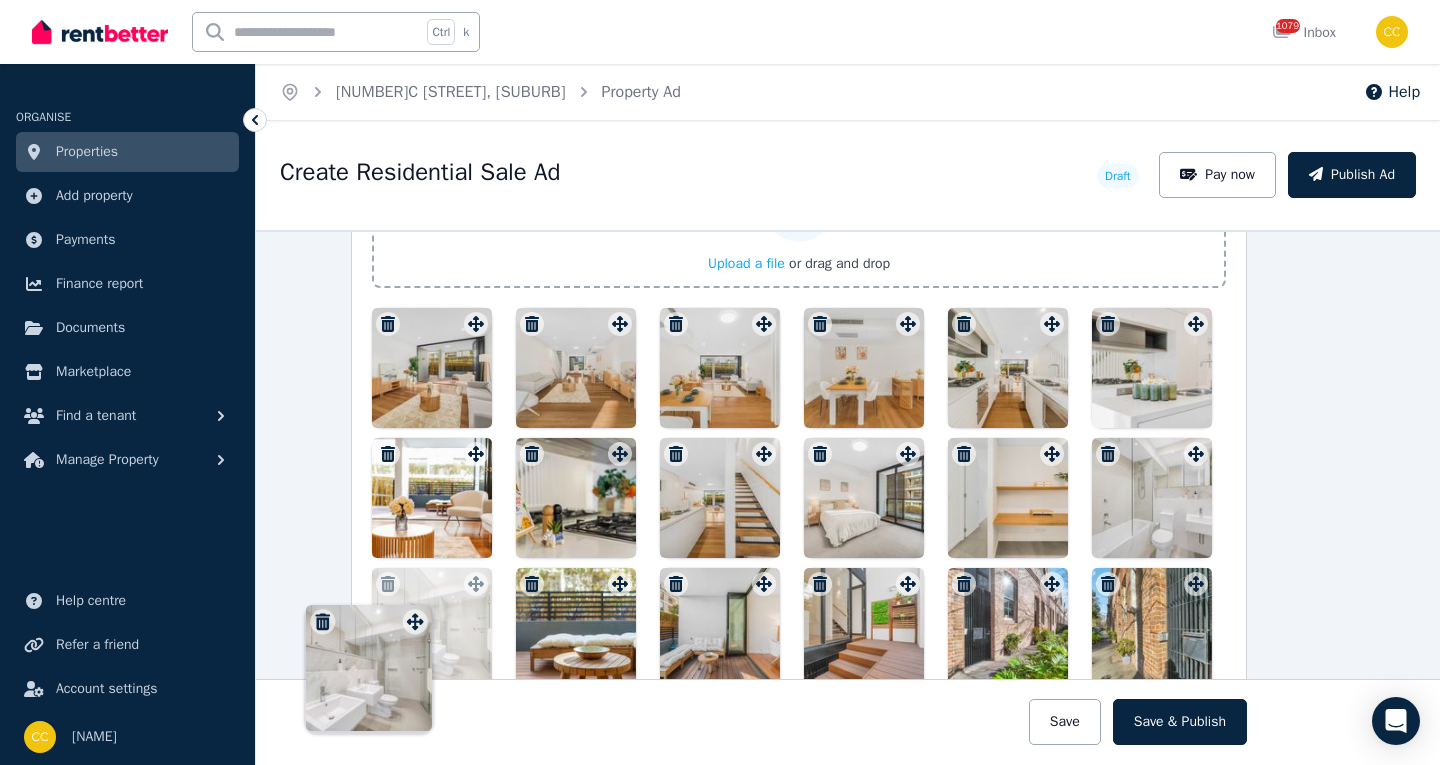 scroll, scrollTop: 2440, scrollLeft: 0, axis: vertical 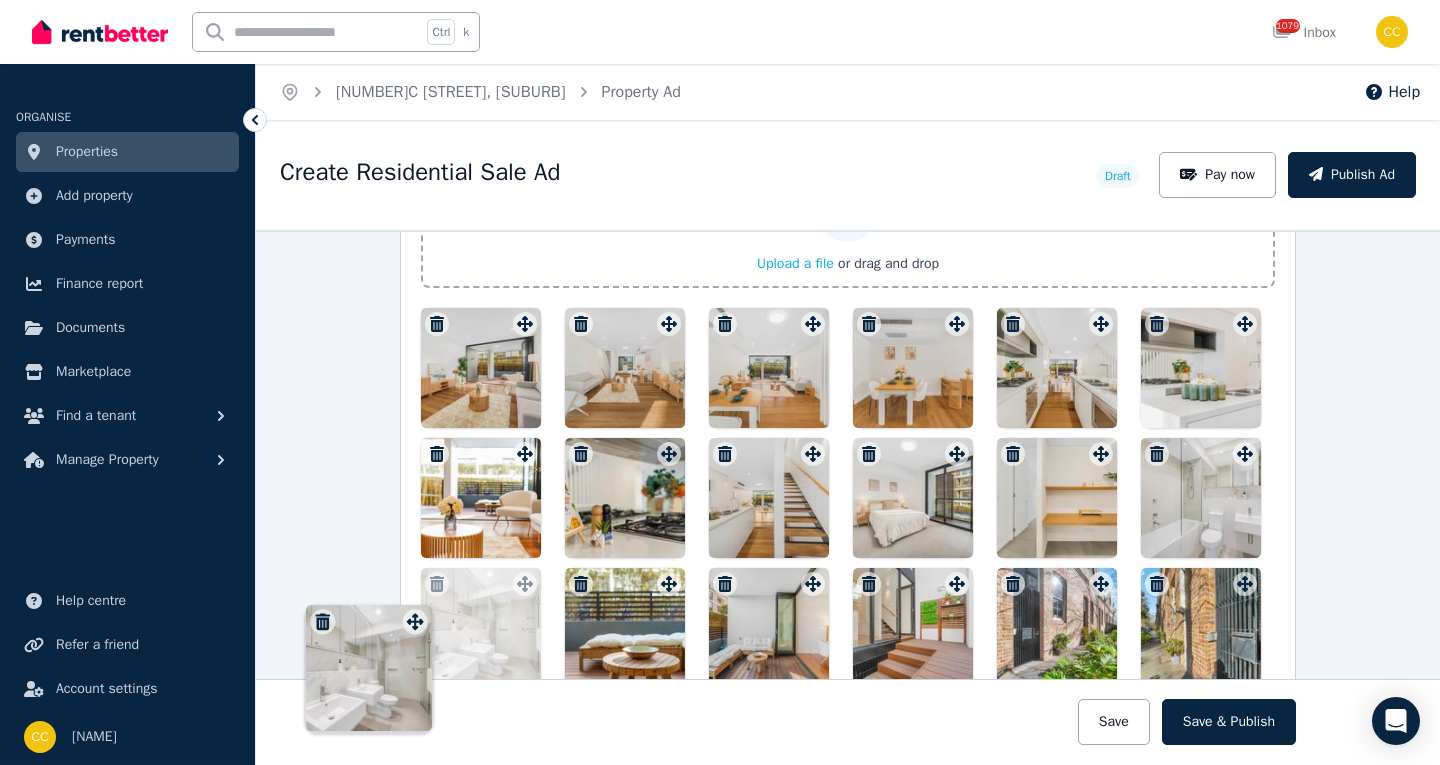 drag, startPoint x: 524, startPoint y: 588, endPoint x: 414, endPoint y: 610, distance: 112.17843 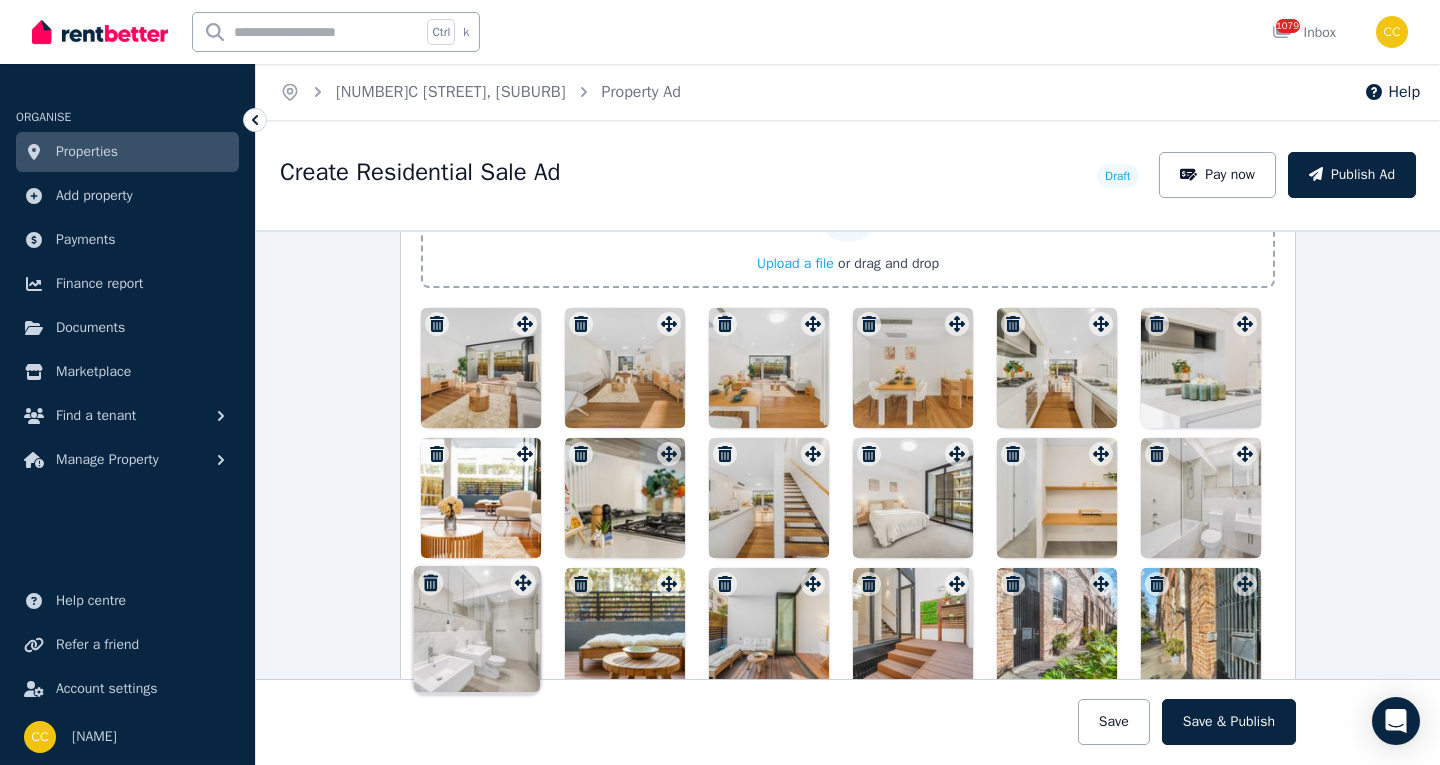 click on "Photos Upload a file   or drag and drop Uploaded   " 15C Australia St_Camperdown_Web_No logo-04.jpg " Uploaded   " 15C Australia St_Camperdown_Web_No logo-11.jpg " Uploaded   " 15C Australia St_Camperdown_Web_No logo-08.jpg " Uploaded   " 15C Australia St_Camperdown_Web_No logo-09.jpg " Uploaded   " 15C Australia St_Camperdown_Web_No logo-12.jpg " Uploaded   " 15C Australia St_Camperdown_Web_No logo-14.jpg " Uploaded   " 15C Australia St_Camperdown_Web_No logo-19.jpg " Uploaded   " 15C Australia St_Camperdown_Web_No logo-10.jpg " Uploaded   " 15C Australia St_Camperdown_Web_No logo-03.jpg " Uploaded   " 15C Australia St_Camperdown_Web_No logo-01.jpg " Uploaded   " 15C Australia St_Camperdown_Web_No logo-16.jpg " Uploaded   " 15C Australia St_Camperdown_Web_No logo-21.jpg " Uploaded   " 15C Australia St_Camperdown_Web_No logo-20.jpg " Uploaded   " 15C Australia St_Camperdown_Web_No logo-31.jpg " Uploaded   " 15C Australia St_Camperdown_Web_No logo-23.jpg " Uploaded   " " Uploaded   " " Uploaded   " " Uploaded" at bounding box center [848, 471] 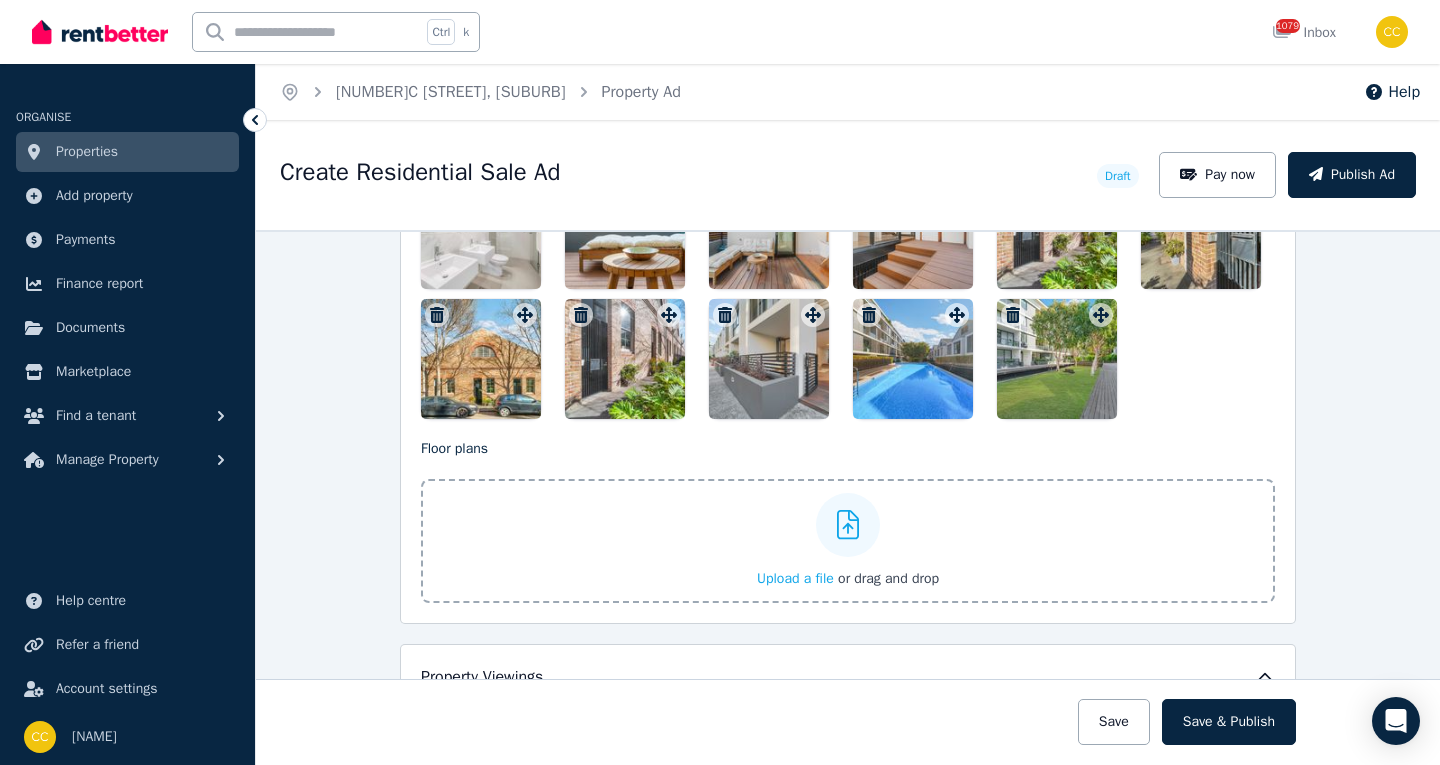 scroll, scrollTop: 2840, scrollLeft: 0, axis: vertical 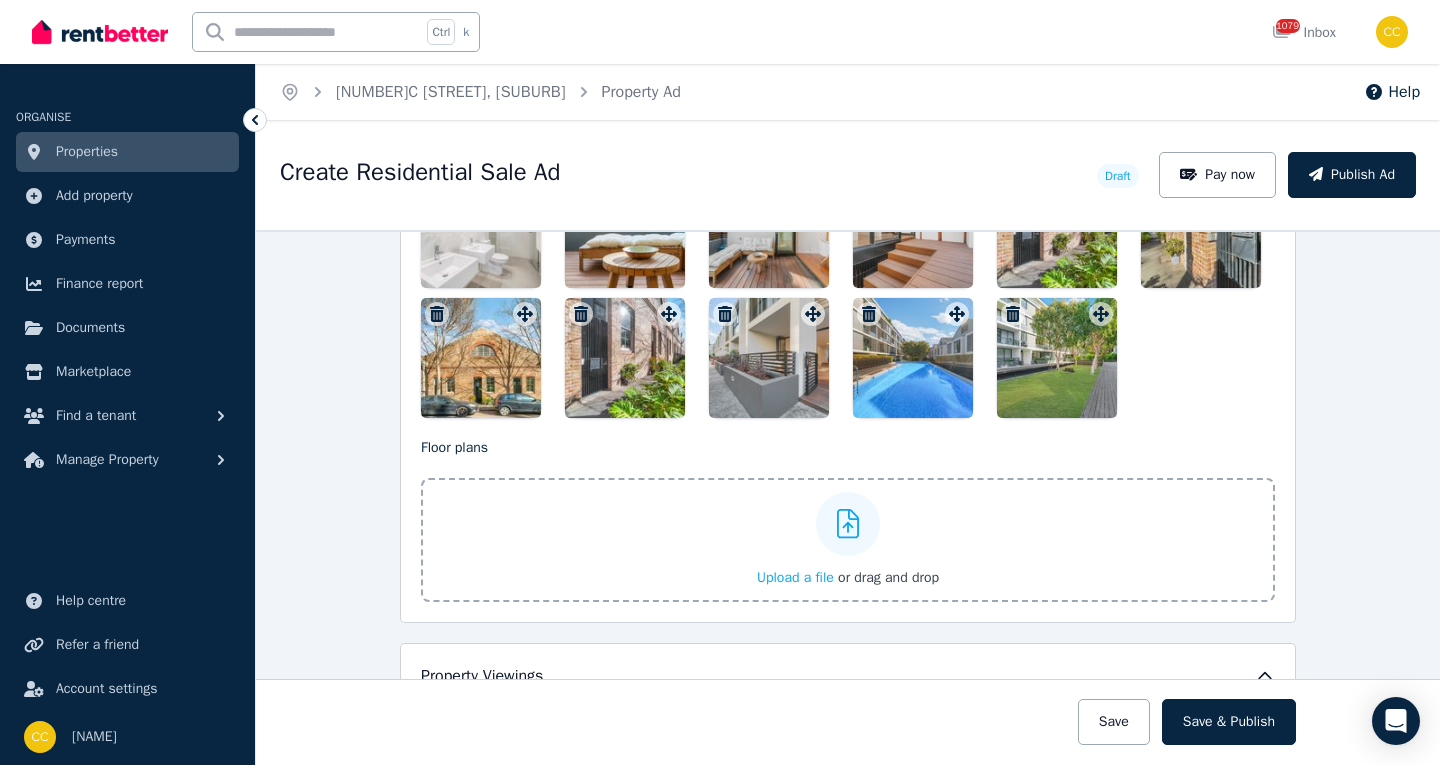 click 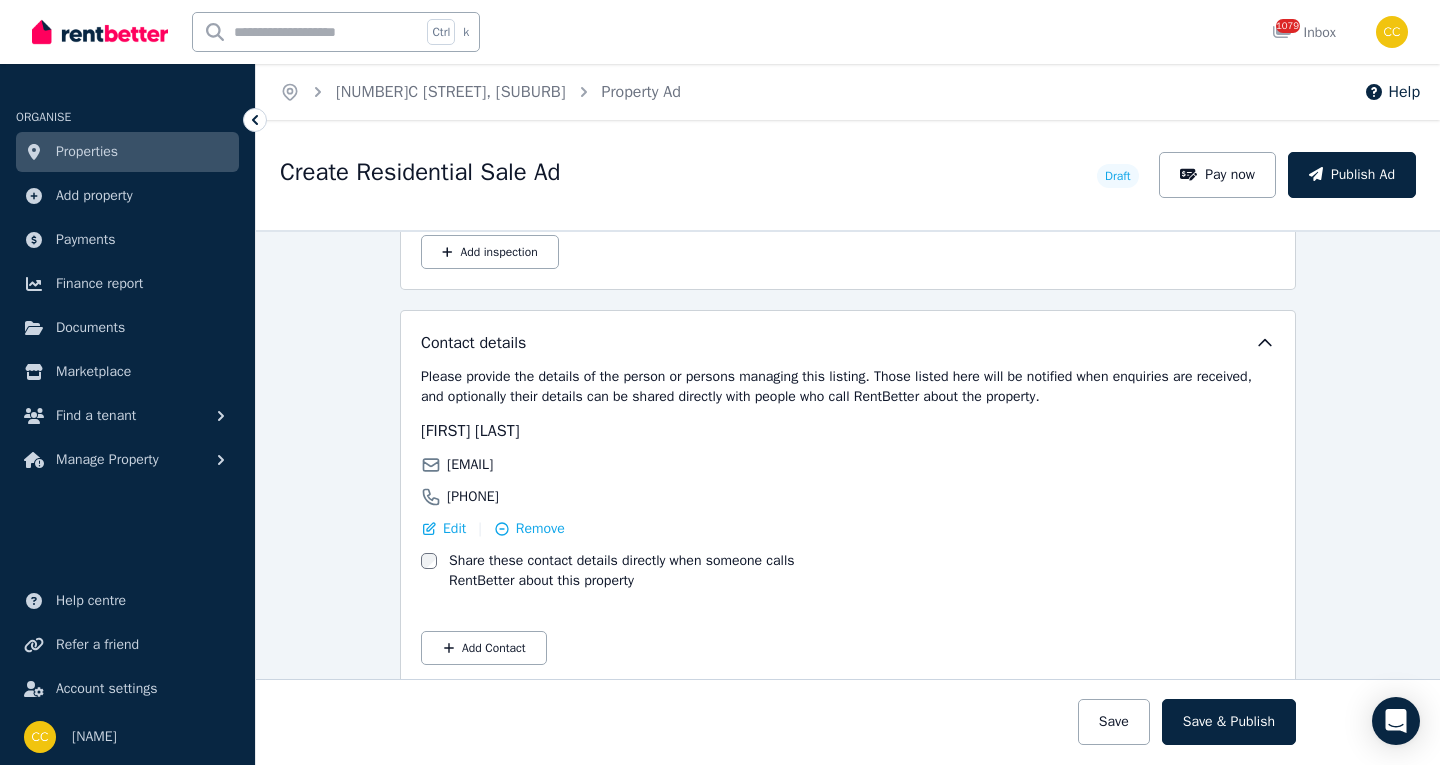 scroll, scrollTop: 3436, scrollLeft: 0, axis: vertical 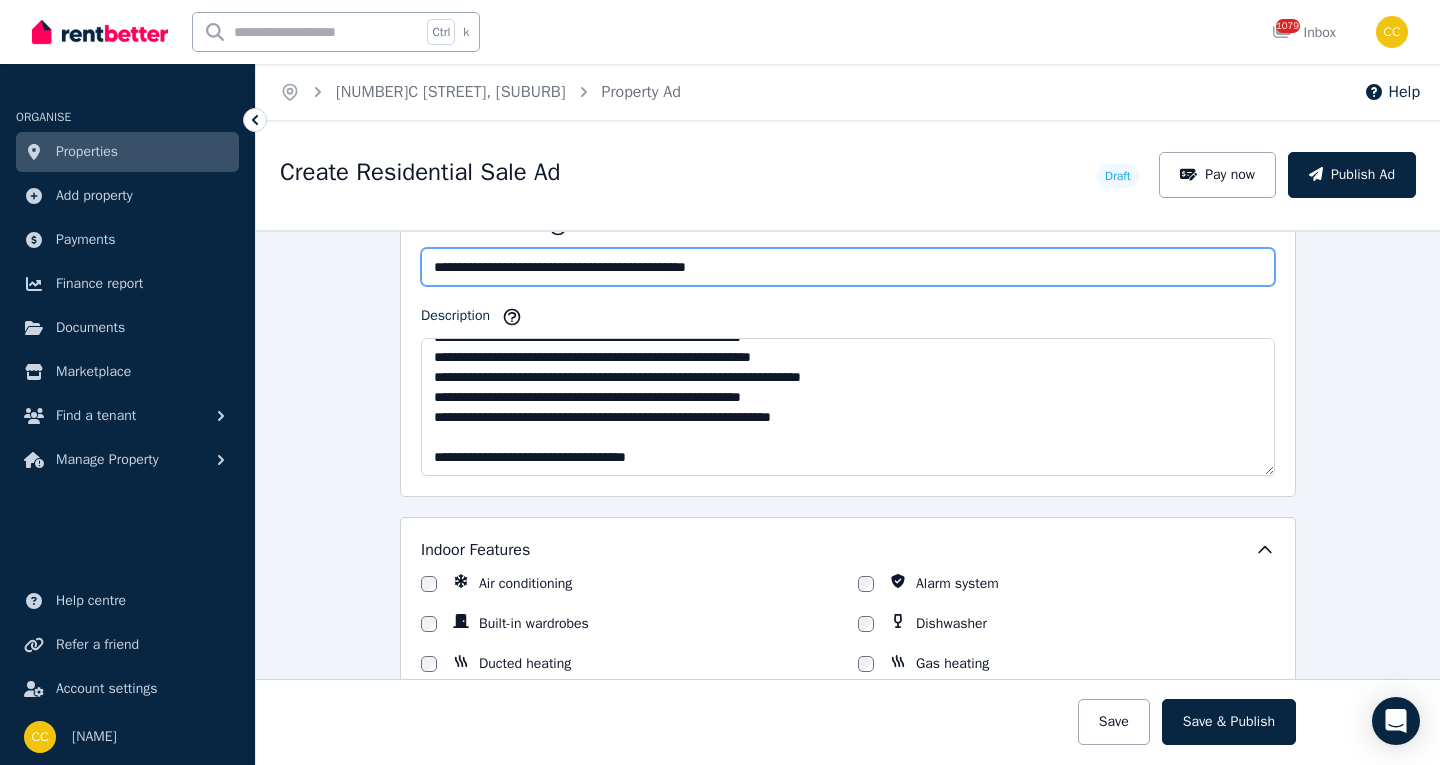 click on "**********" at bounding box center [848, 267] 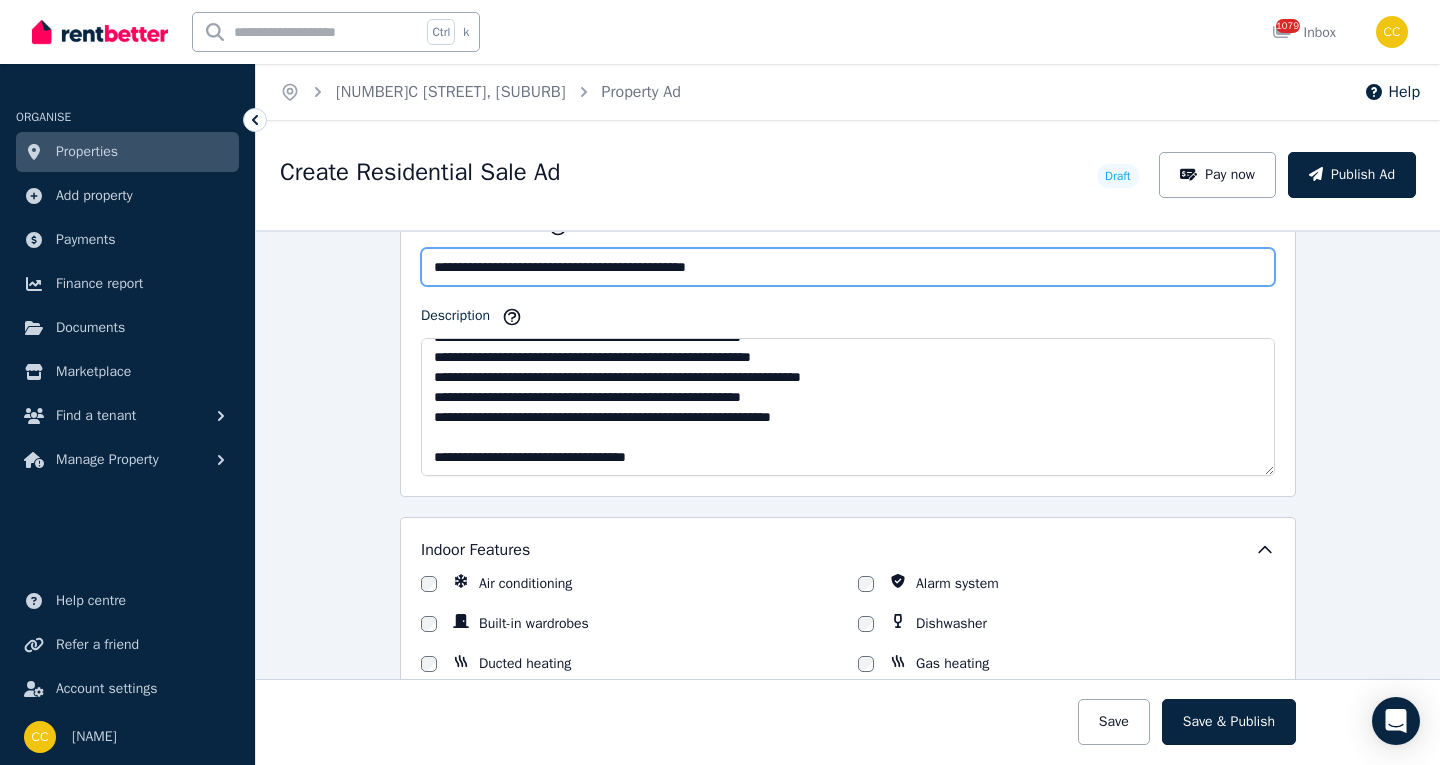 scroll, scrollTop: 220, scrollLeft: 0, axis: vertical 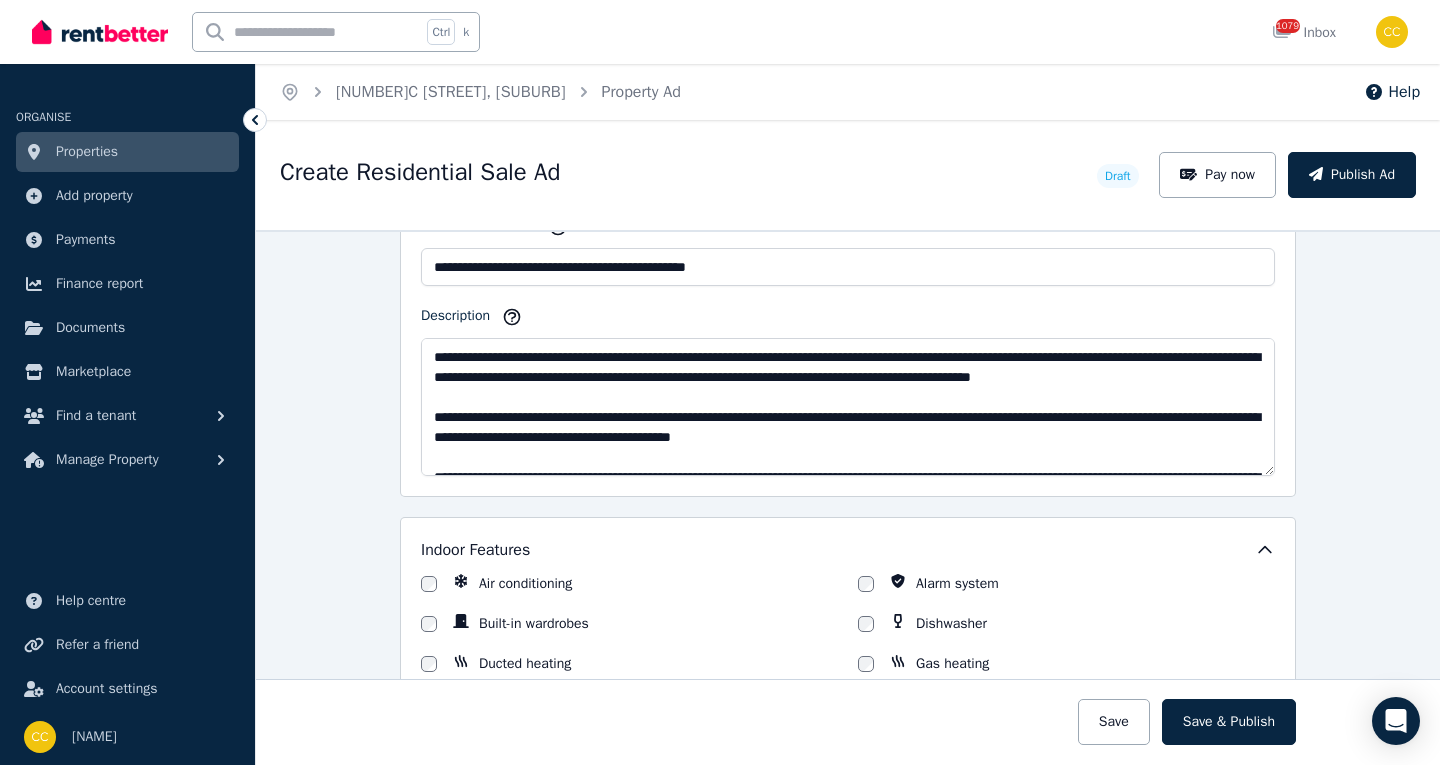 click on "**********" at bounding box center (848, 497) 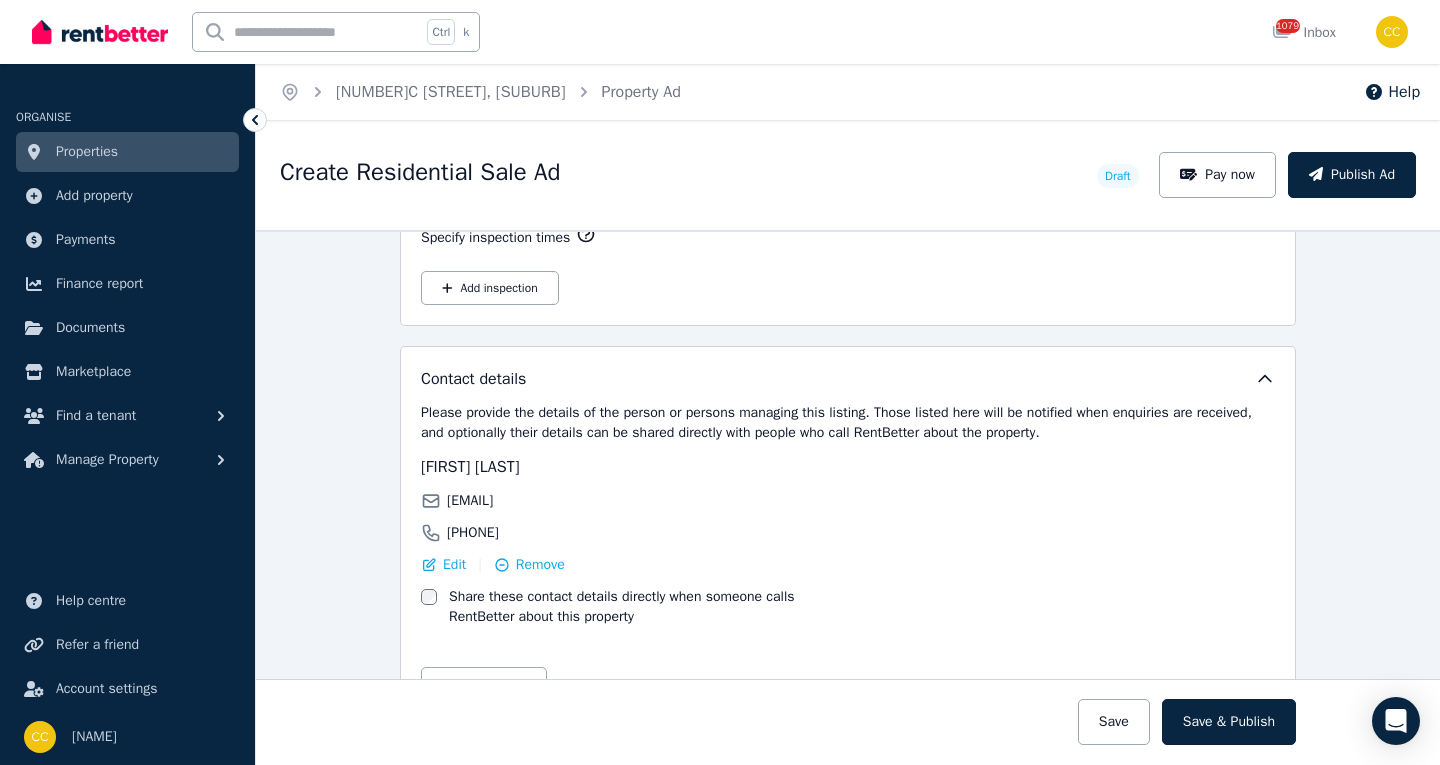 scroll, scrollTop: 3516, scrollLeft: 0, axis: vertical 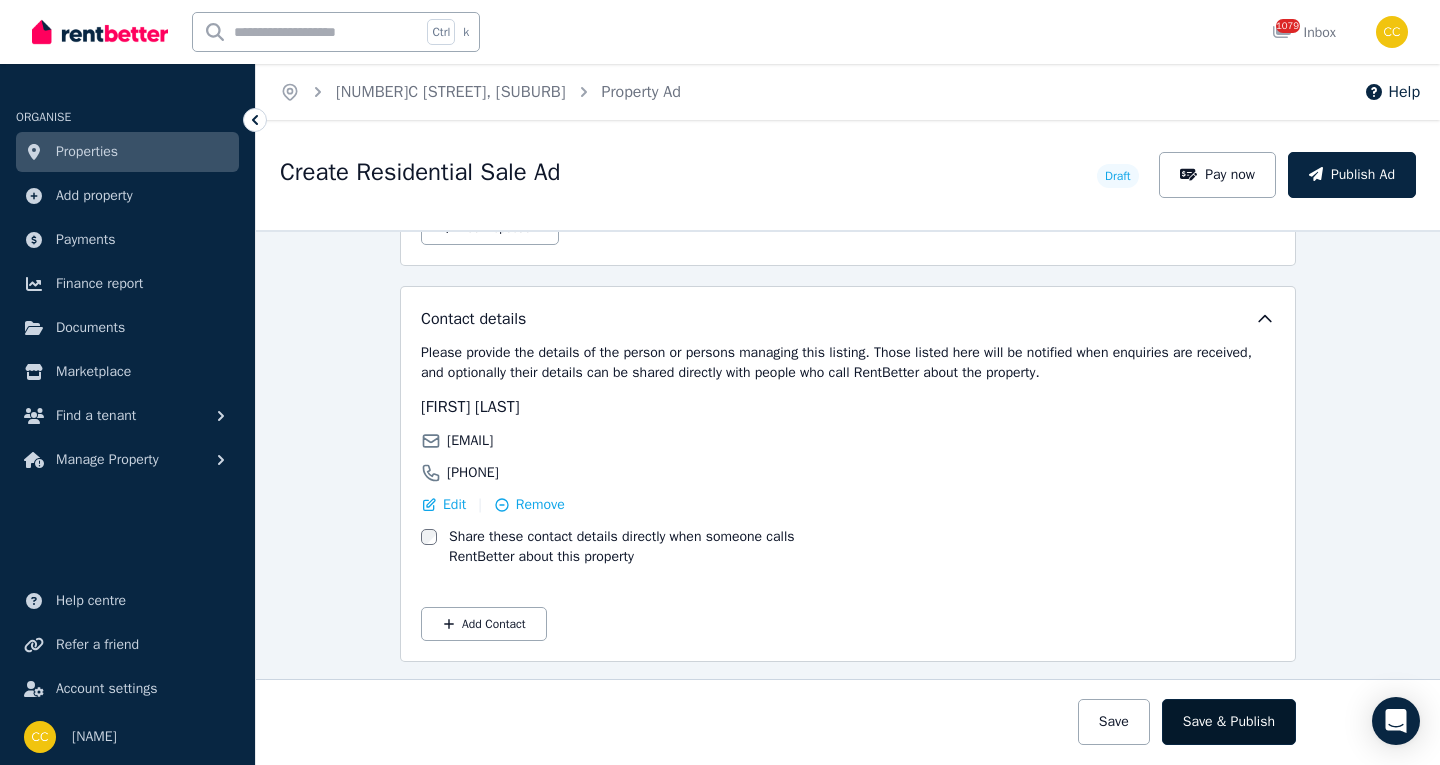 click on "Save & Publish" at bounding box center [1229, 722] 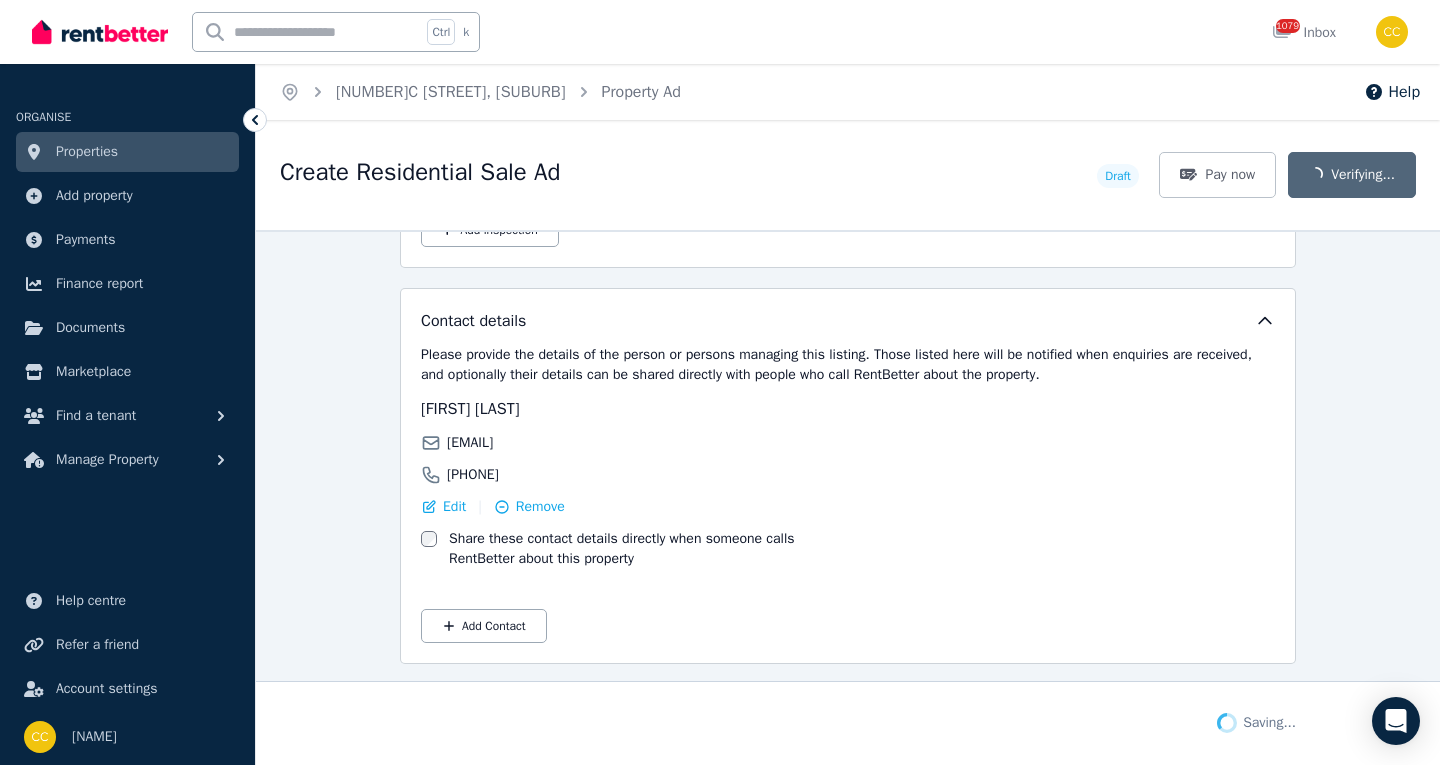 scroll, scrollTop: 3672, scrollLeft: 0, axis: vertical 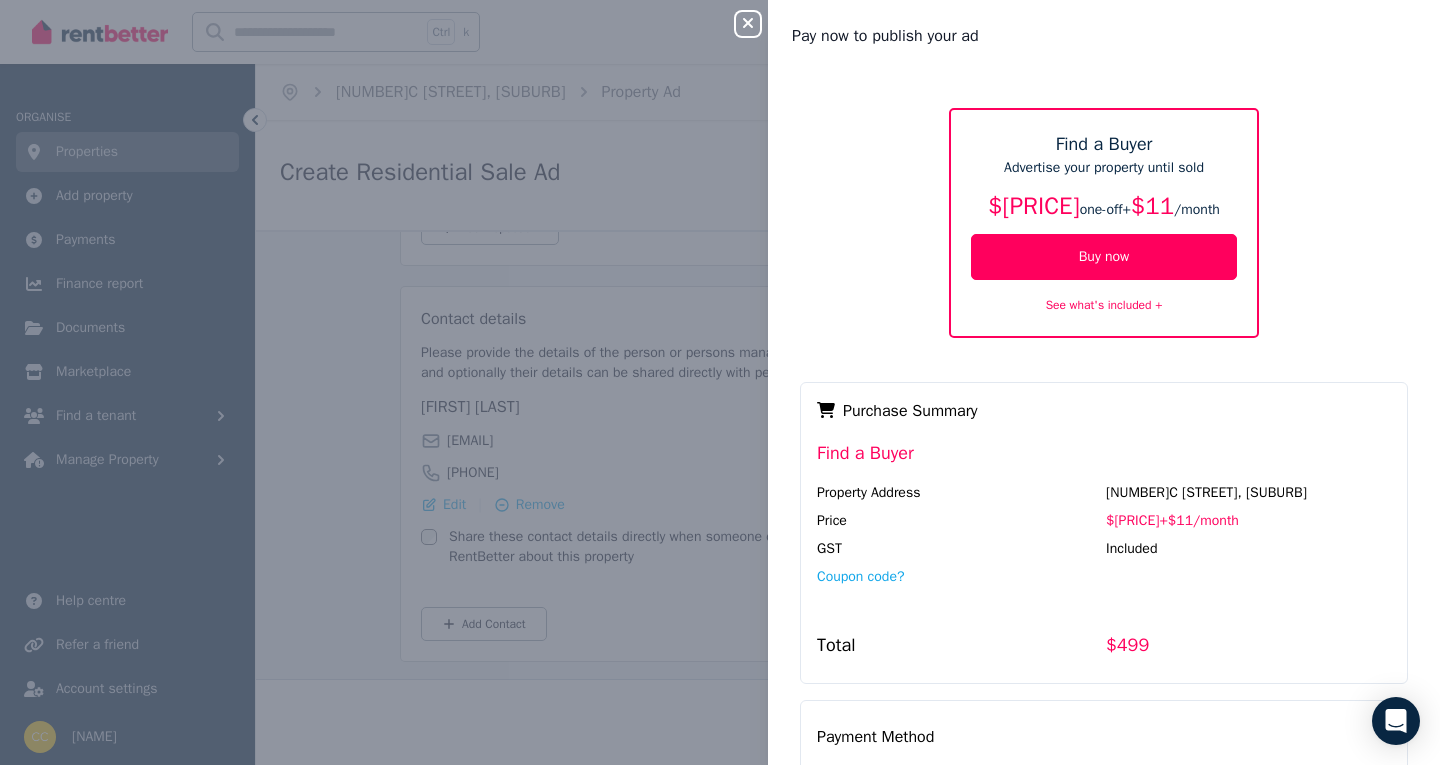 click on "See what's included +" at bounding box center [1104, 305] 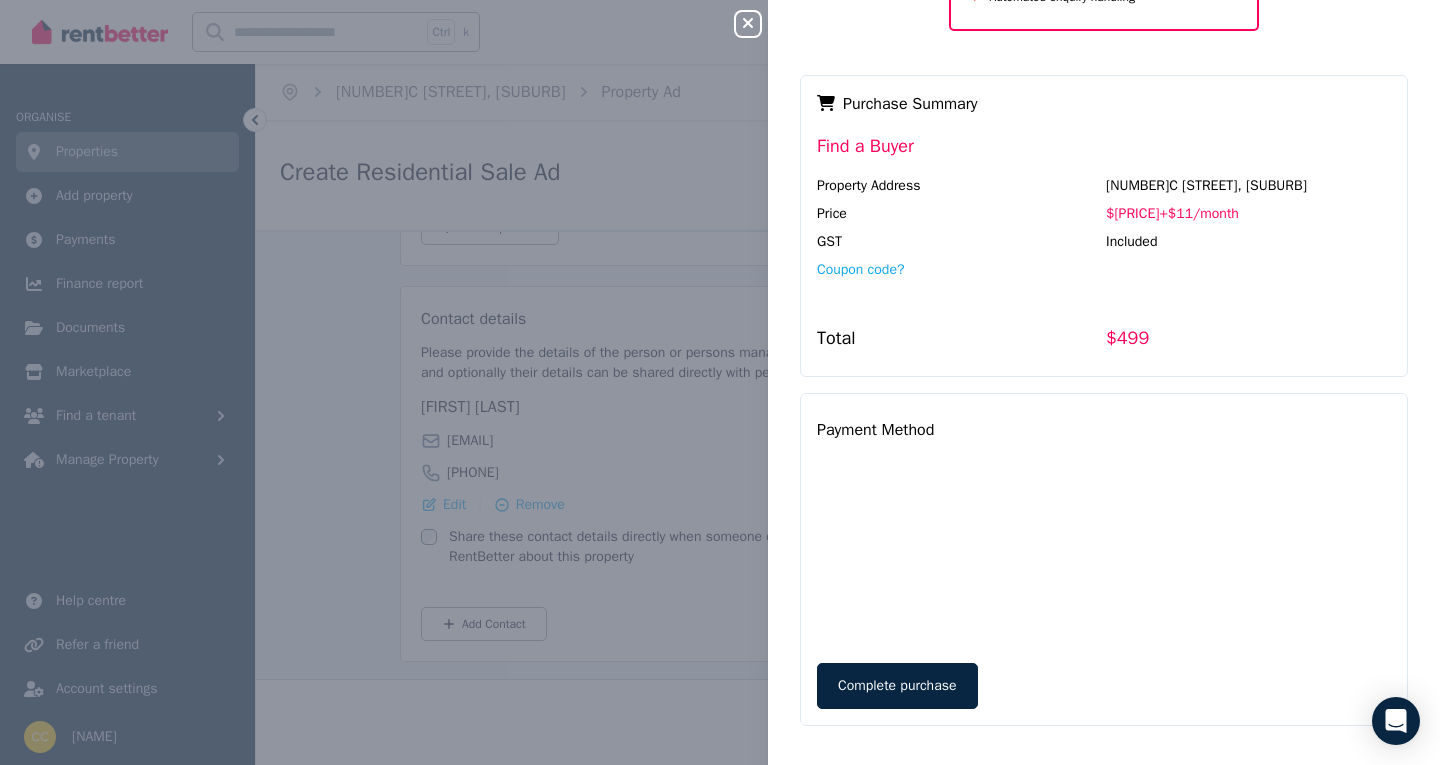 scroll, scrollTop: 404, scrollLeft: 0, axis: vertical 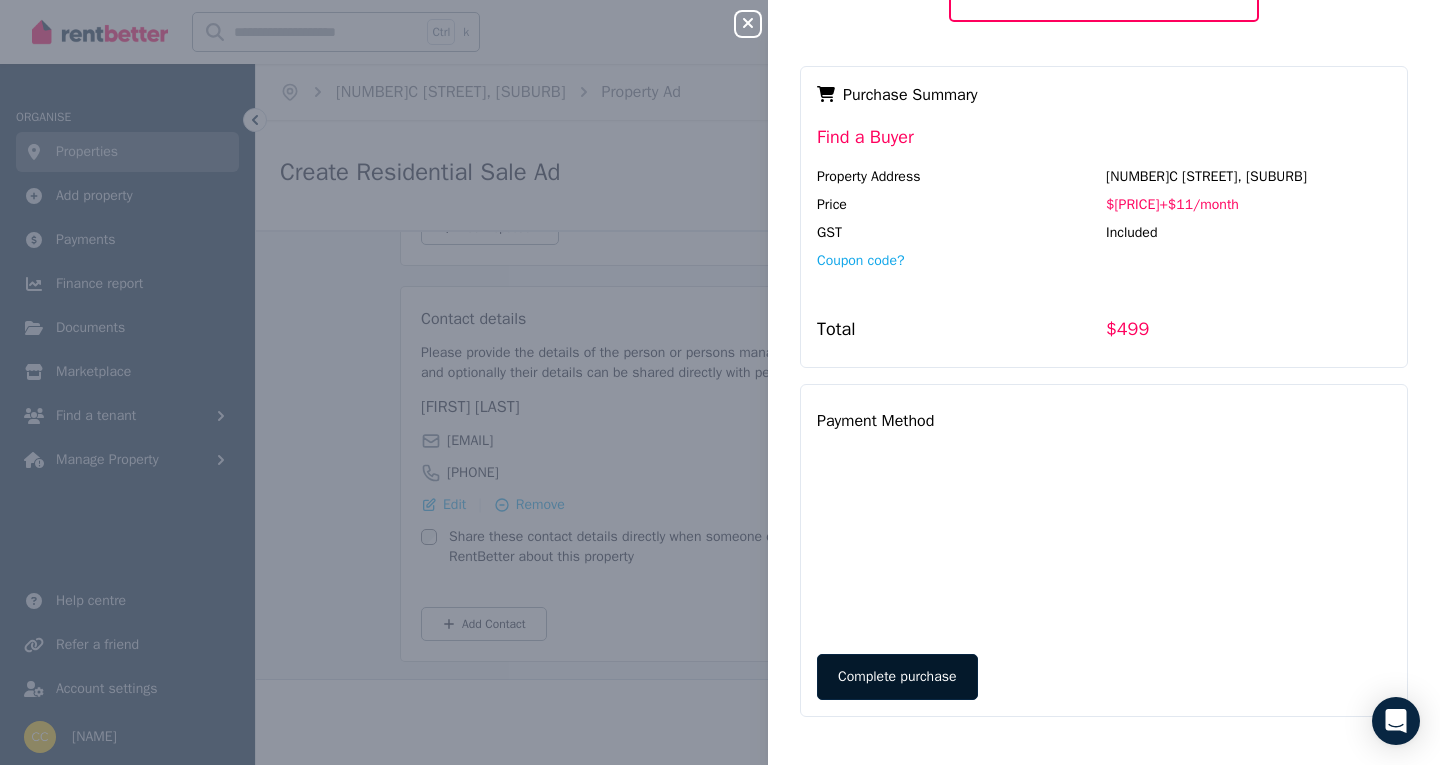 click on "Complete purchase" at bounding box center (897, 677) 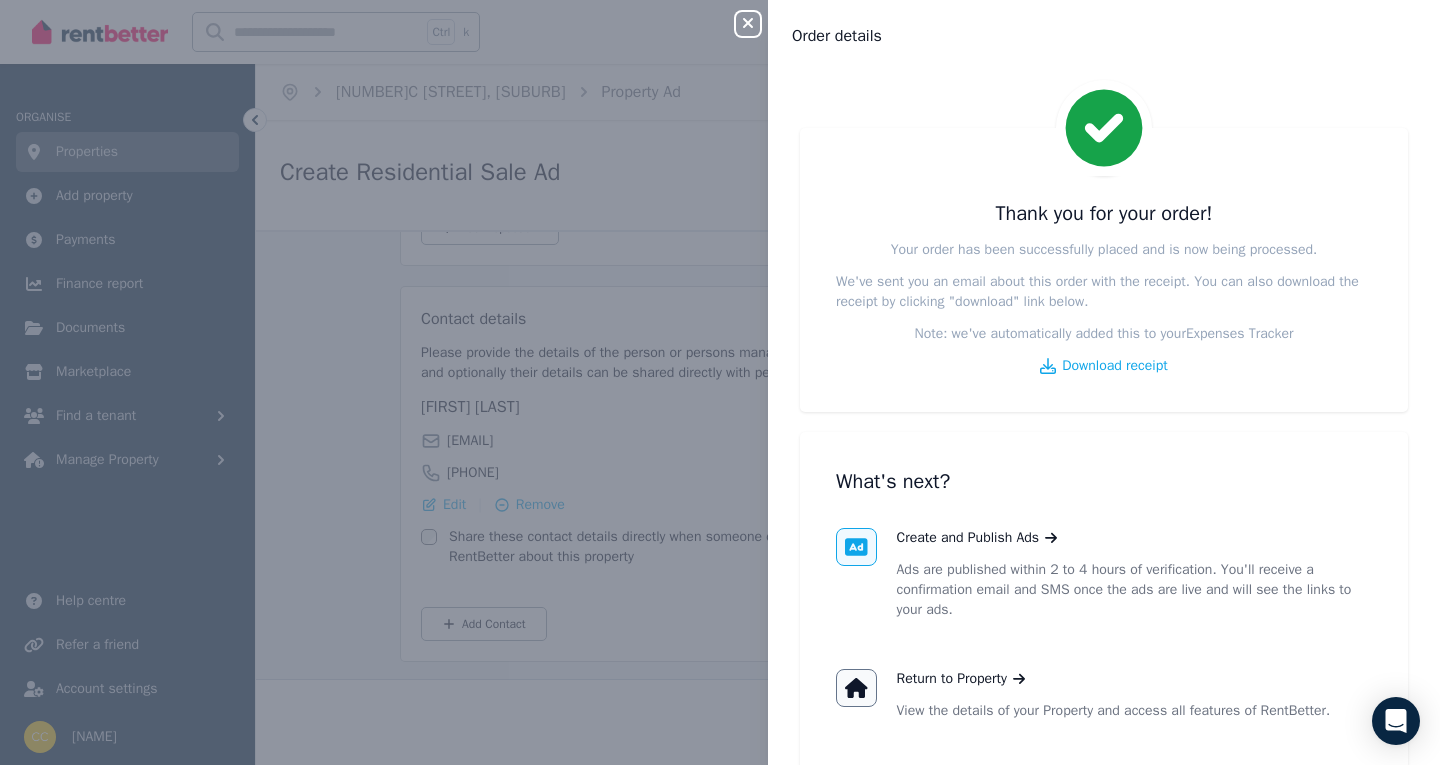 scroll, scrollTop: 80, scrollLeft: 0, axis: vertical 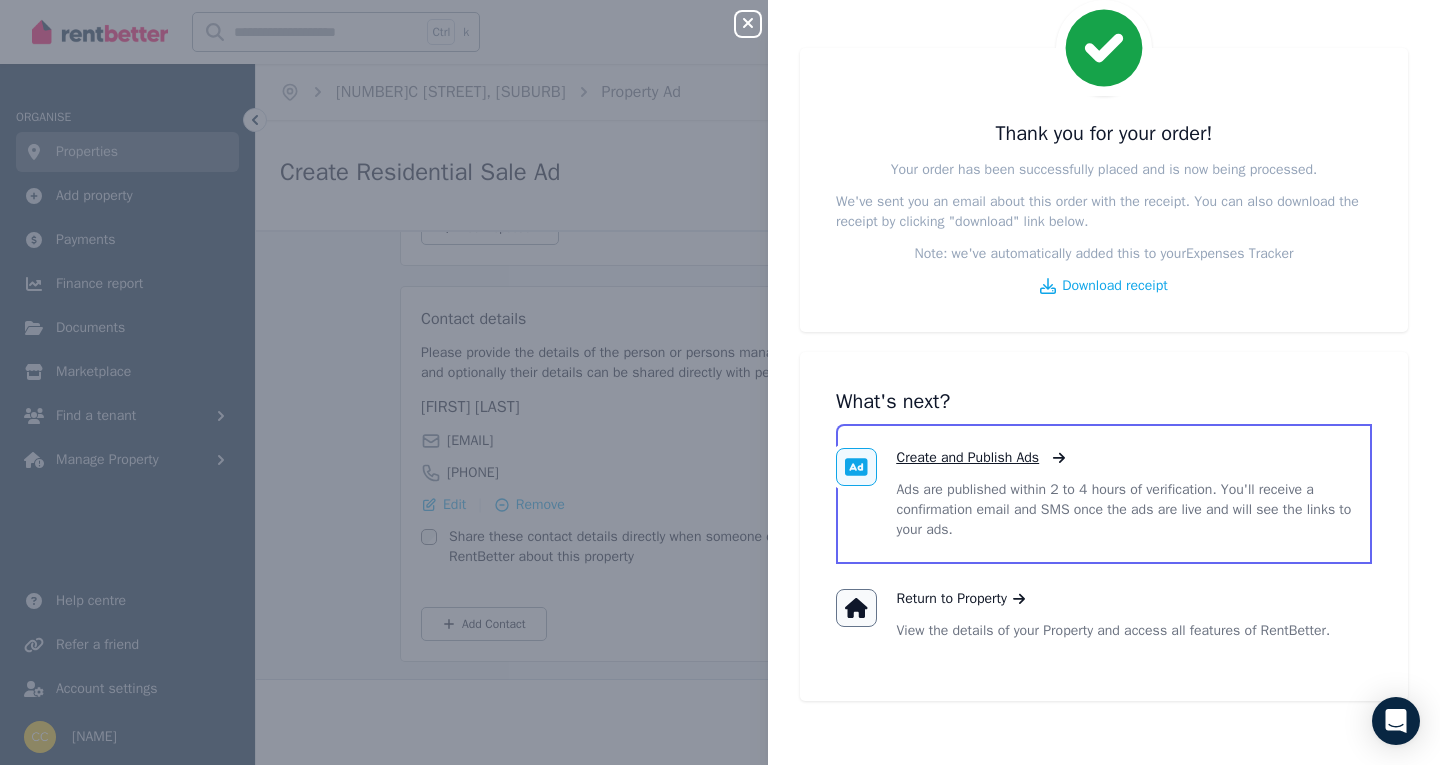 click on "Create and Publish Ads" at bounding box center [968, 458] 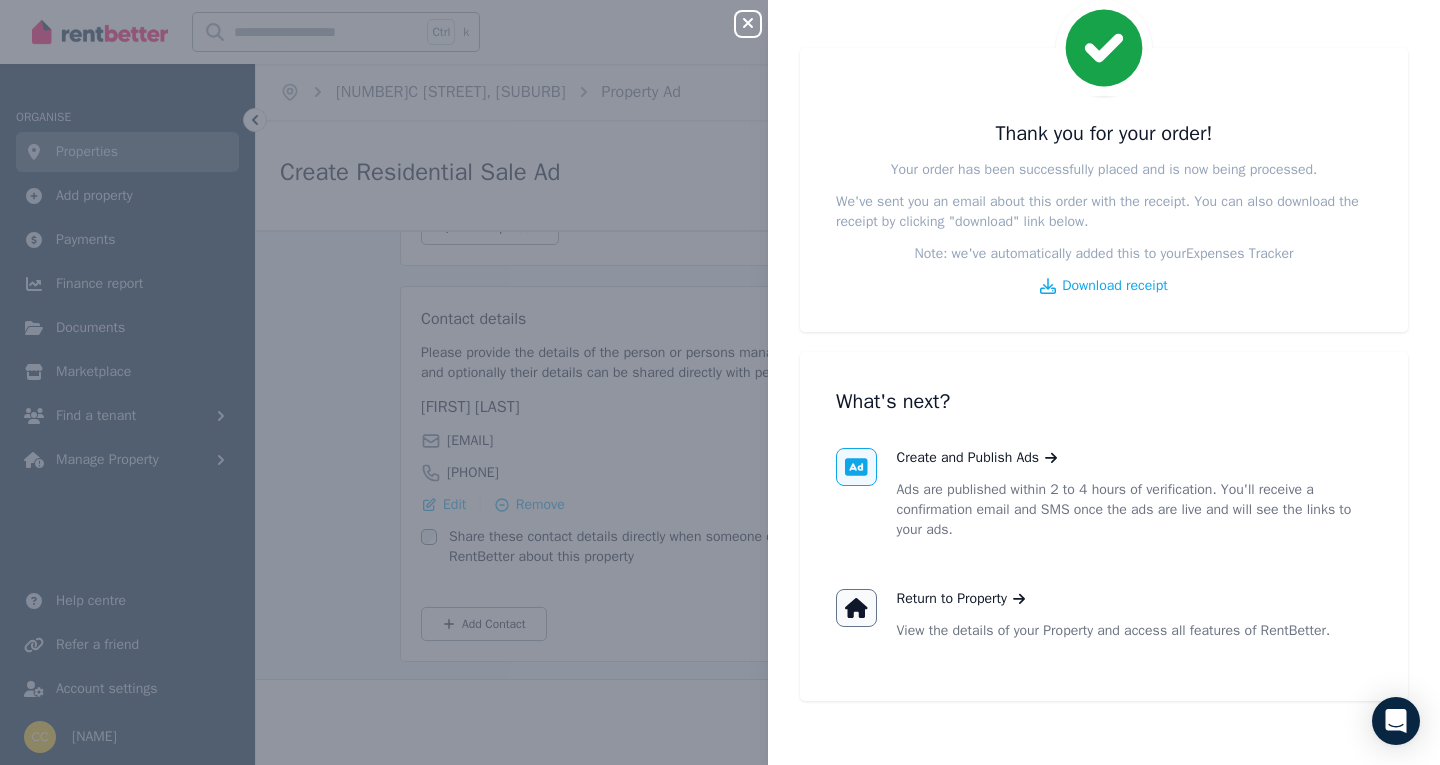 click on "Close panel Order details Thank you for your order! Your order has been successfully placed and is now being processed. We've sent you an email about this order with the receipt. You can also download the receipt by clicking "download" link below. Note: we've automatically added this to your  Expenses   Tracker Download receipt What's next? Create and Publish Ads Ads are published within 2 to 4 hours of verification. You'll receive a confirmation email and SMS once the ads are live and will see the links to your ads. Return to Property View the details of your Property and access all features of RentBetter." at bounding box center (720, 382) 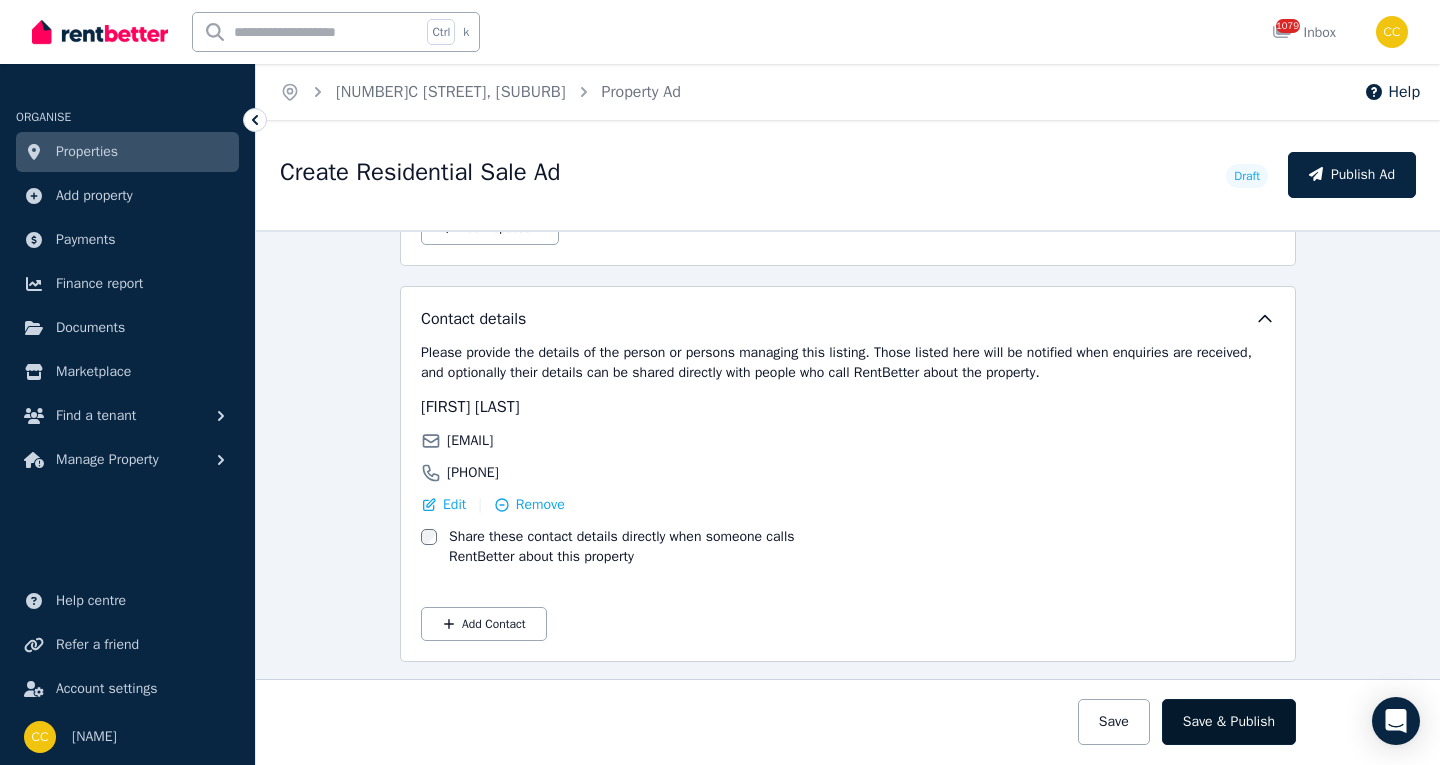drag, startPoint x: 1189, startPoint y: 721, endPoint x: 1099, endPoint y: 616, distance: 138.29317 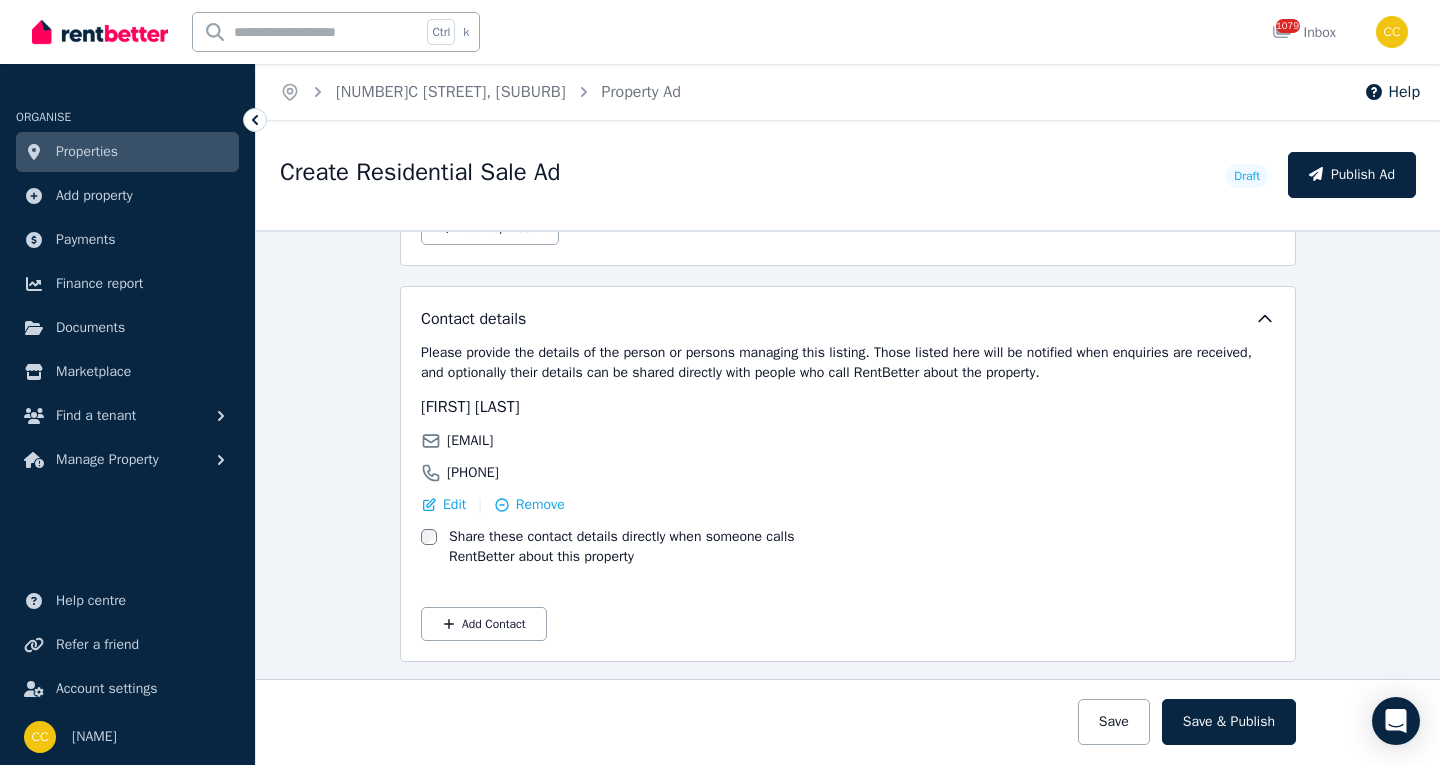 click on "Save & Publish" at bounding box center (1229, 722) 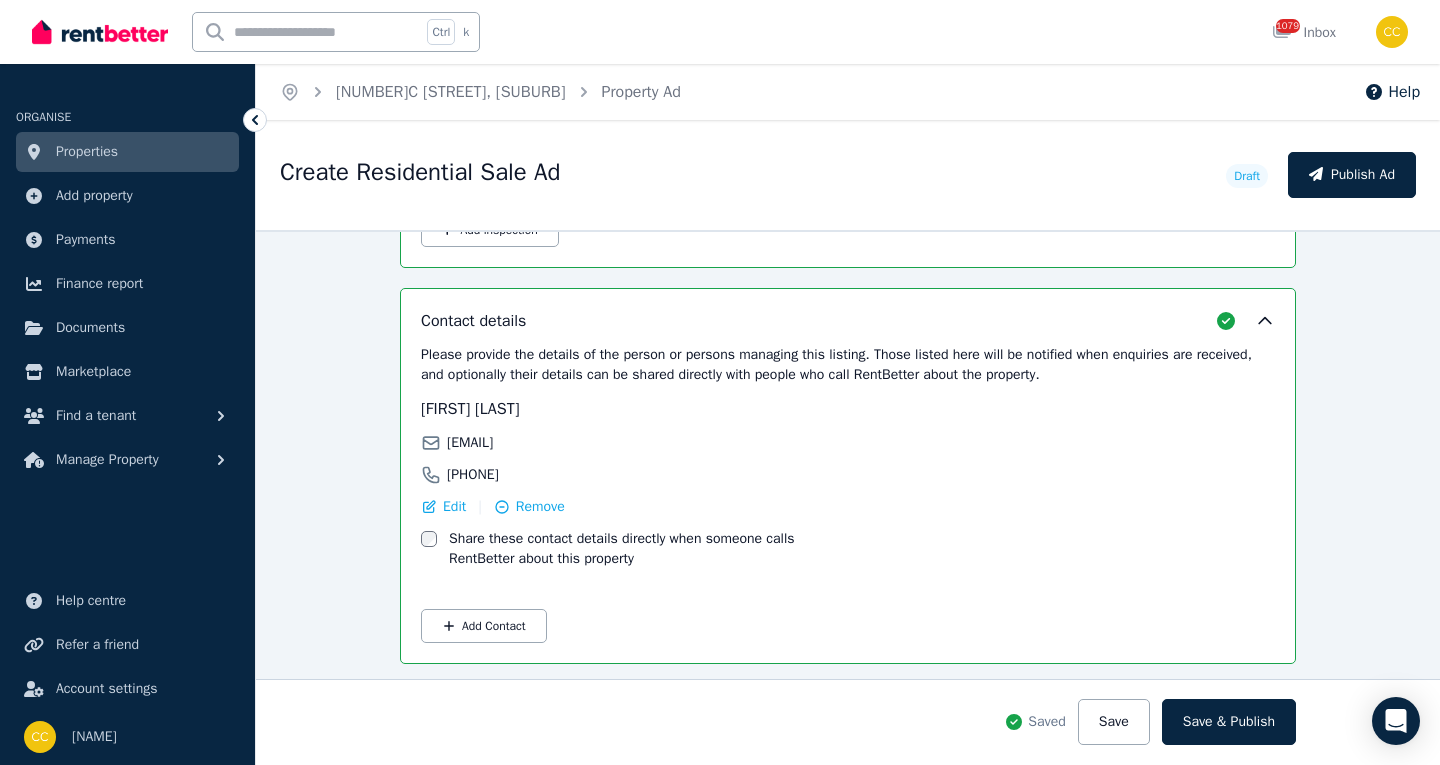 scroll, scrollTop: 3672, scrollLeft: 0, axis: vertical 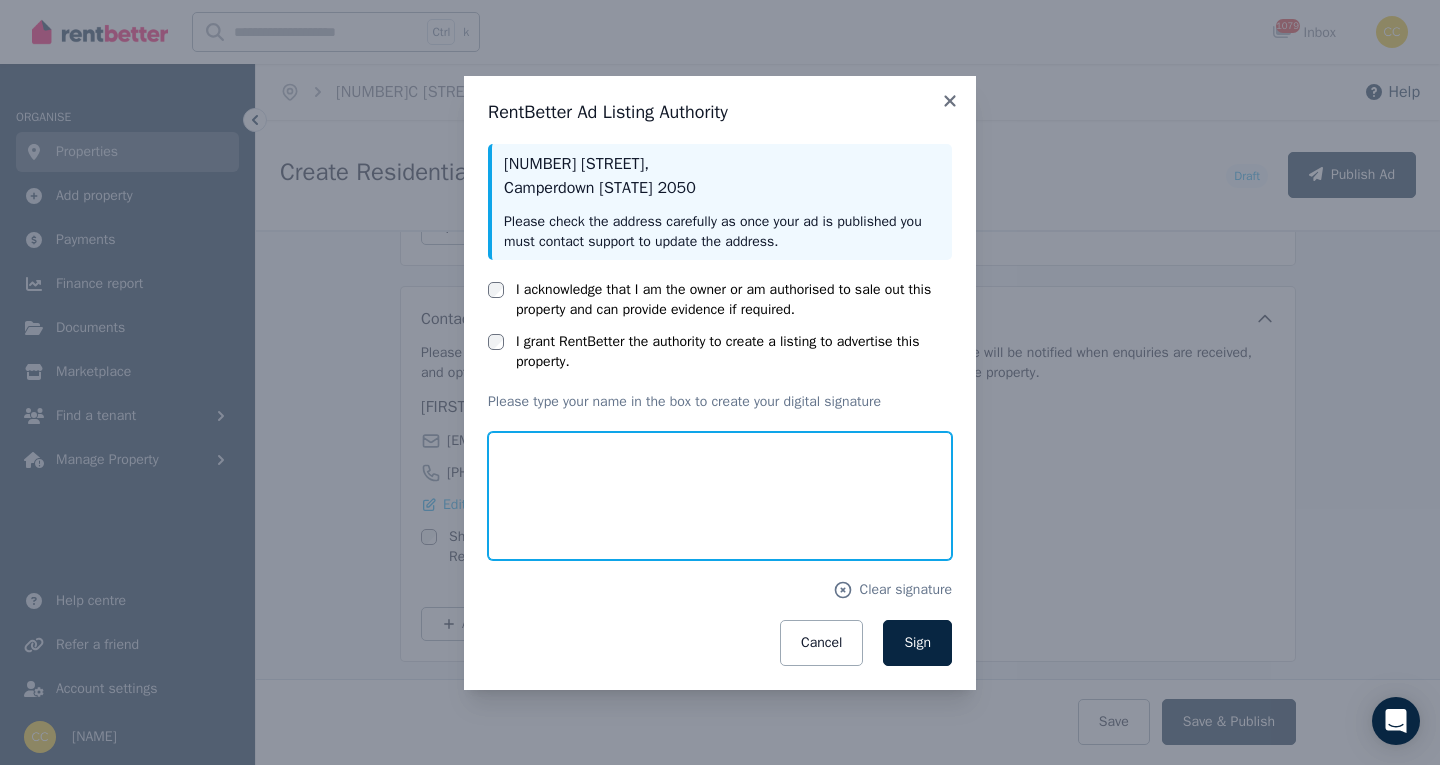 click at bounding box center (720, 496) 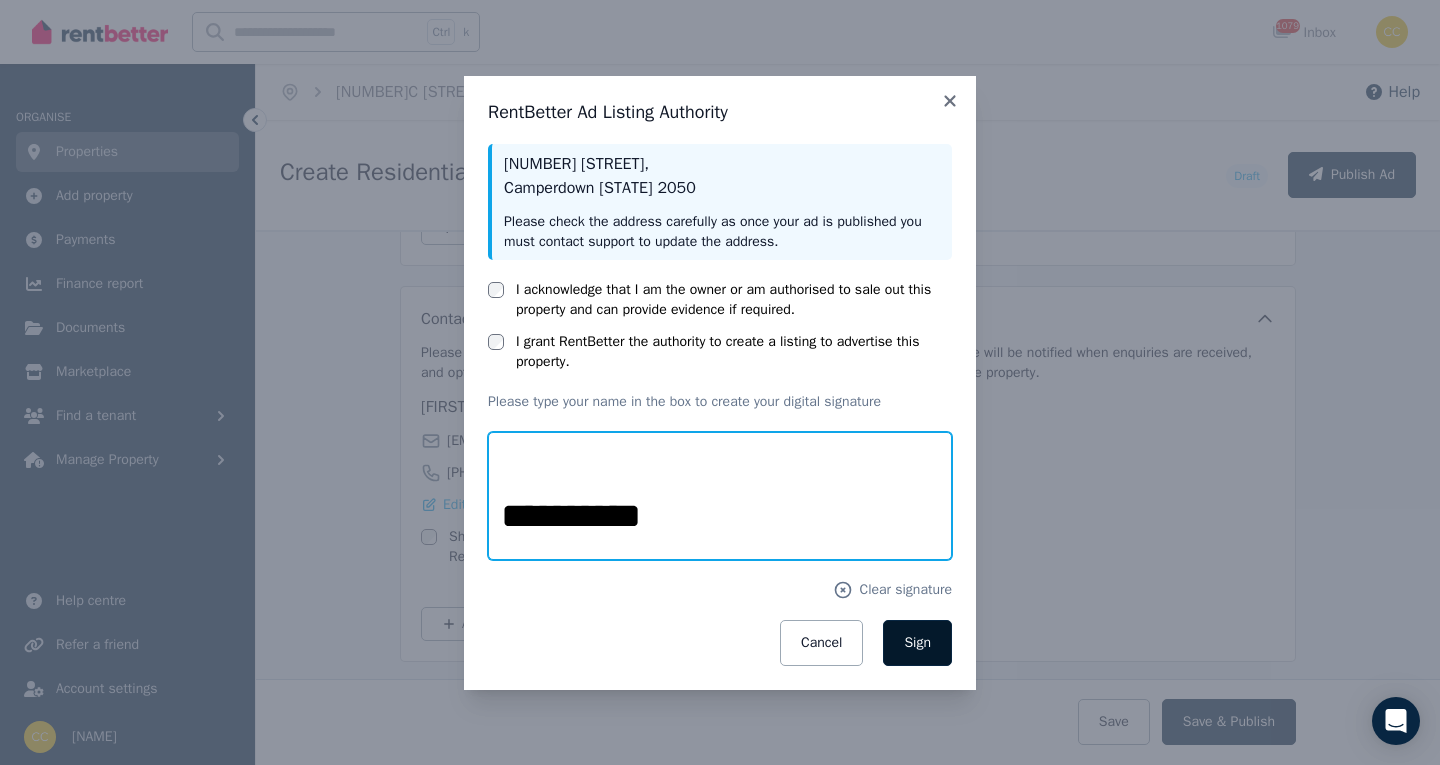 type on "**********" 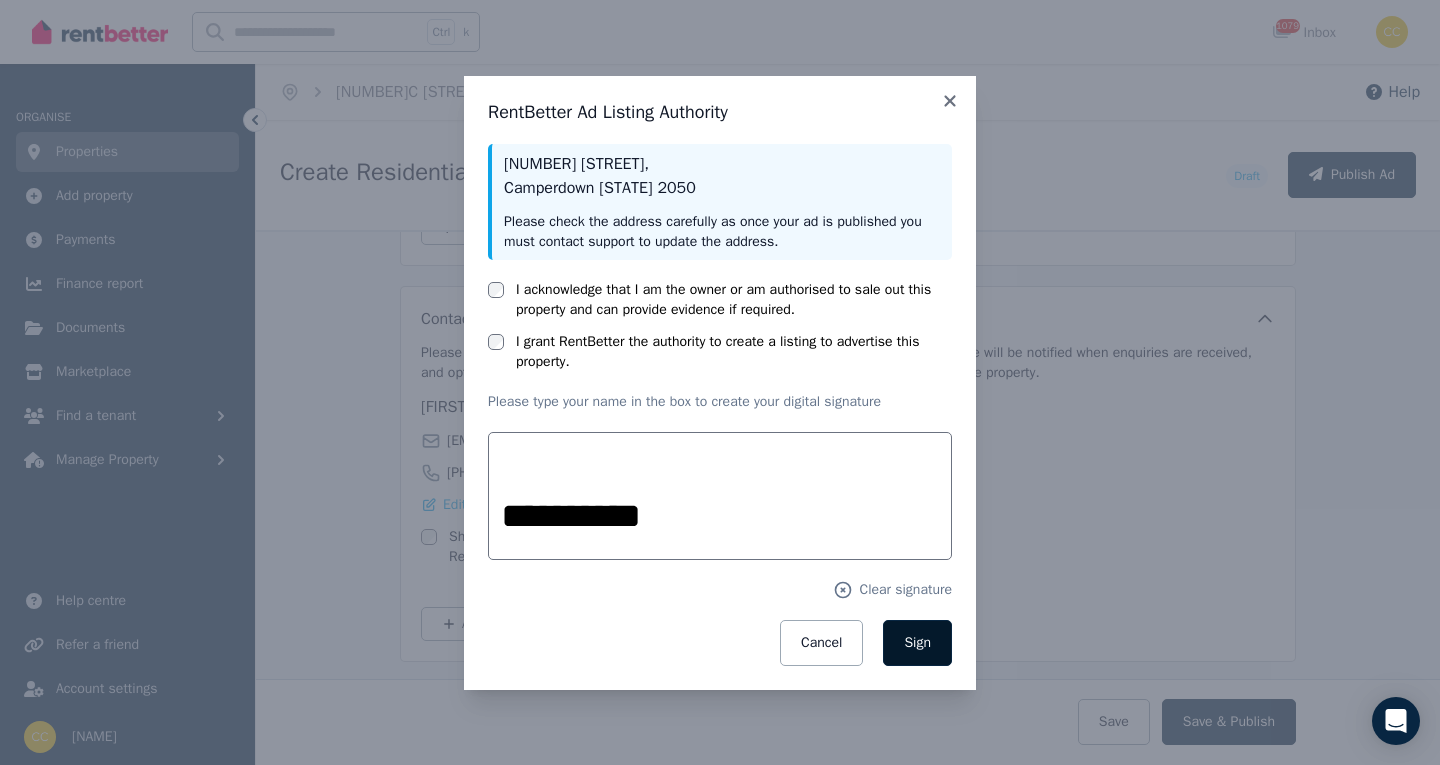 click on "Sign" at bounding box center (917, 643) 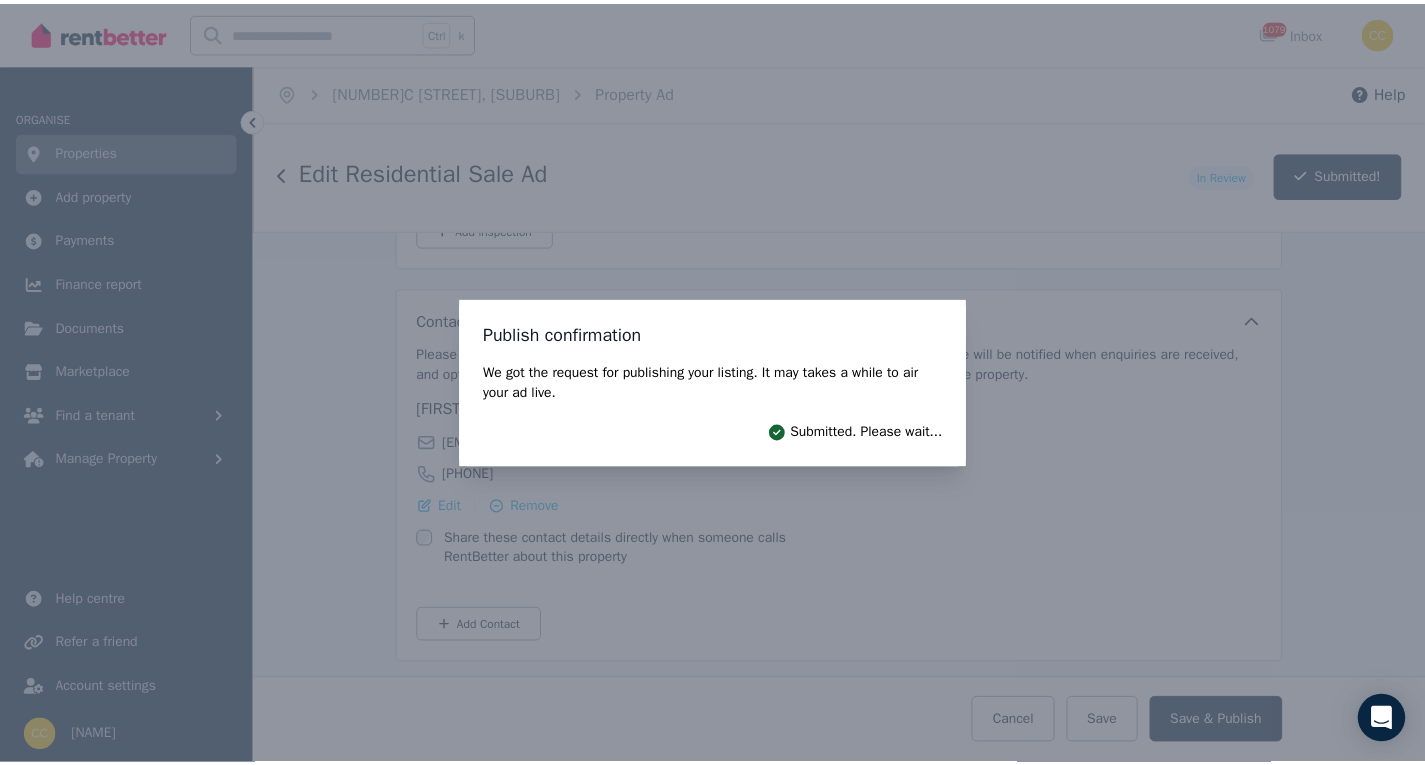scroll, scrollTop: 3672, scrollLeft: 0, axis: vertical 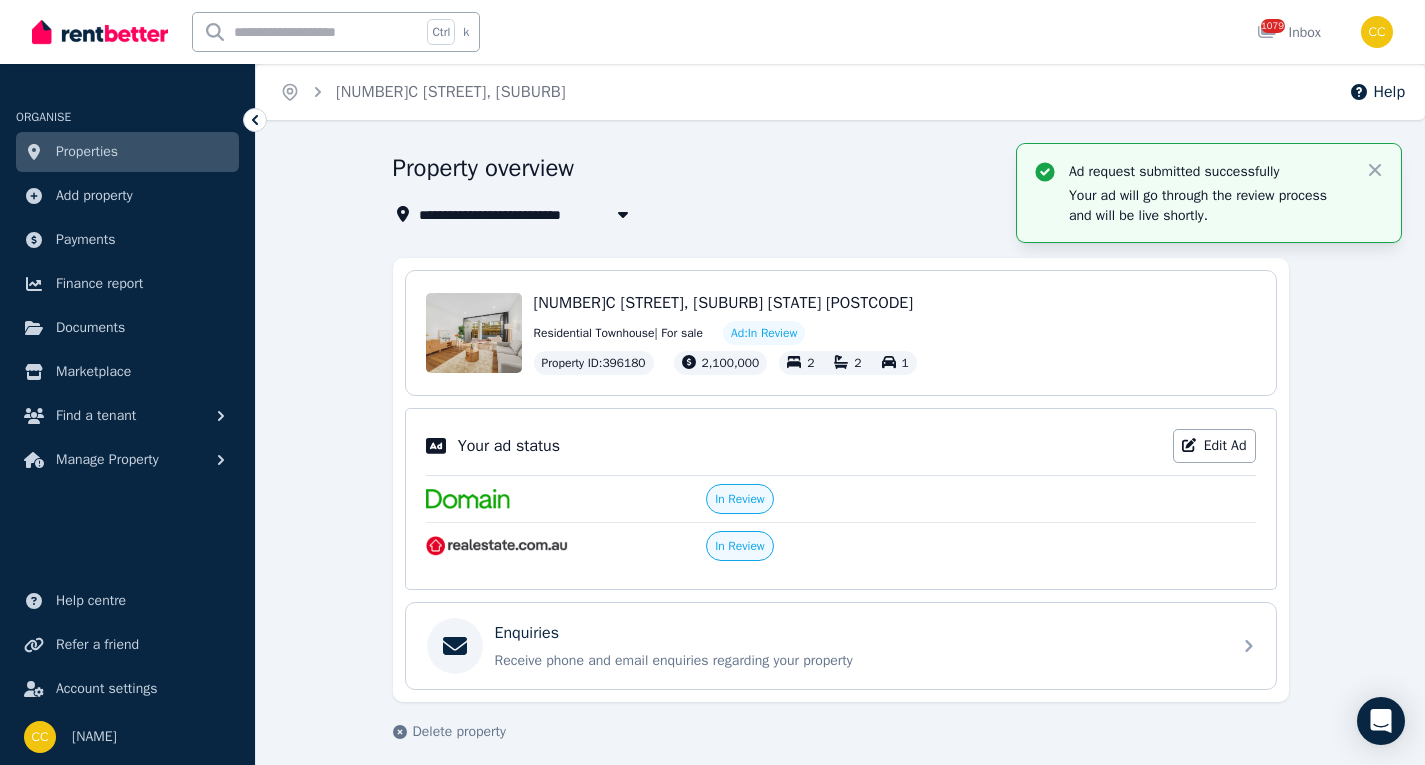 click on "Properties" at bounding box center [87, 152] 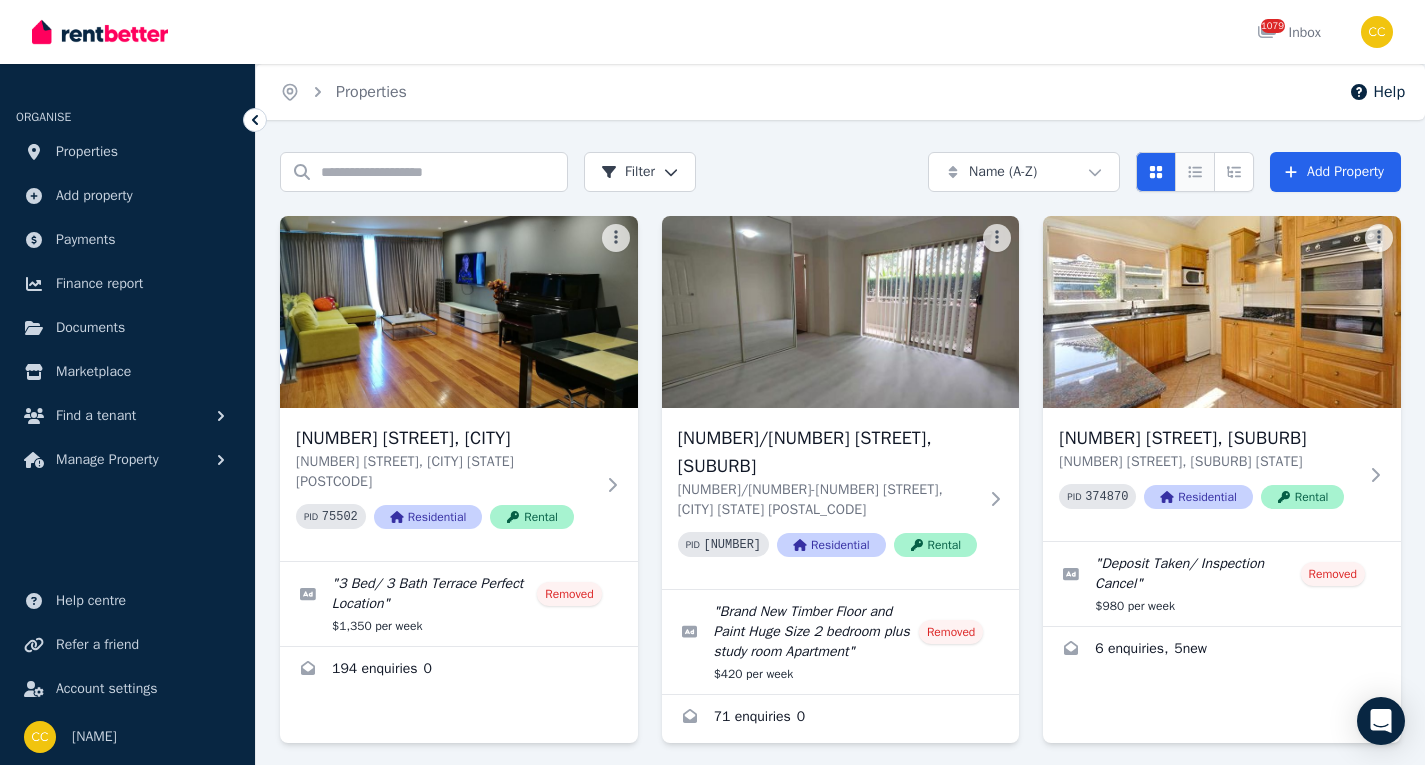 click 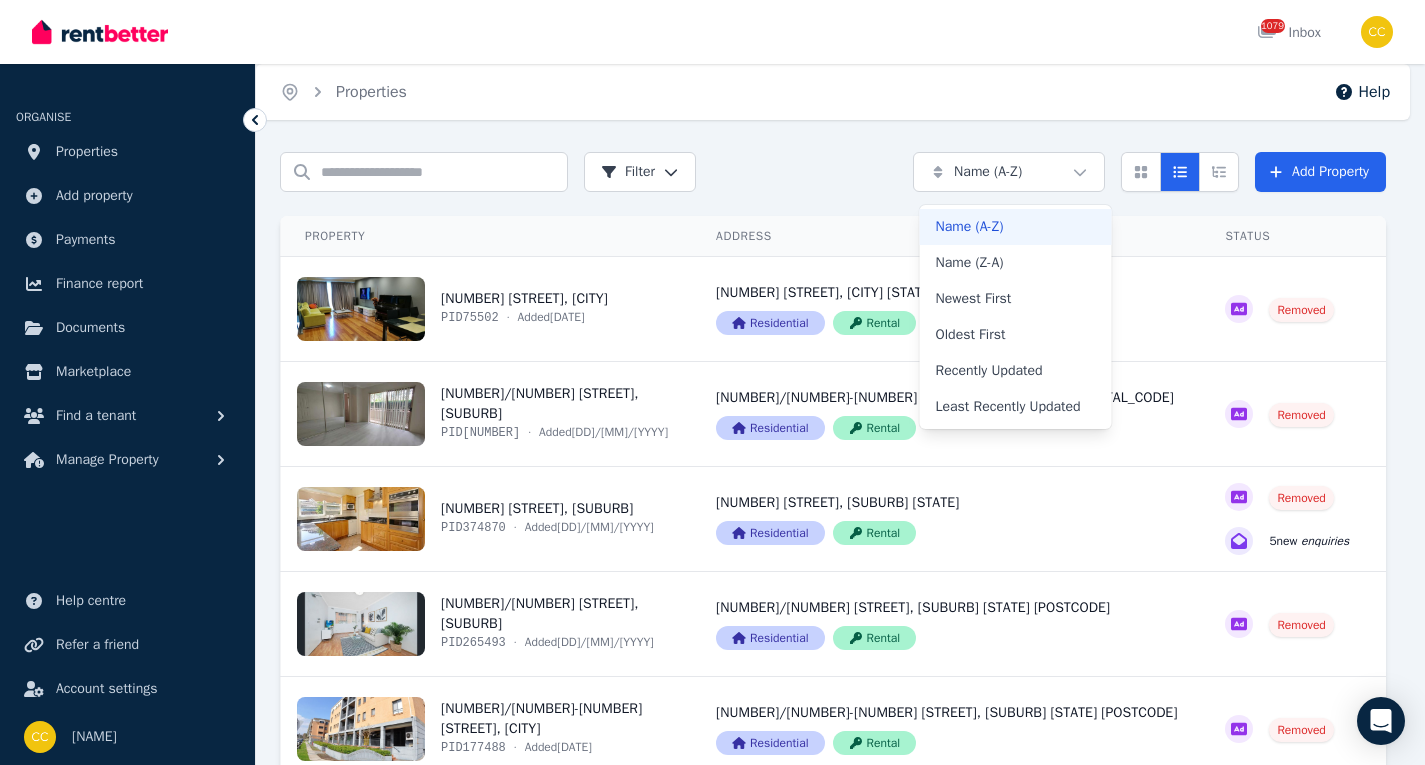 click on "Open main menu [NUMBER] Inbox Open user menu ORGANISE Properties Add property Payments Finance report Documents Marketplace Find a tenant Manage Property Help centre Refer a friend Account settings Your profile [NAME] Home Properties Help Search properties Filter Name (A-Z) Add Property Property Address Status Actions 1 [STREET], [SUBURB] PID [NUMBER] · Added [DD]/[MM]/[YYYY] 1 [STREET], [SUBURB] [STATE] Residential Rental Removed View property details 1 [STREET], [SUBURB] [STATE] Residential Rental View property details Removed View property details View property details 3 [STREET], [SUBURB] PID [NUMBER] · Added [DD]/[MM]/[YYYY] 3 [STREET], [SUBURB] [STATE] Residential Rental Removed 5 new enquiries View property details 5" at bounding box center [712, 382] 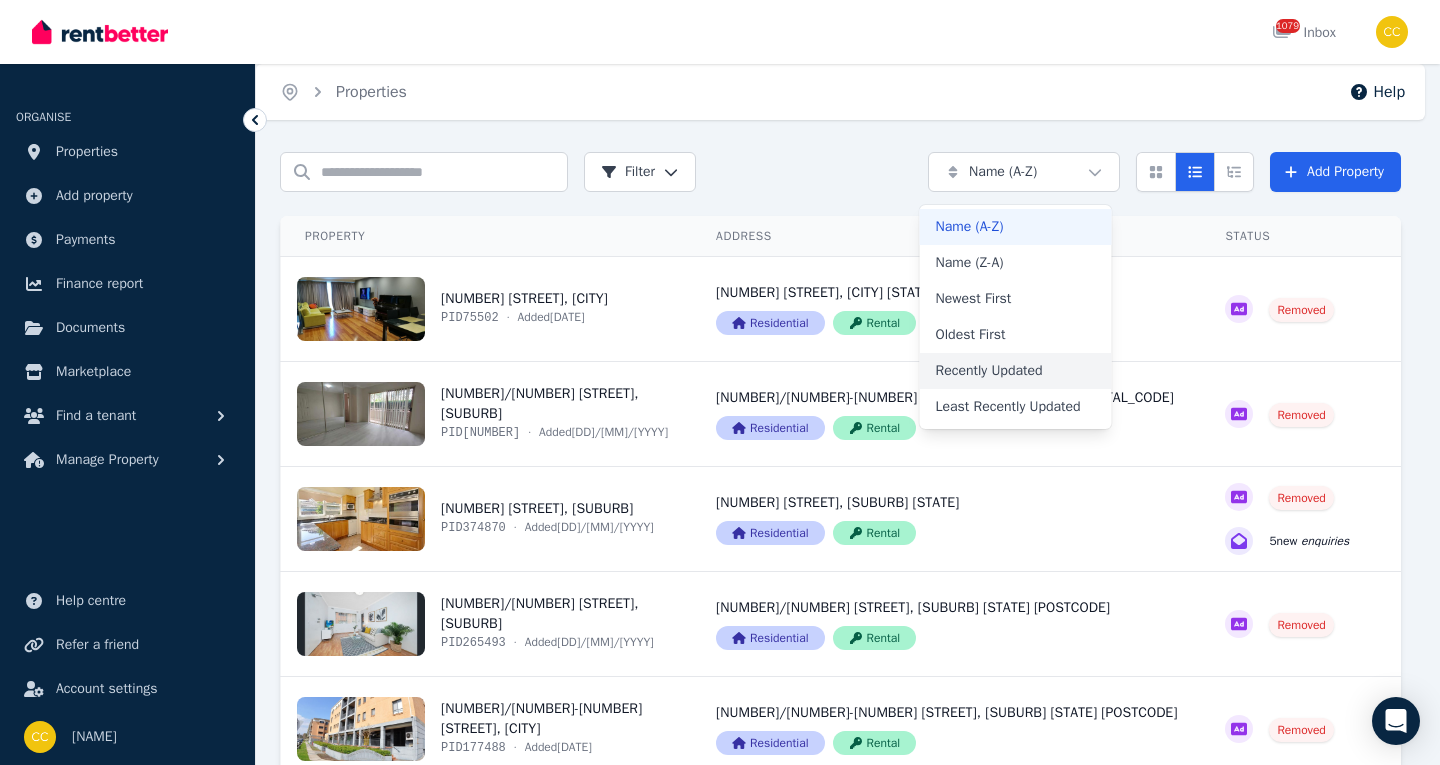click on "Recently Updated" at bounding box center [1016, 371] 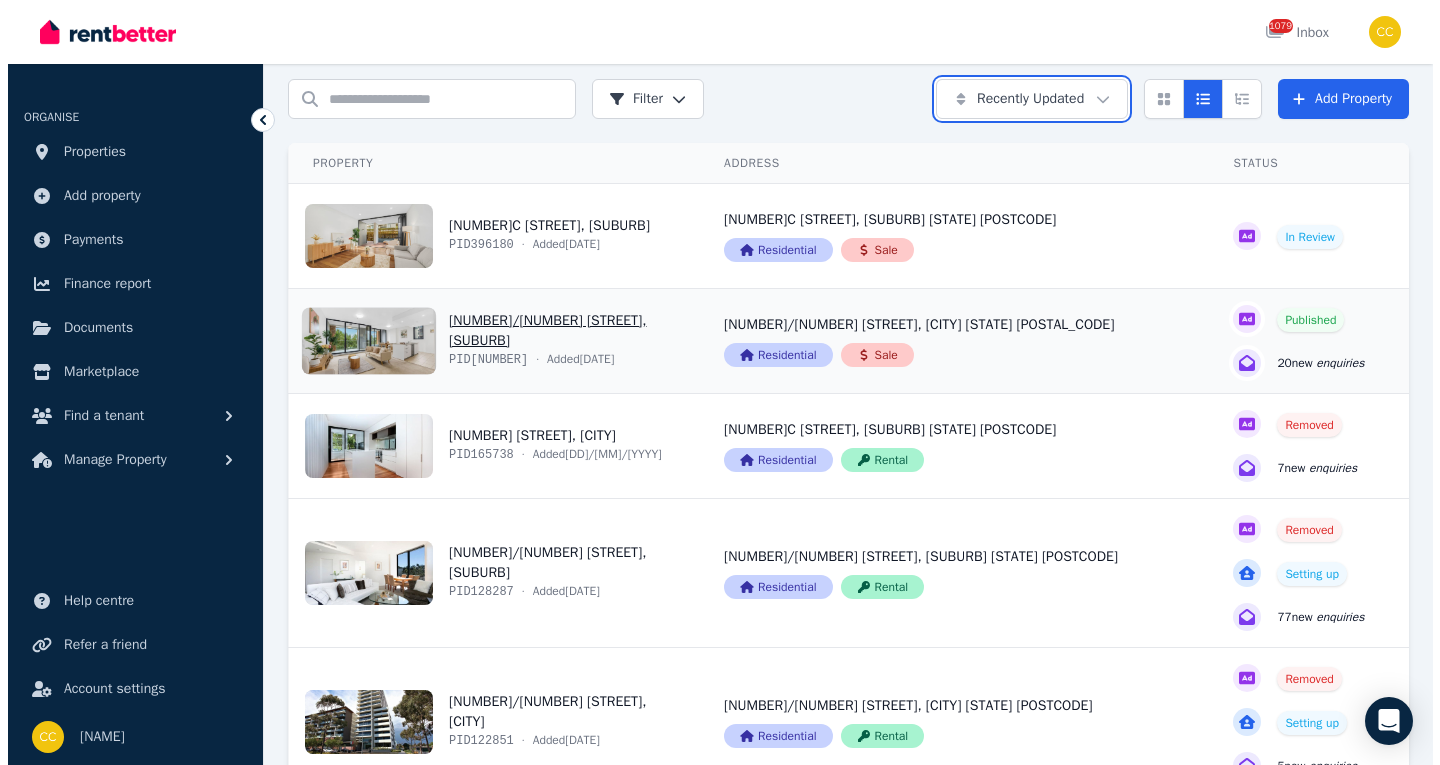 scroll, scrollTop: 0, scrollLeft: 0, axis: both 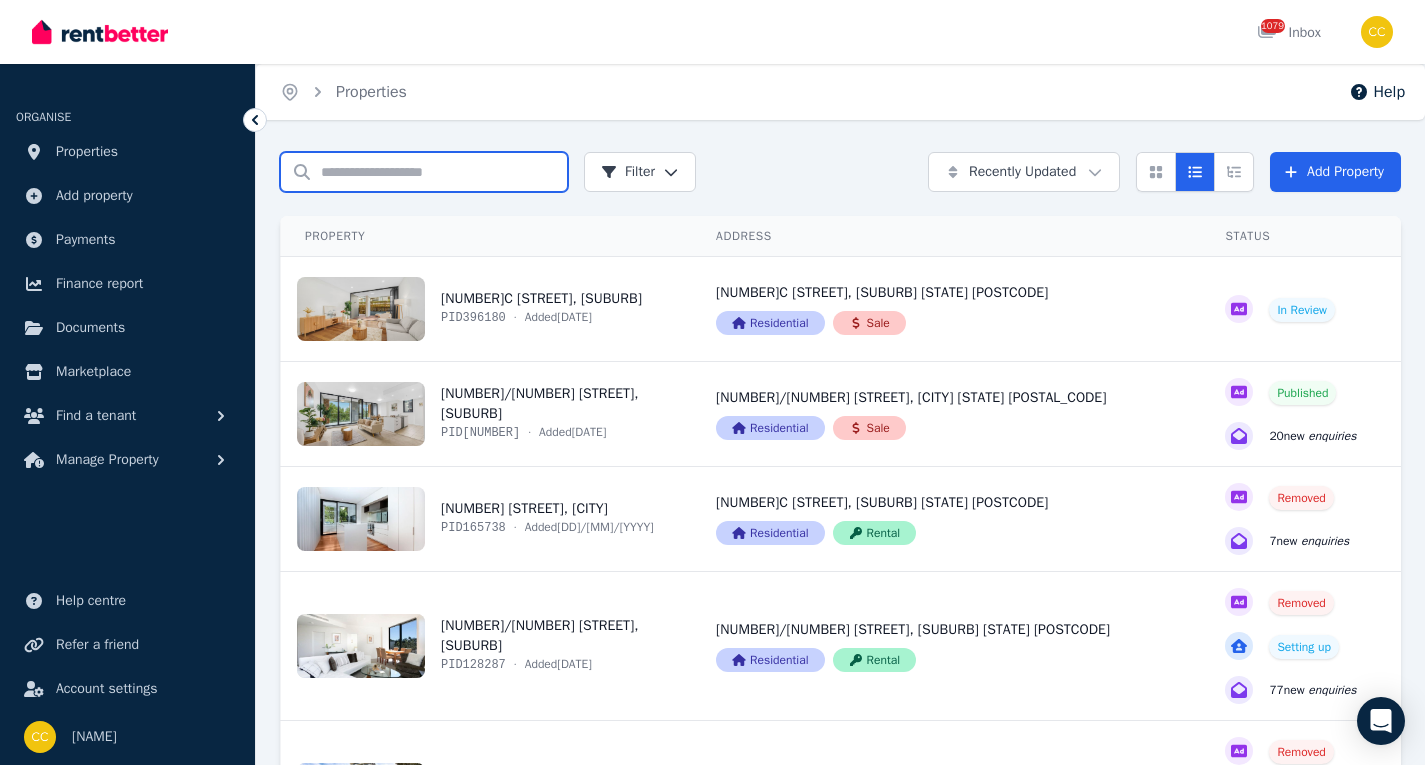 click on "Search properties" at bounding box center [424, 172] 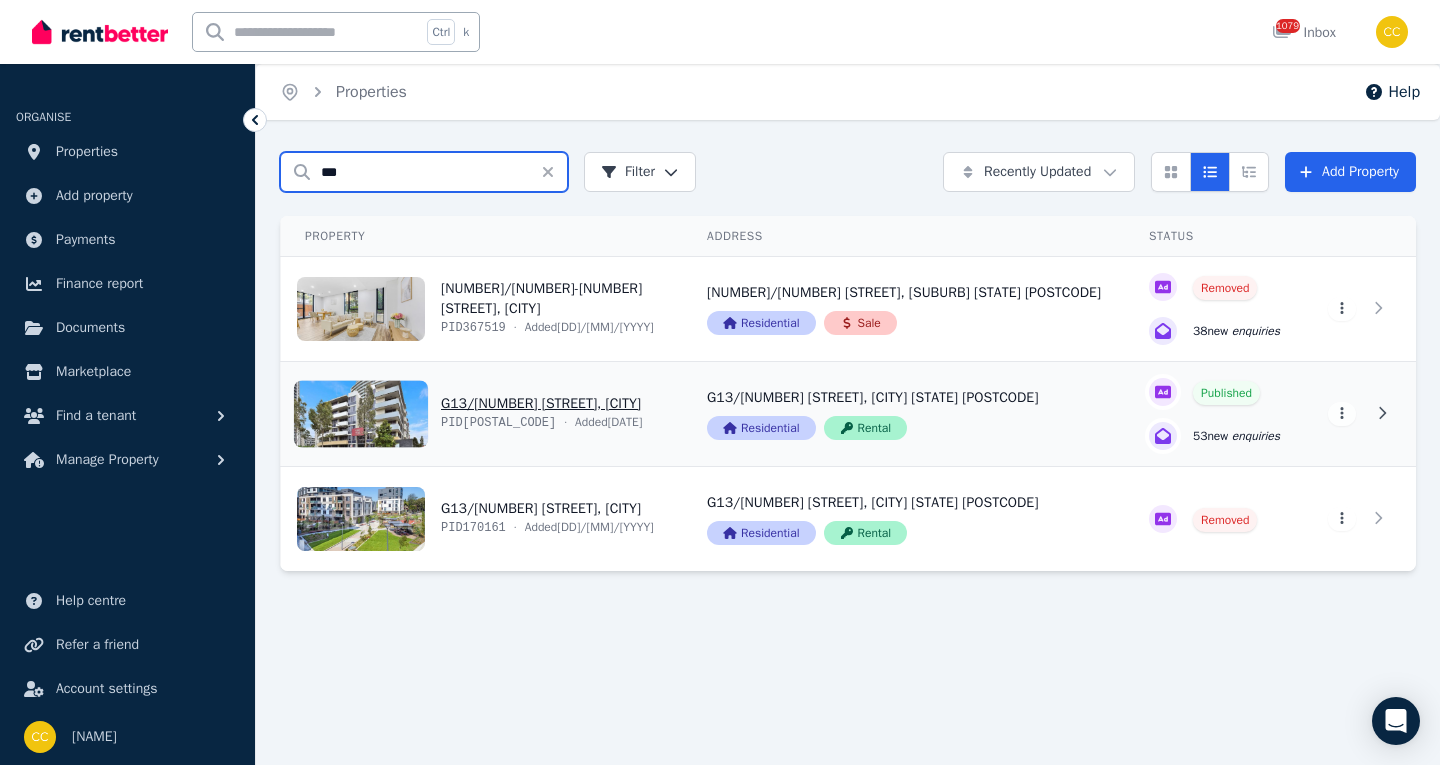 type on "***" 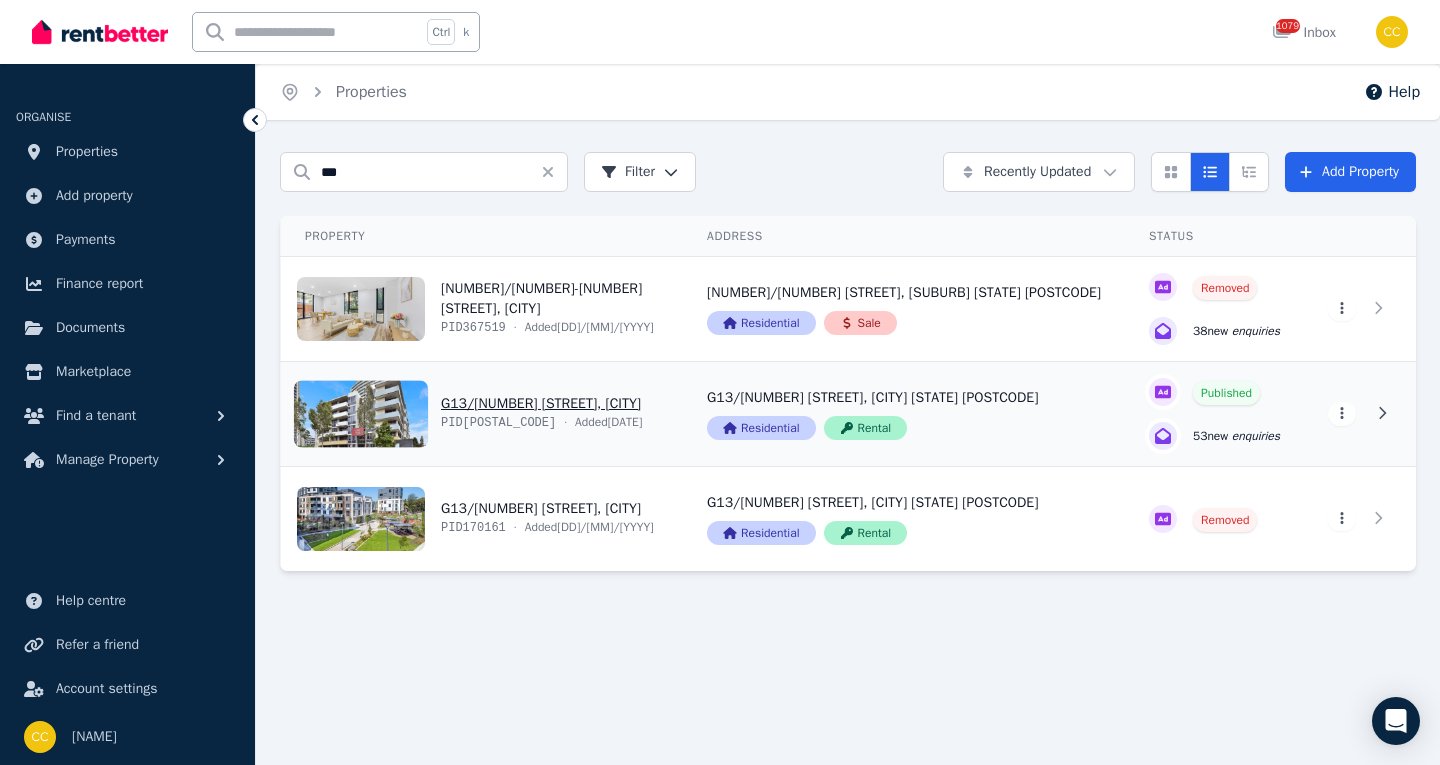 click on "View property details" at bounding box center (1214, 414) 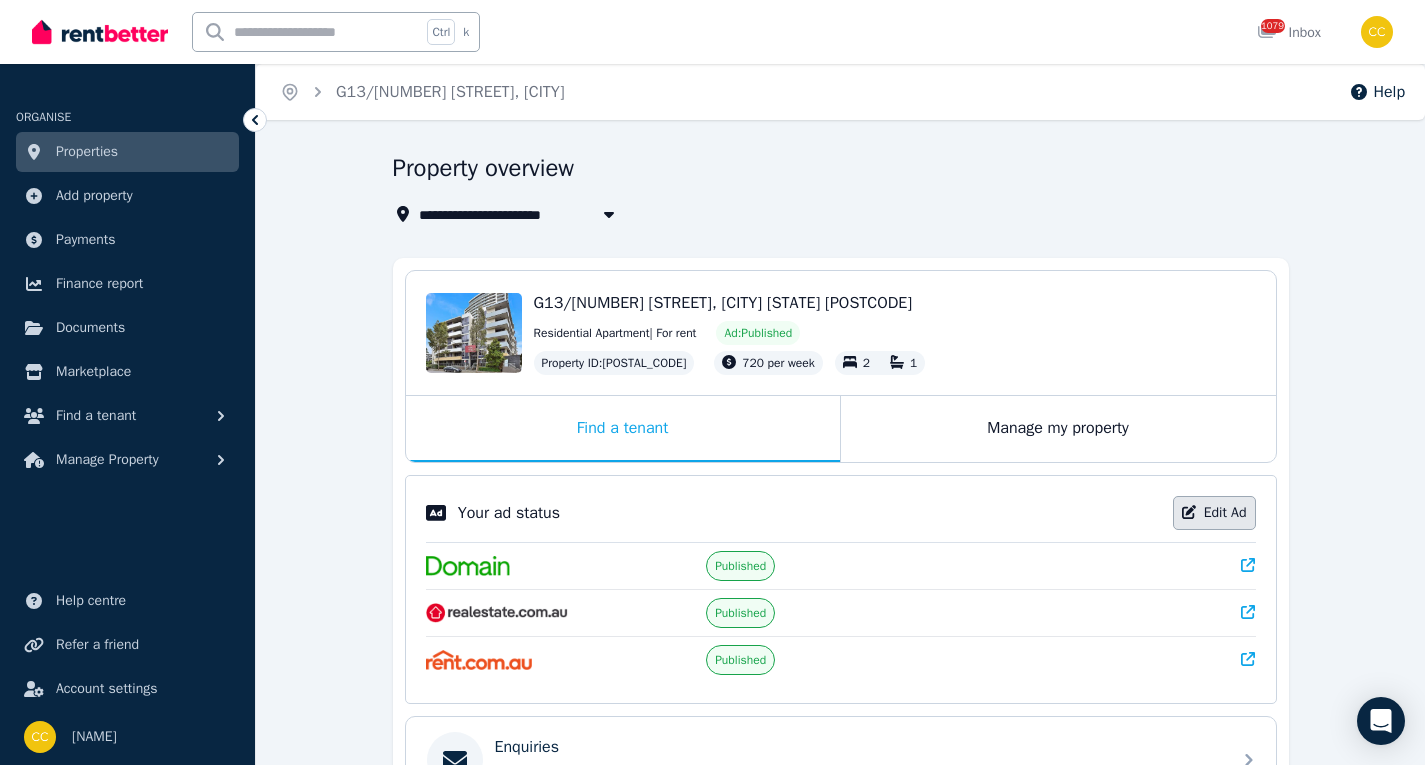 click on "Edit Ad" at bounding box center [1214, 513] 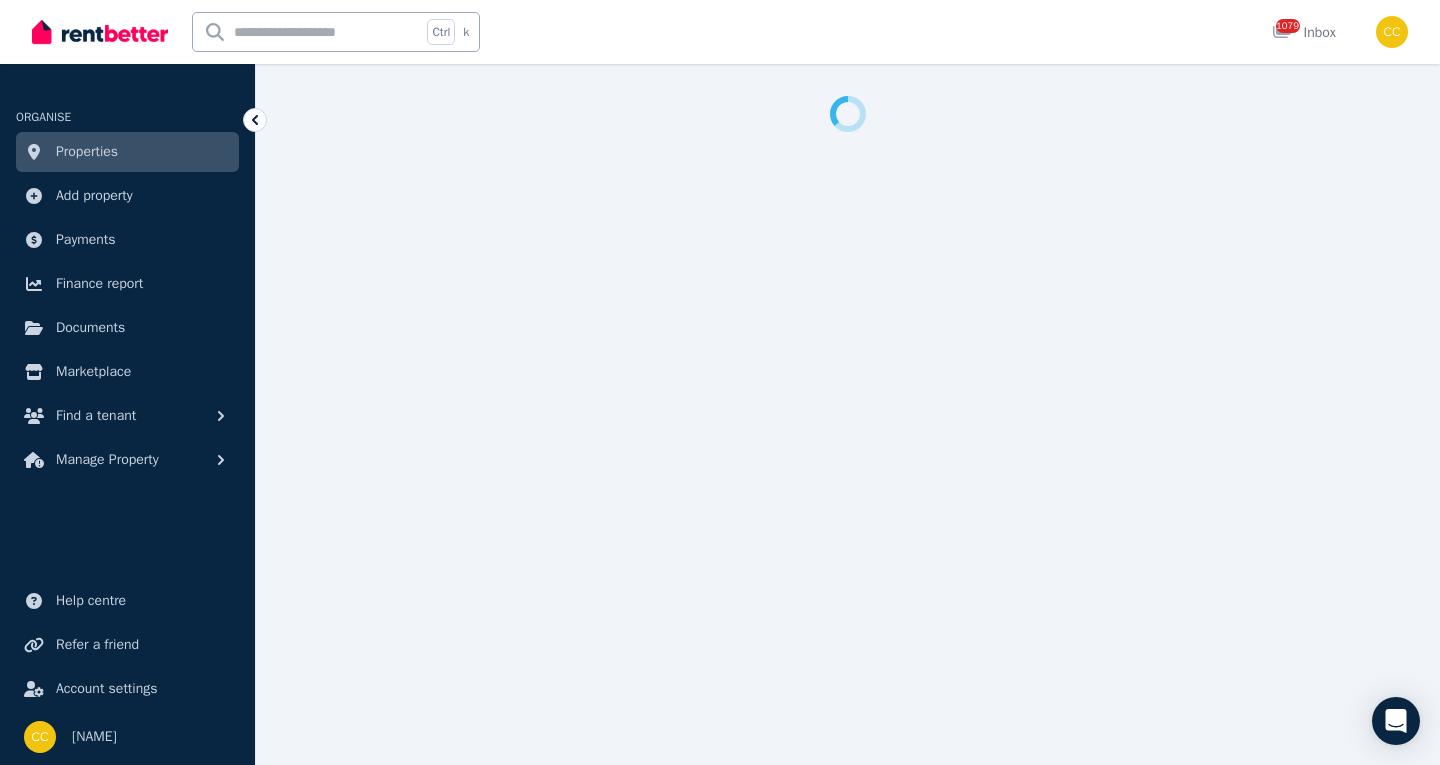 select on "**********" 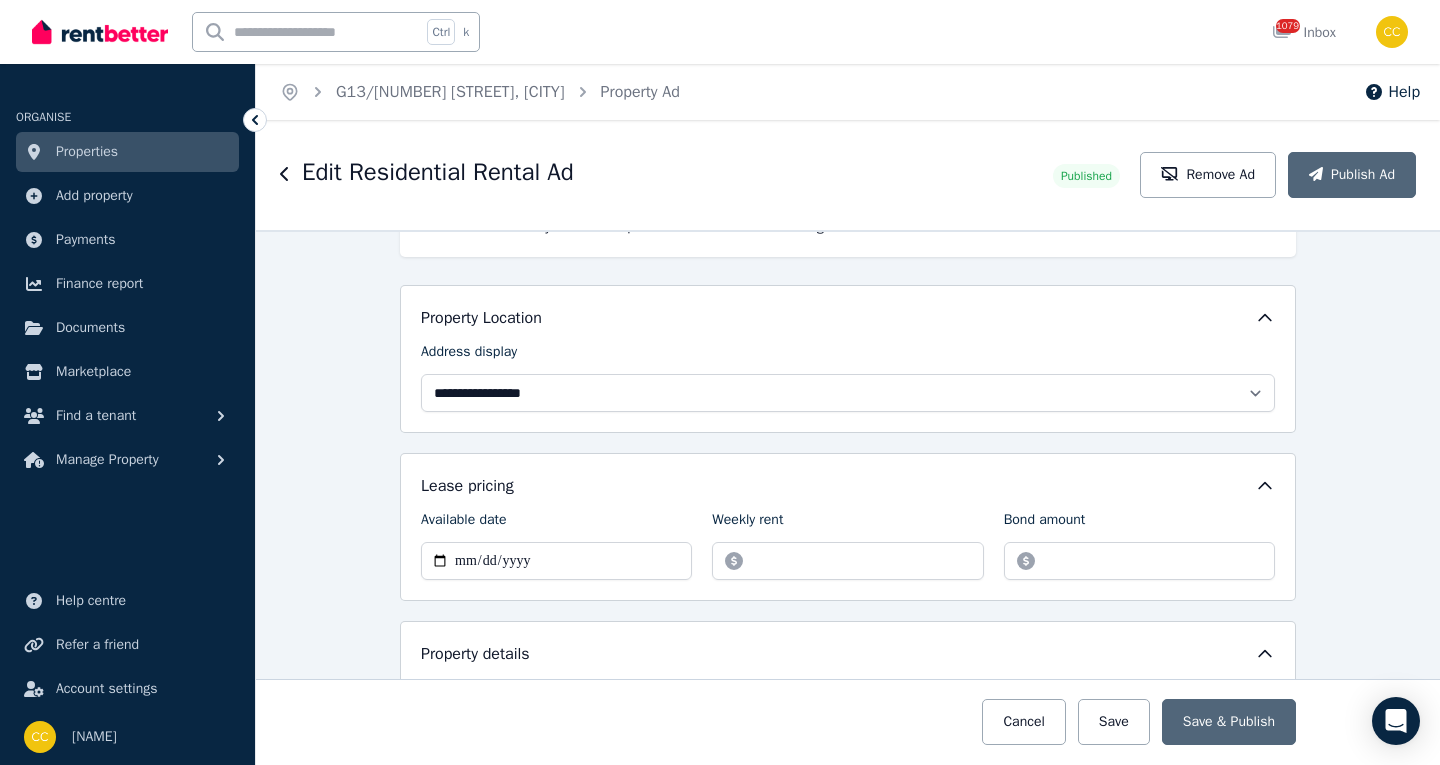 scroll, scrollTop: 500, scrollLeft: 0, axis: vertical 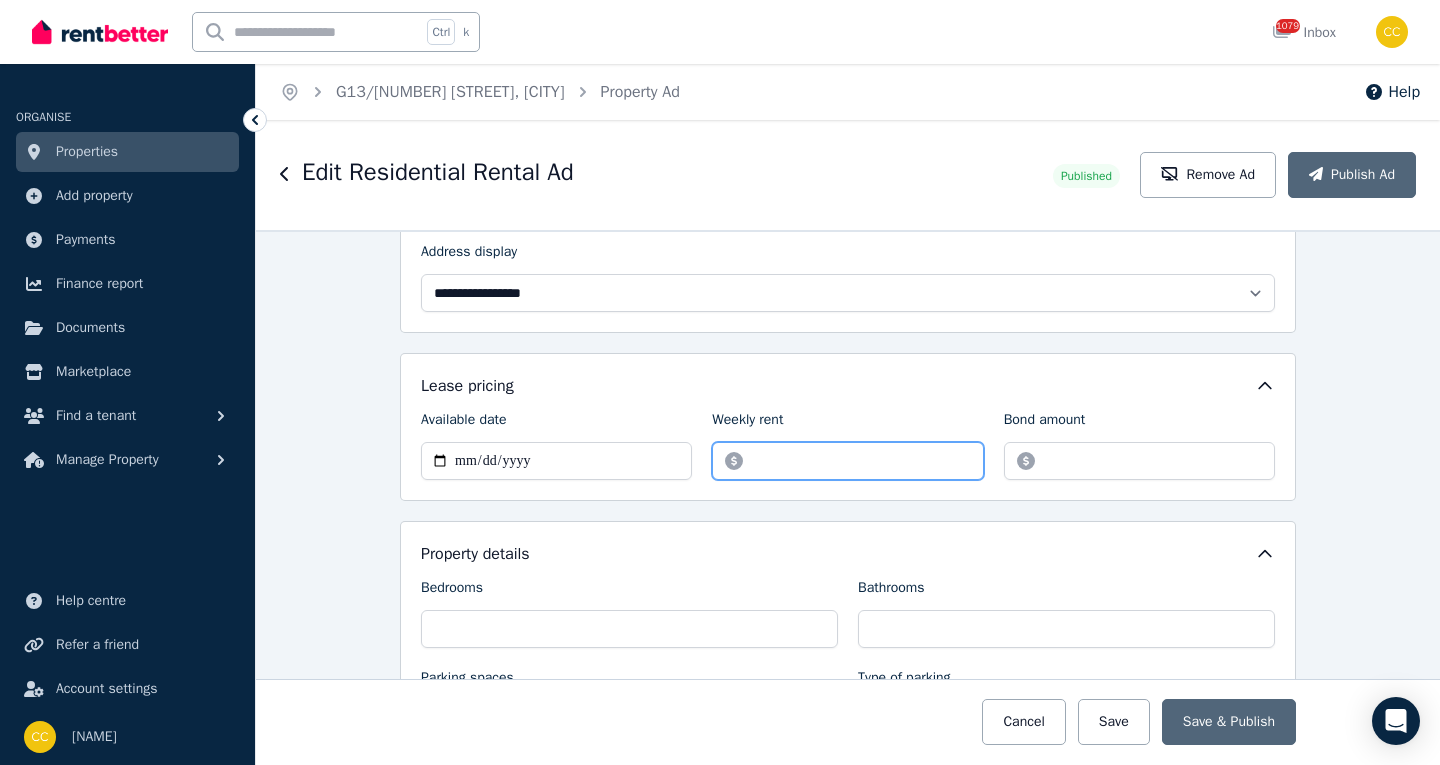 click on "******" at bounding box center [847, 461] 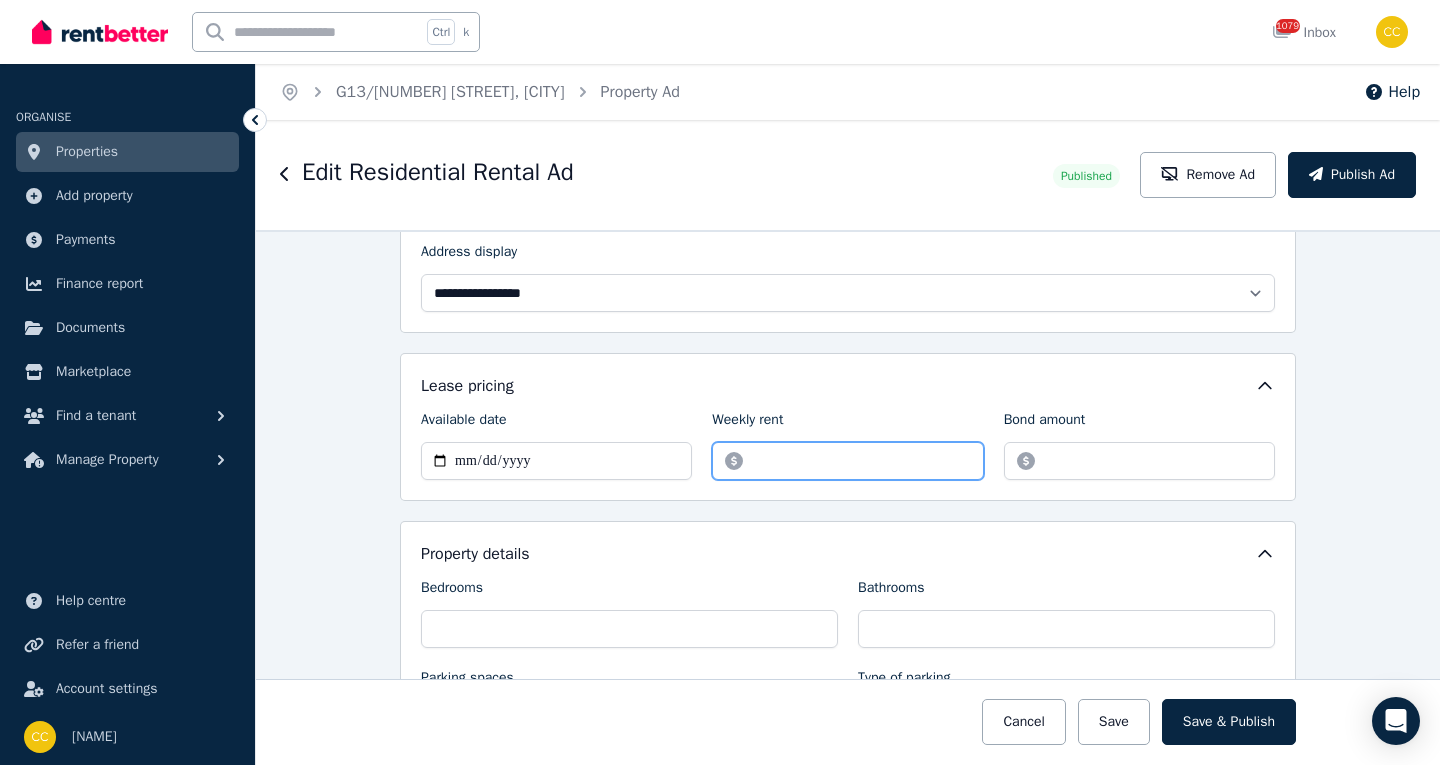 type on "******" 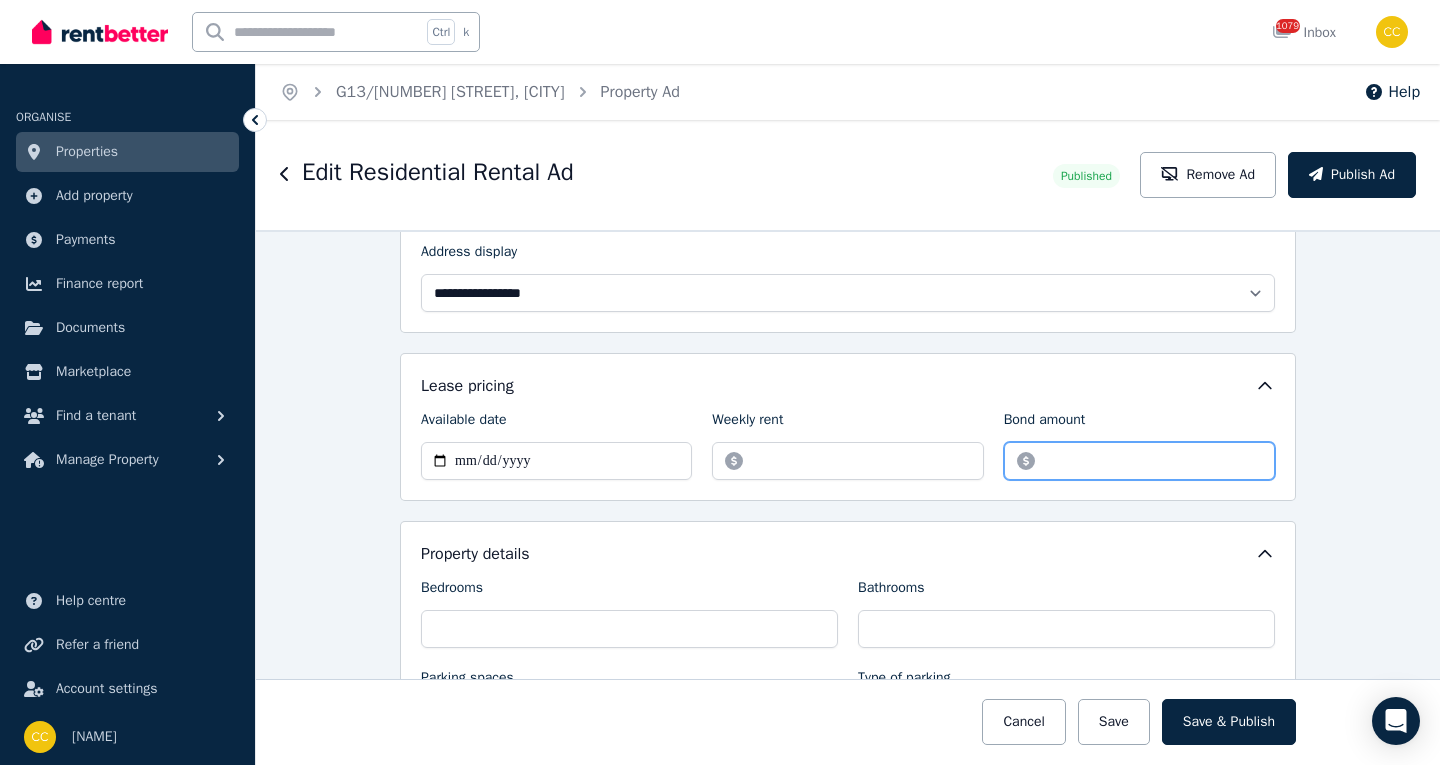 click on "*******" at bounding box center [1139, 461] 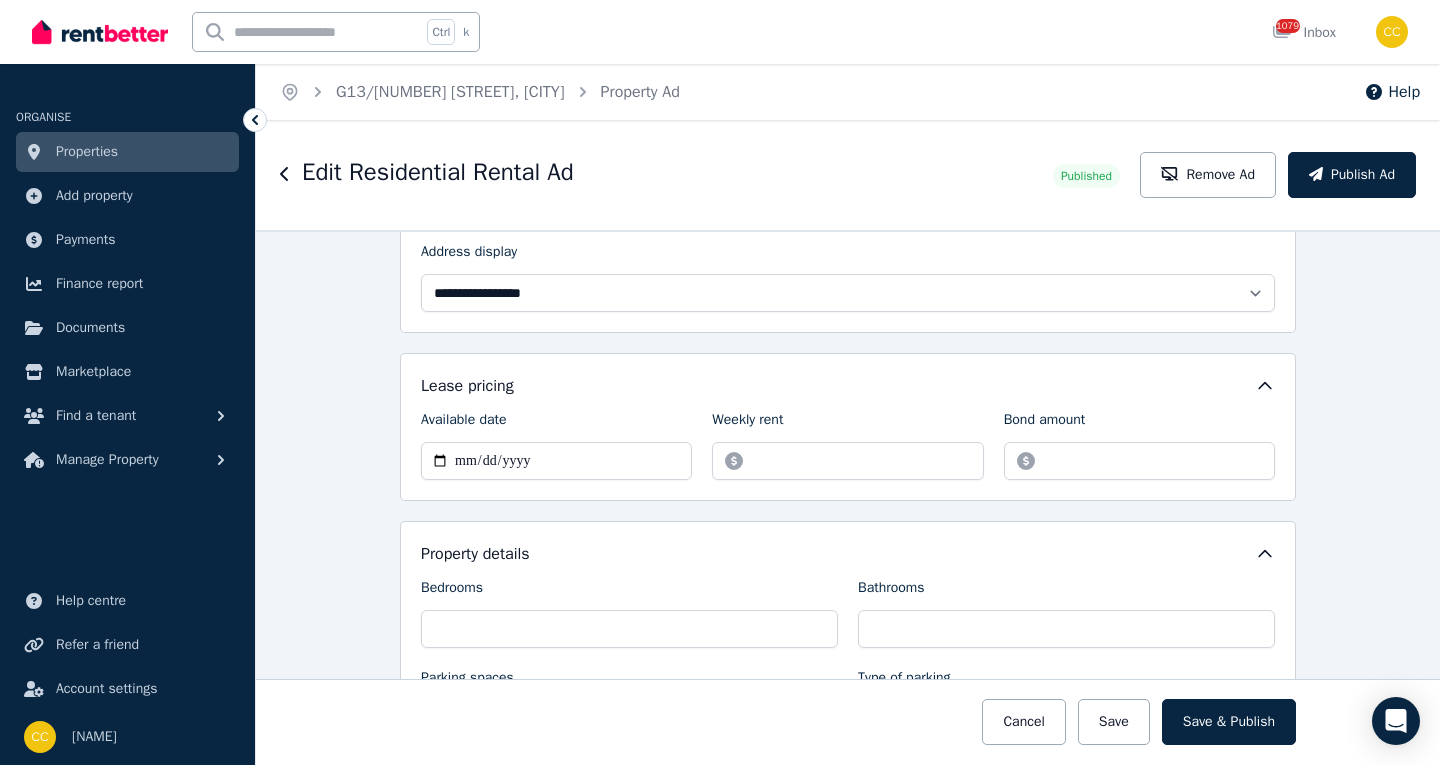 click on "**********" at bounding box center (848, 497) 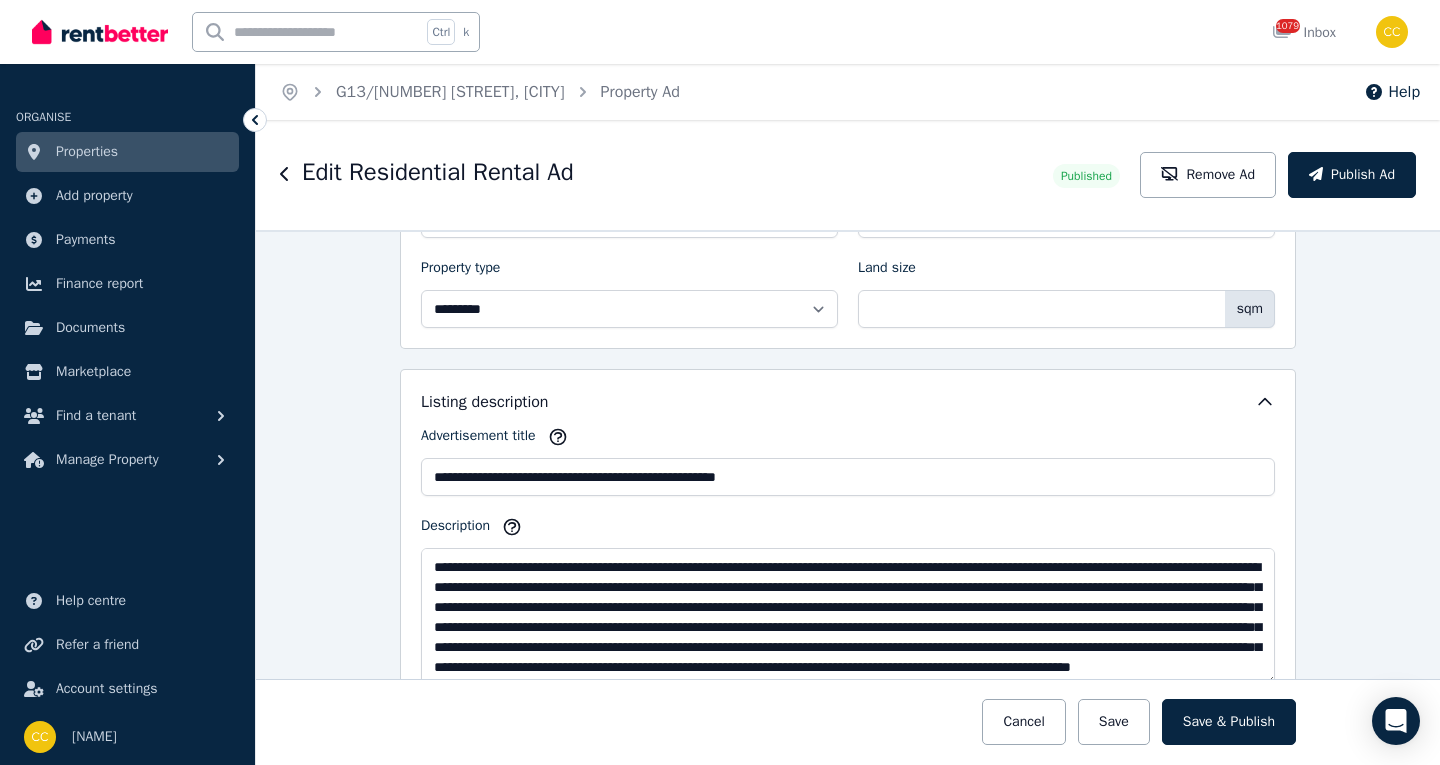 scroll, scrollTop: 1100, scrollLeft: 0, axis: vertical 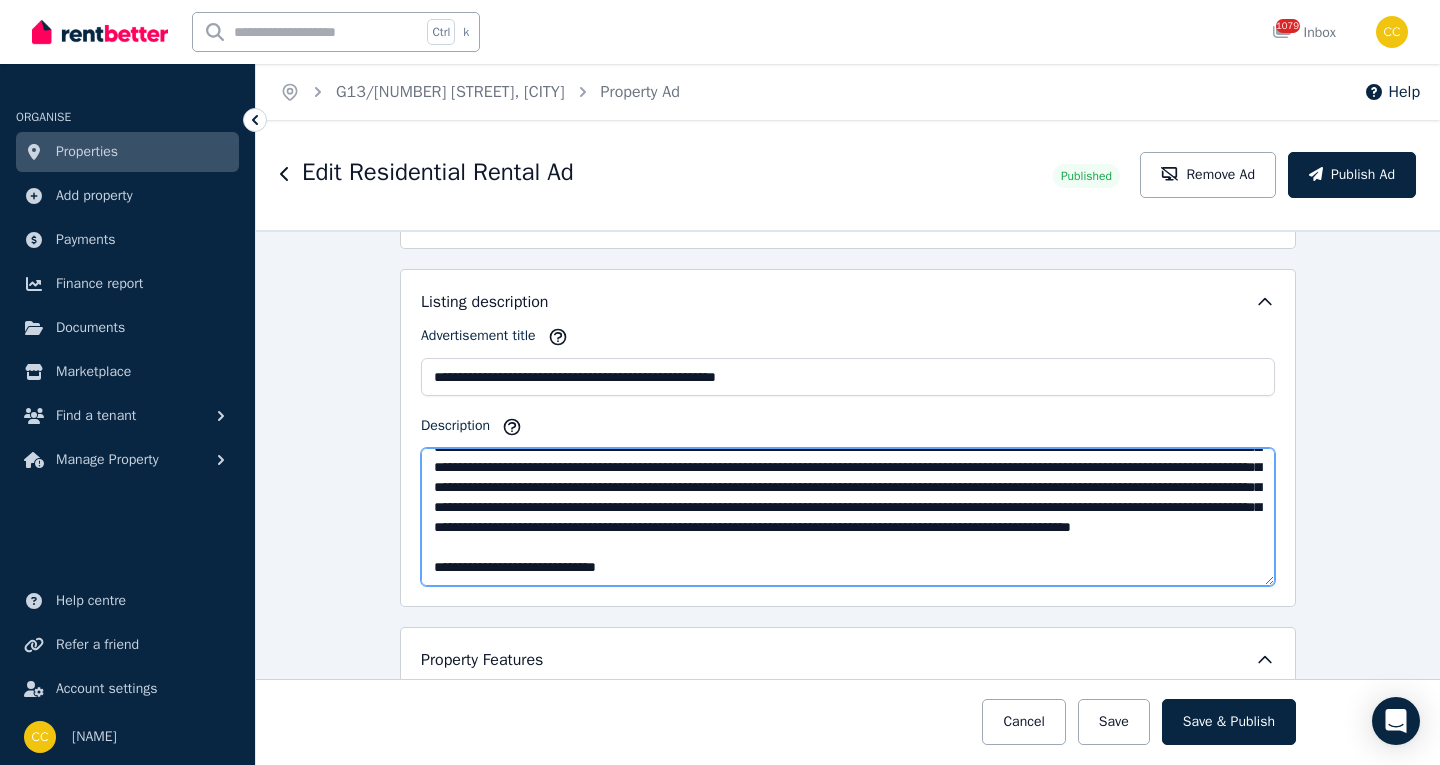 click on "**********" at bounding box center (848, 517) 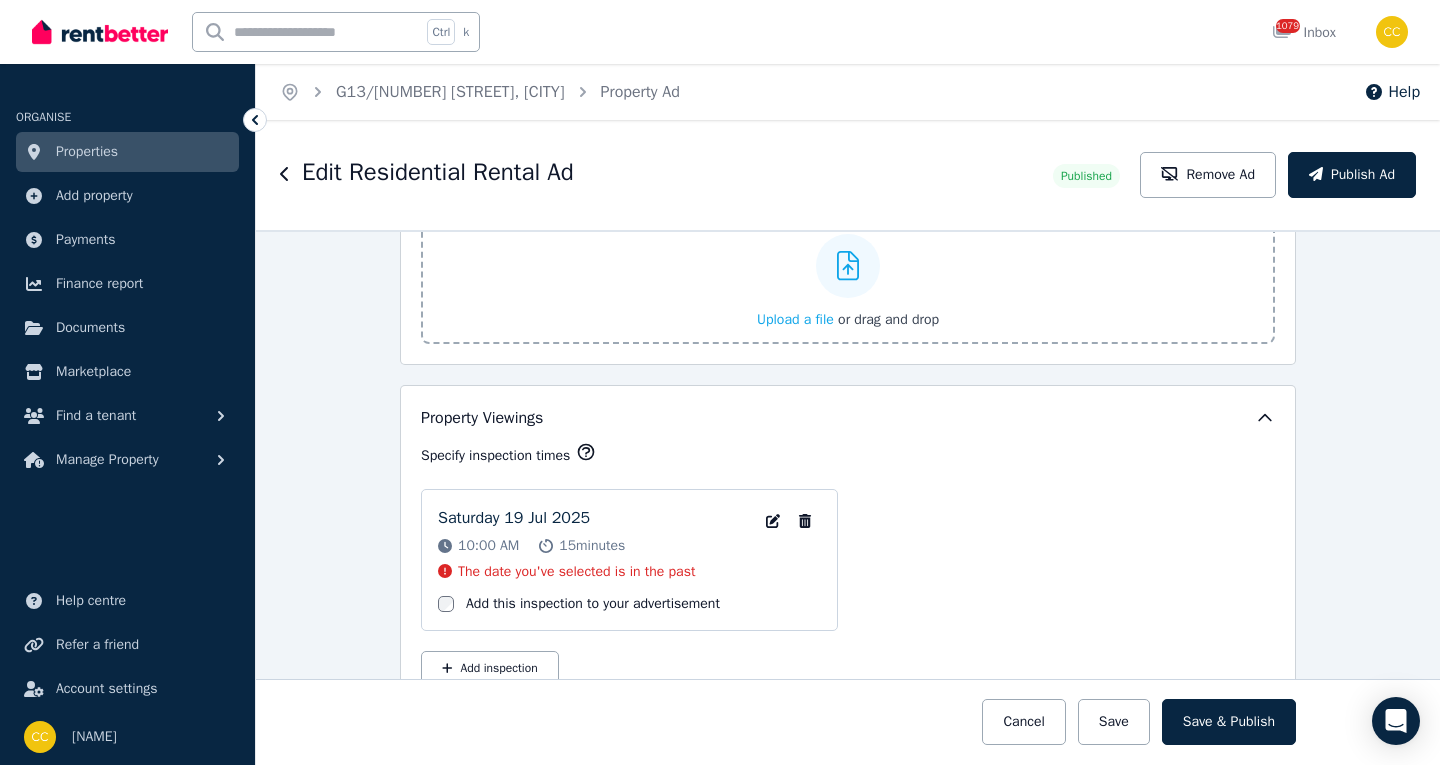 scroll, scrollTop: 2800, scrollLeft: 0, axis: vertical 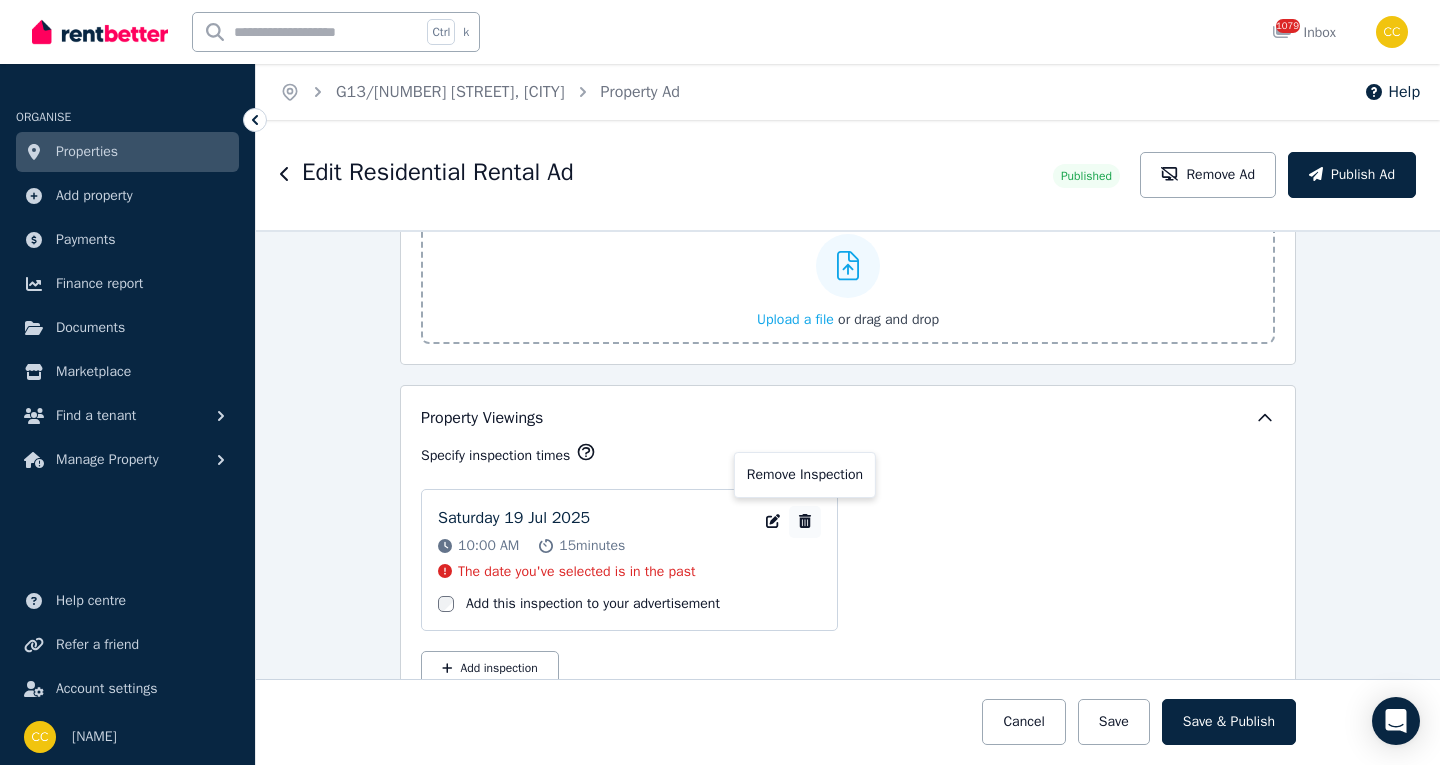 type on "**********" 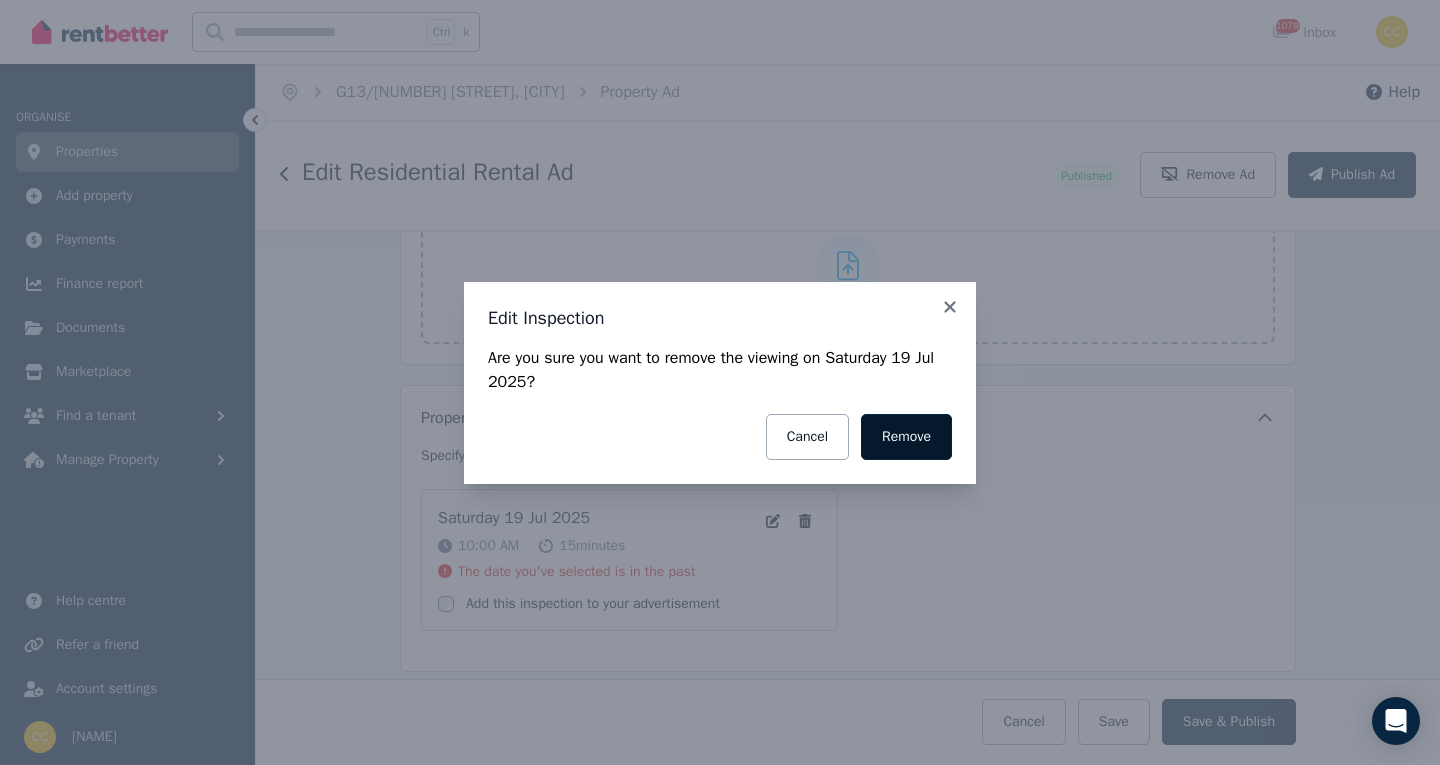 click on "Remove" at bounding box center [906, 437] 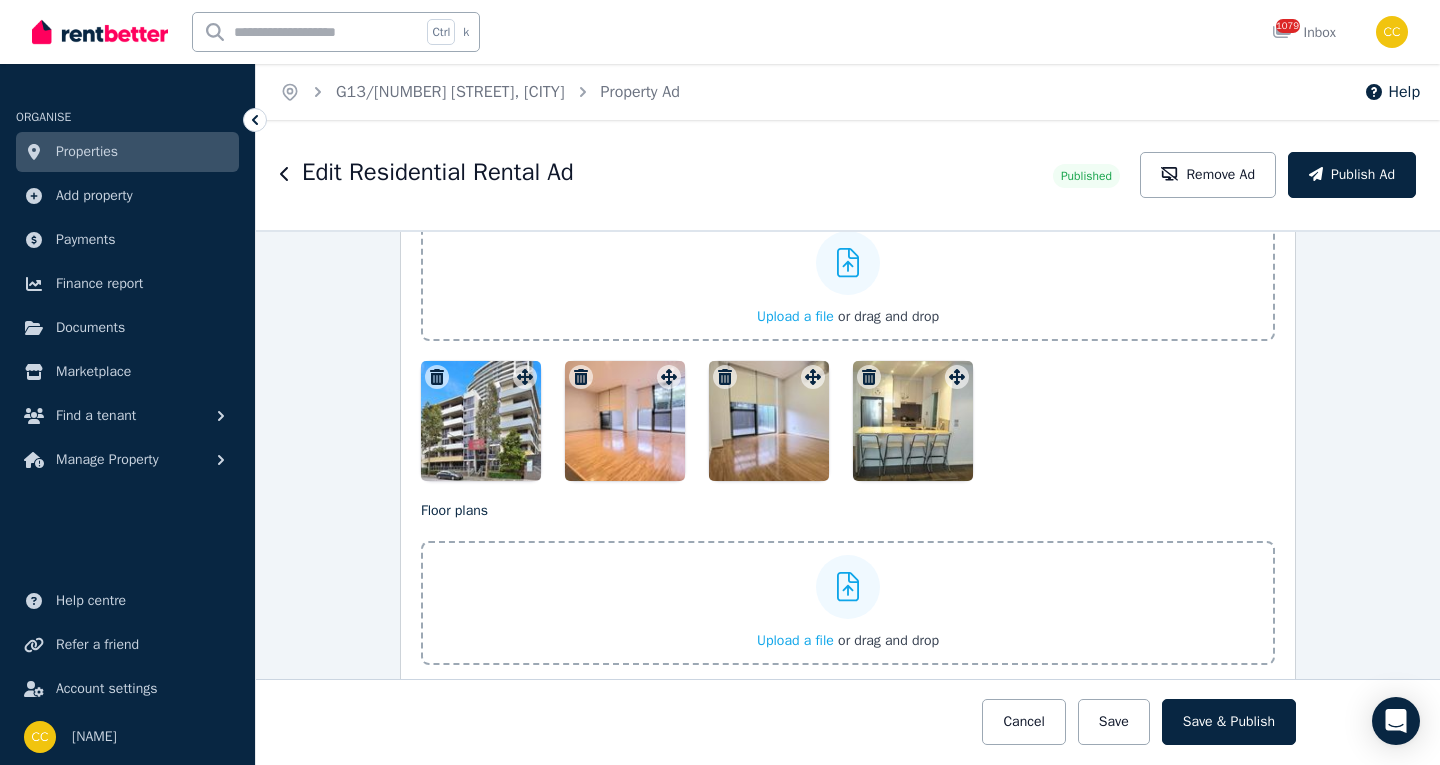 scroll, scrollTop: 2379, scrollLeft: 0, axis: vertical 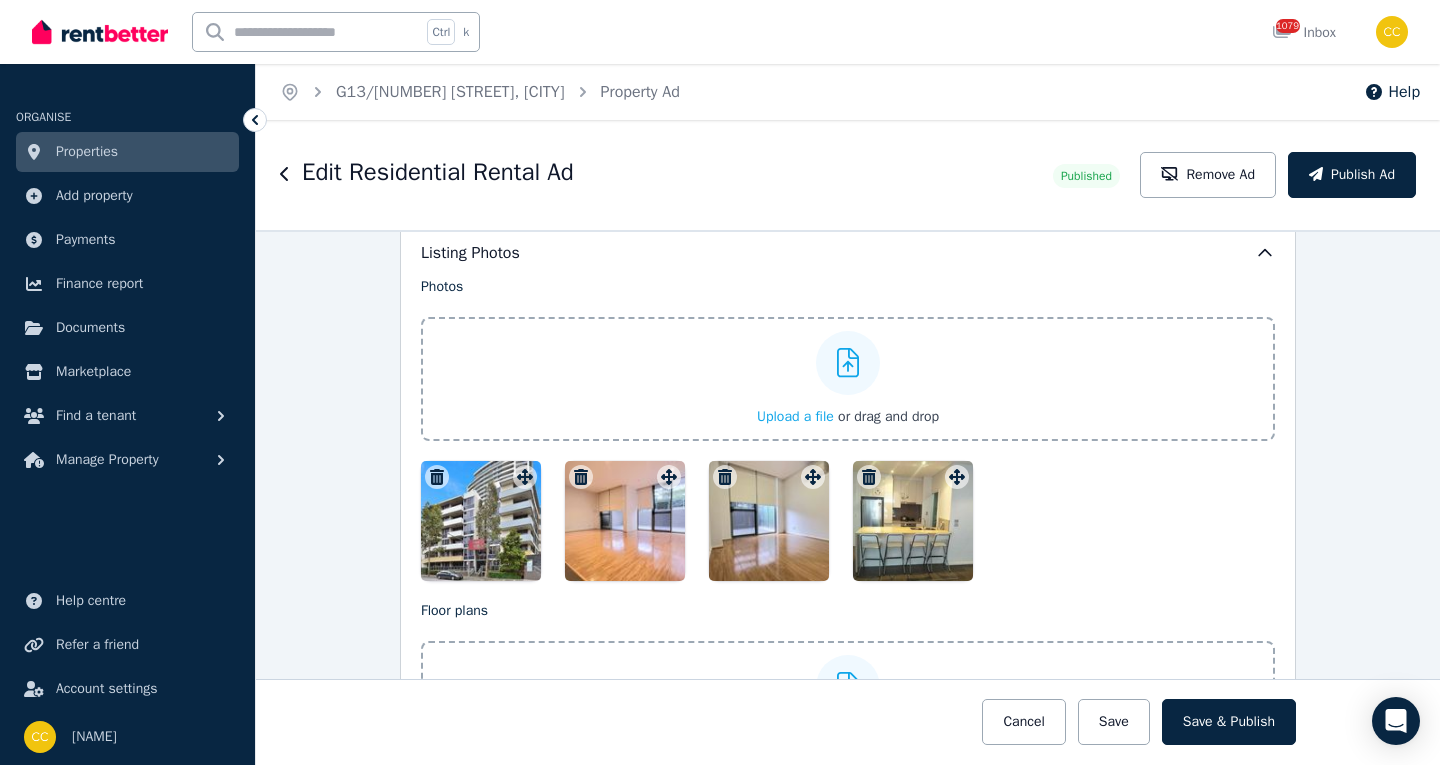 click 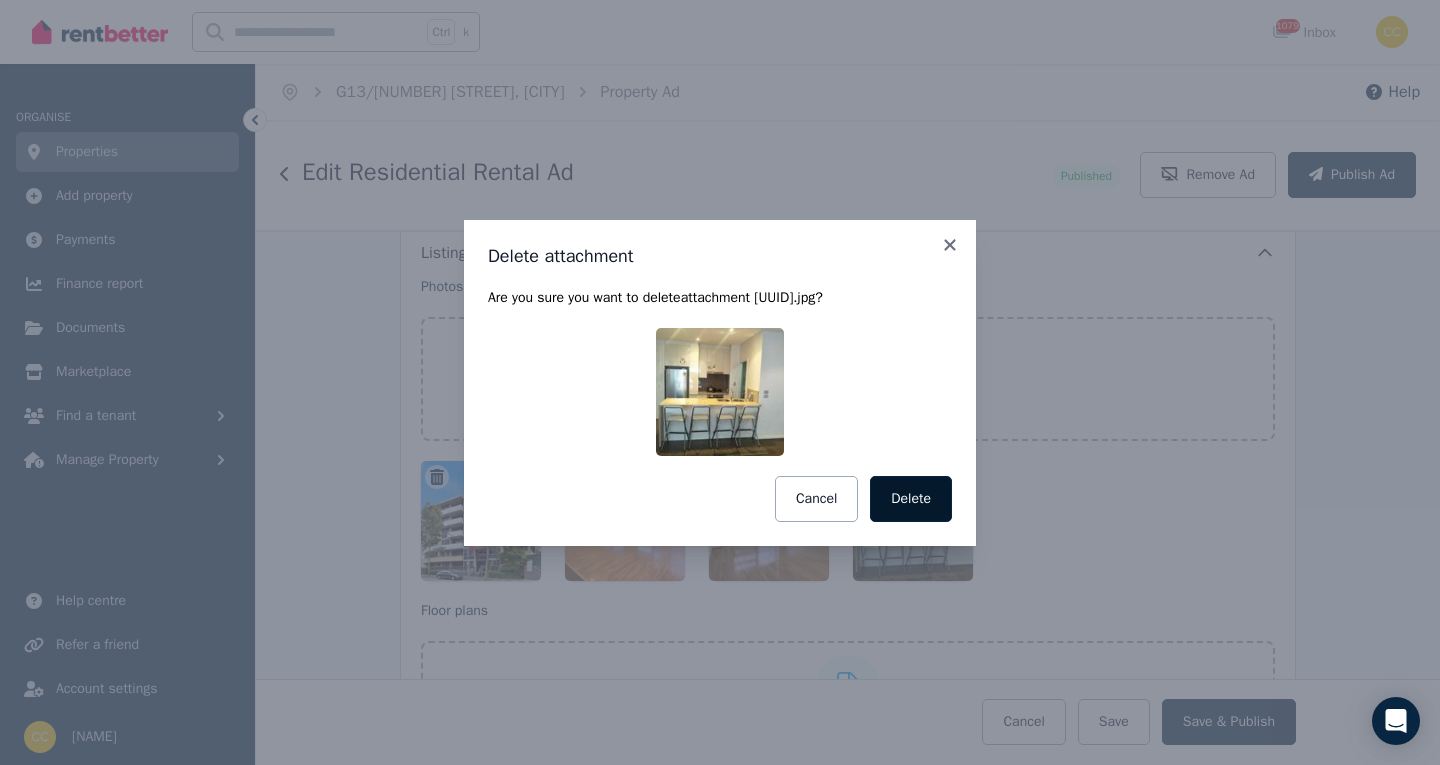 click on "Delete" at bounding box center [911, 499] 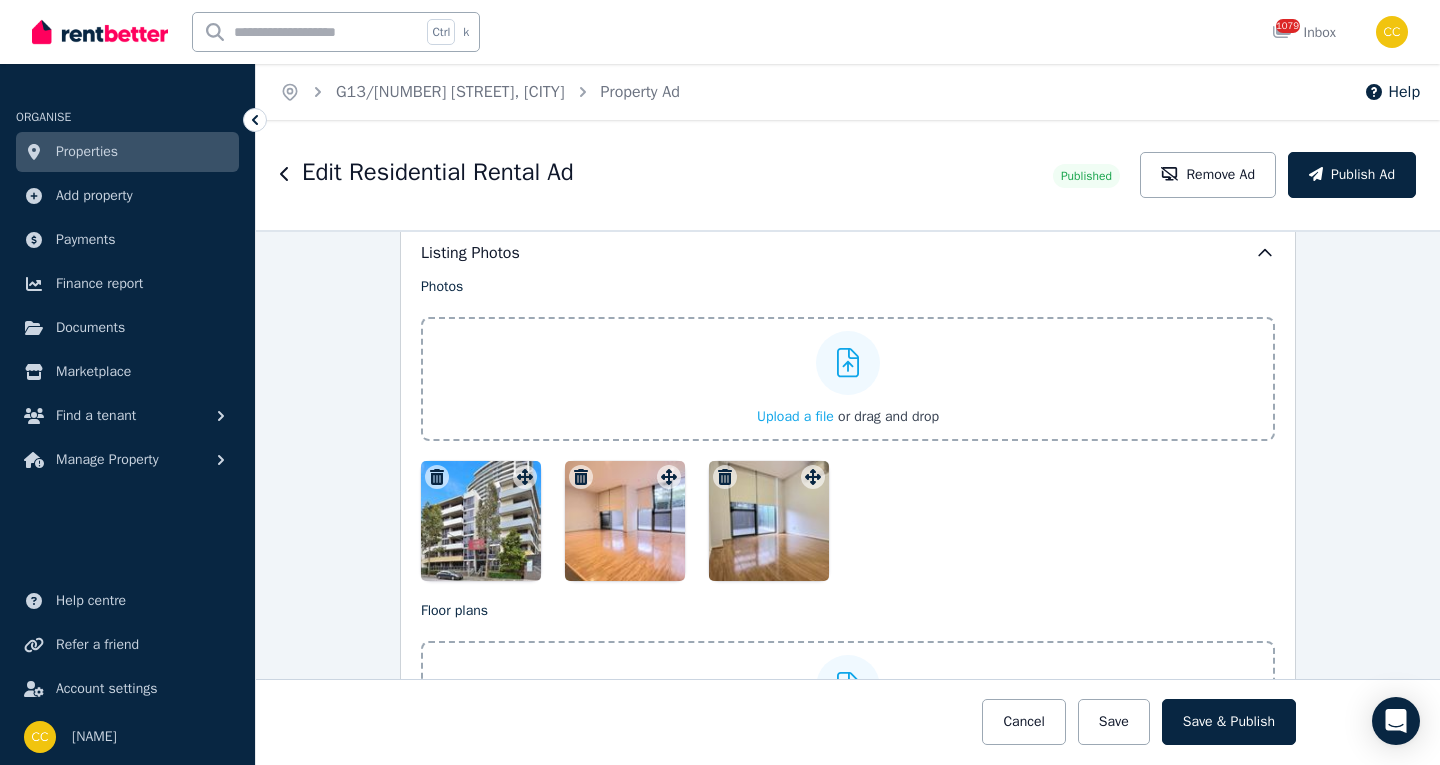 click 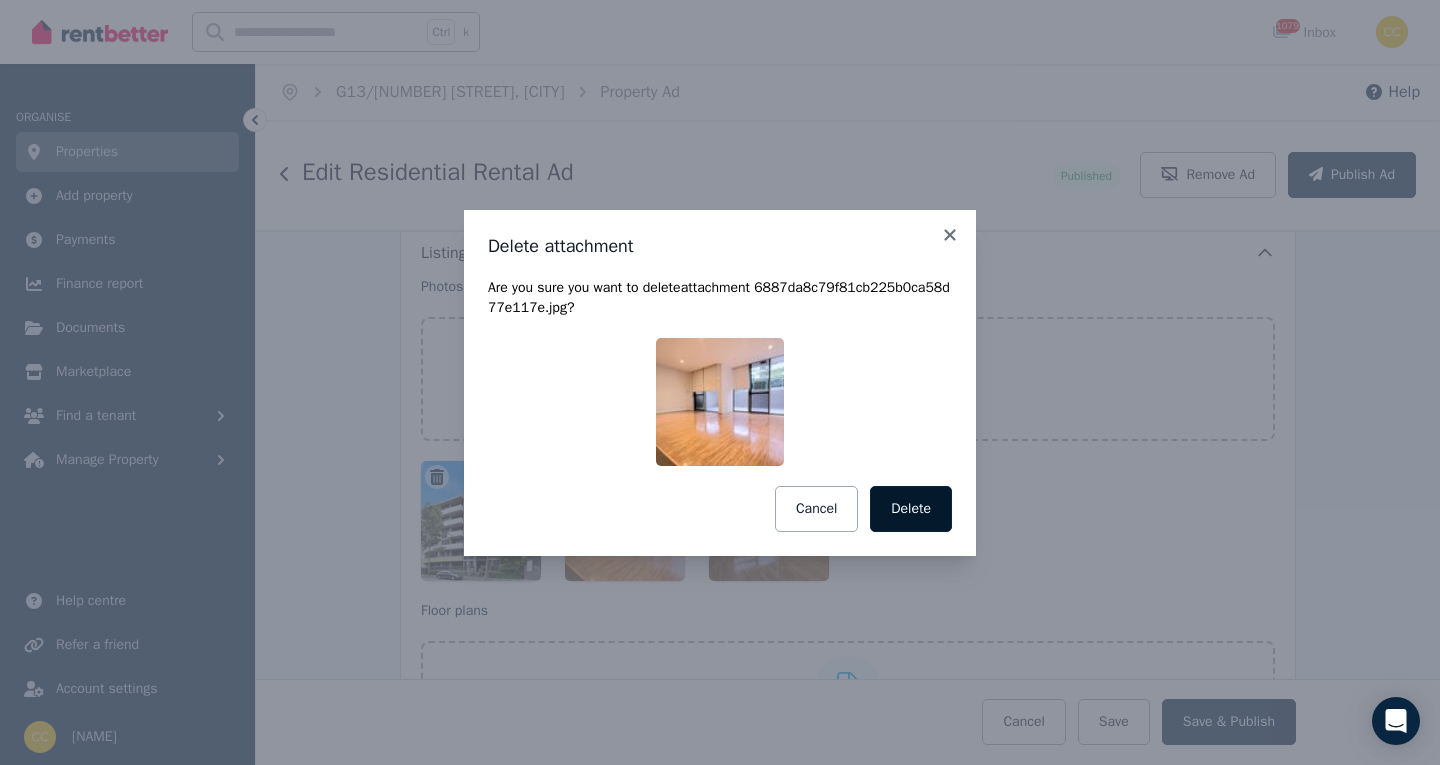 click on "Delete" at bounding box center [911, 509] 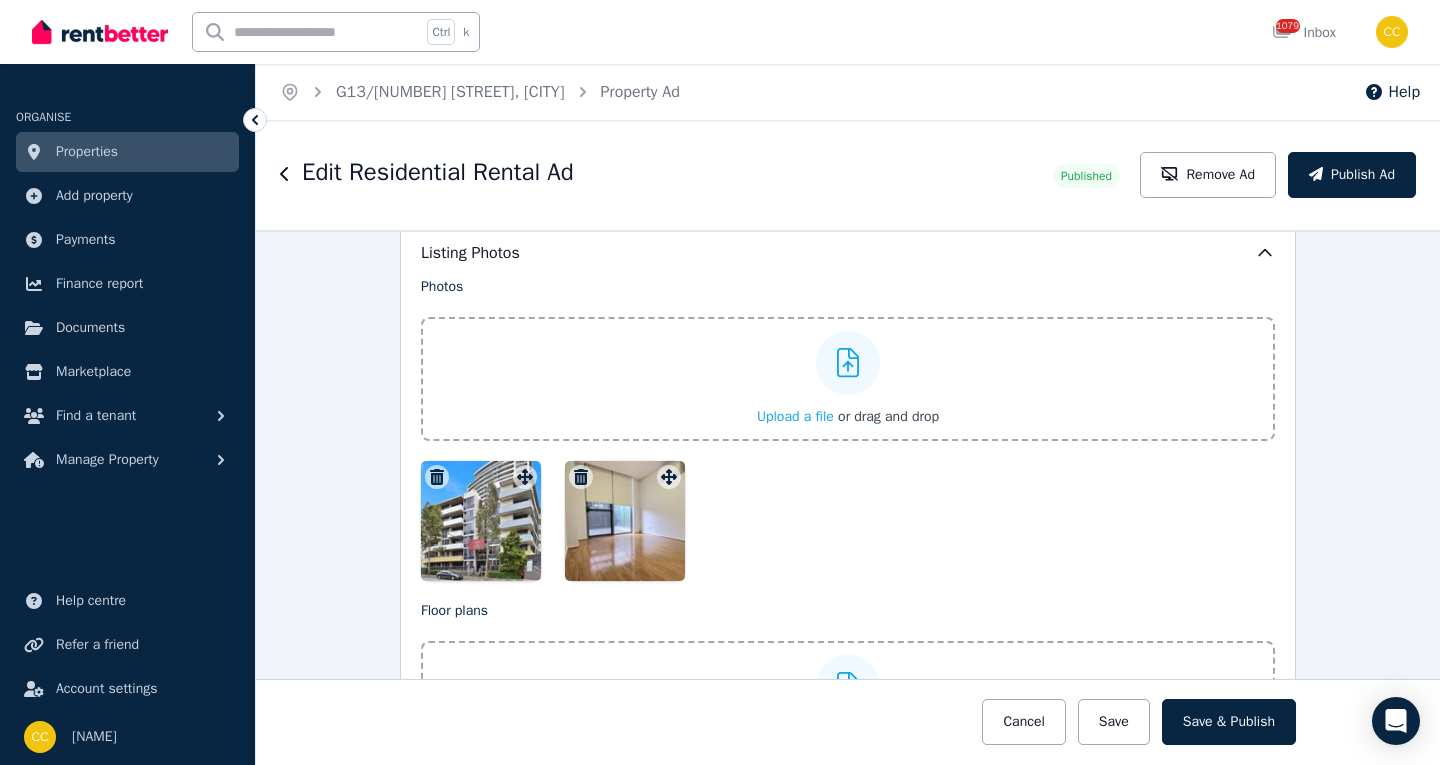 click at bounding box center [581, 477] 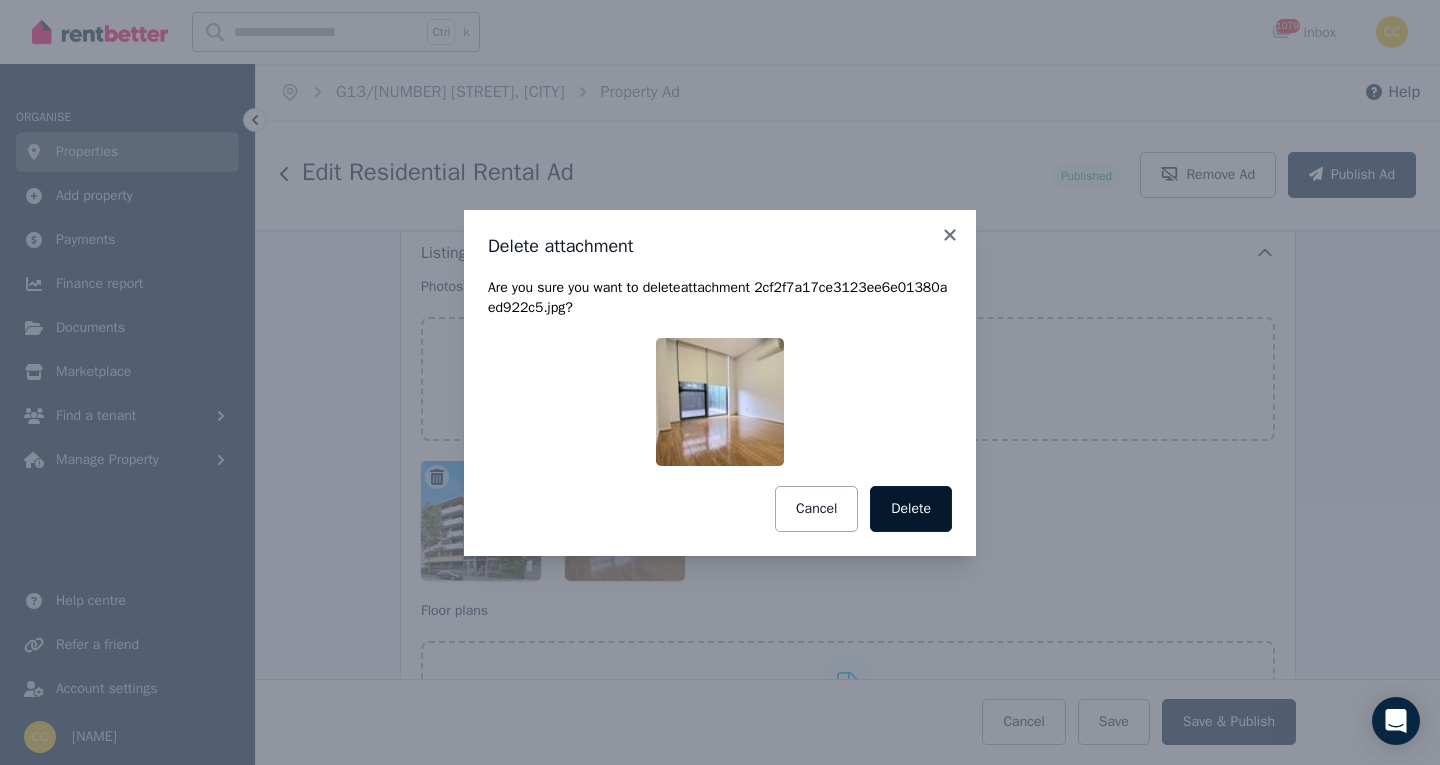 click on "Delete" at bounding box center [911, 509] 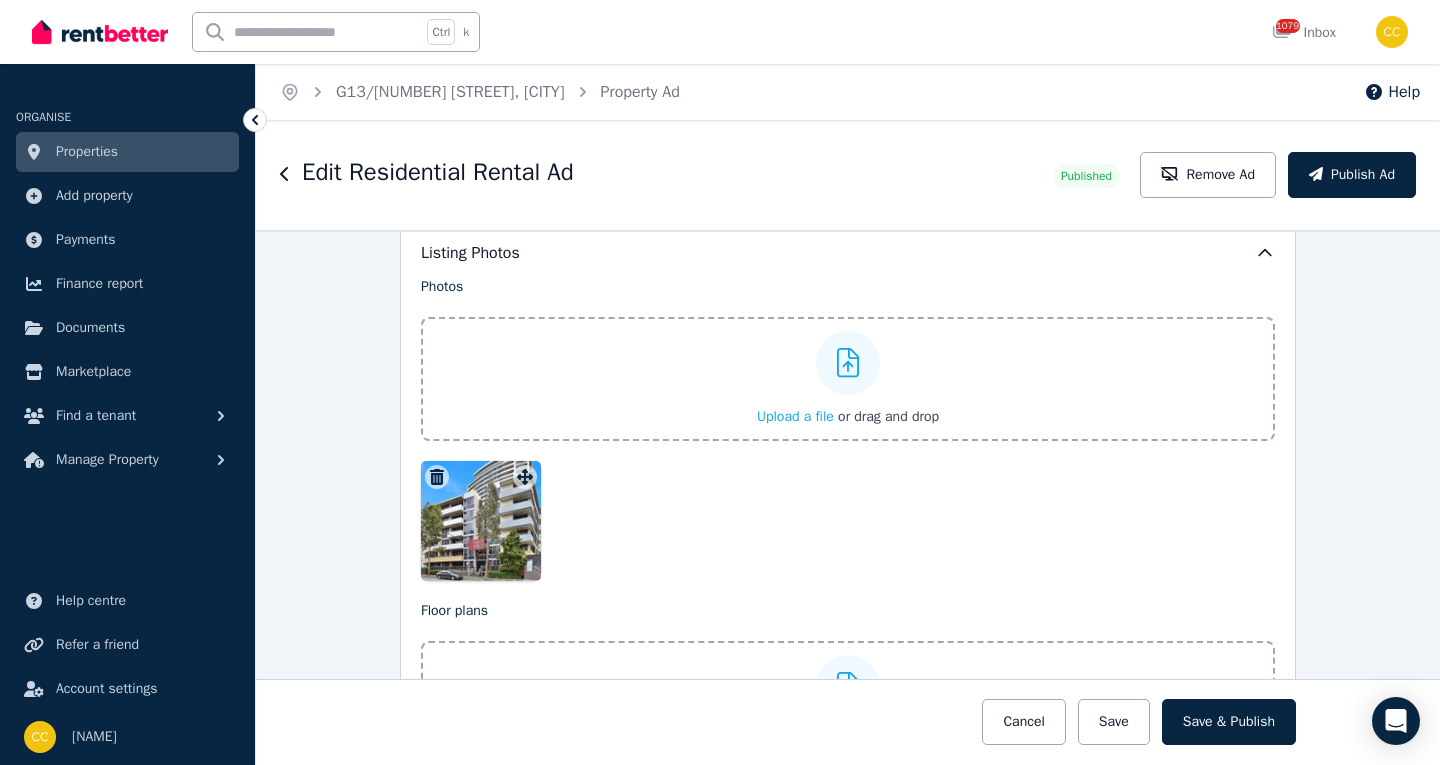 click 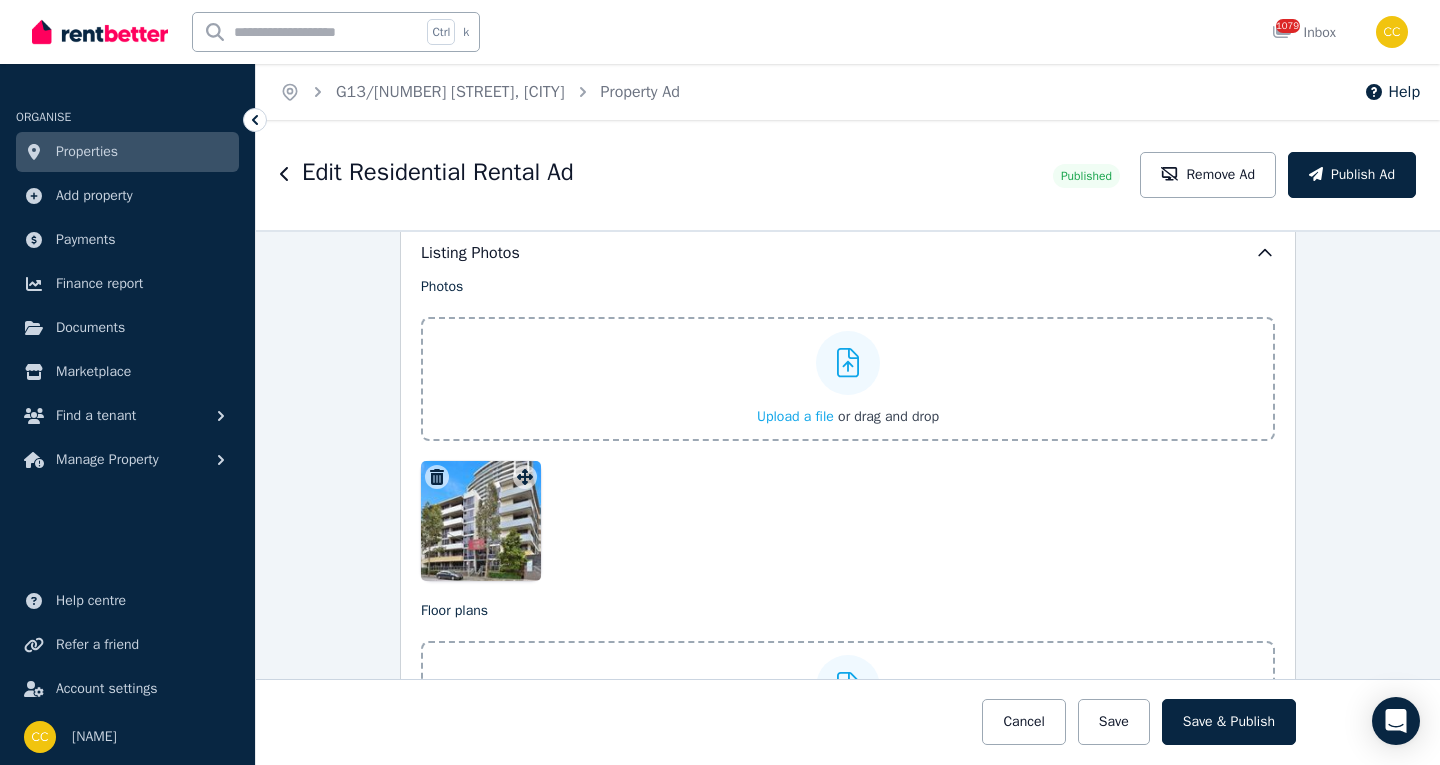 click on "Upload a file   or drag and drop" at bounding box center [0, 0] 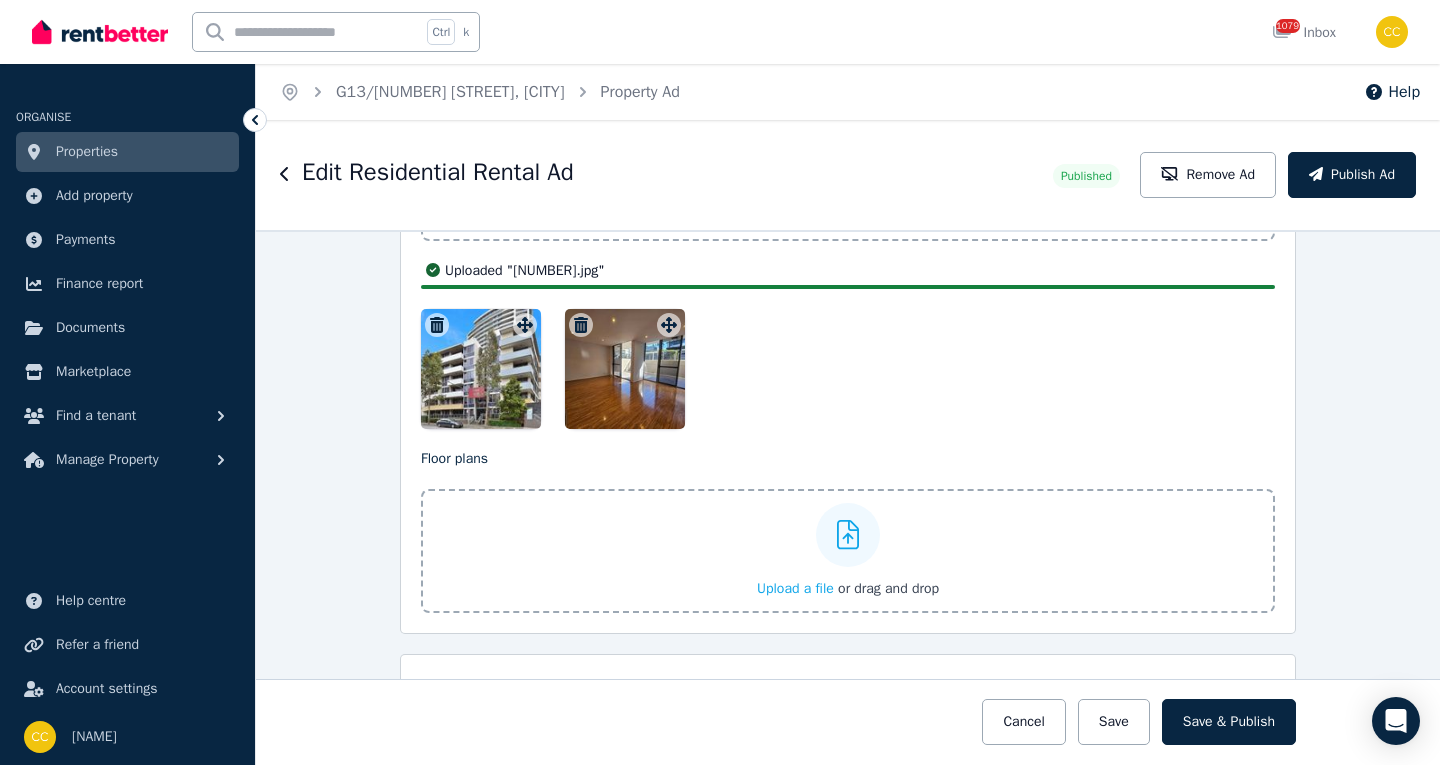 scroll, scrollTop: 2379, scrollLeft: 0, axis: vertical 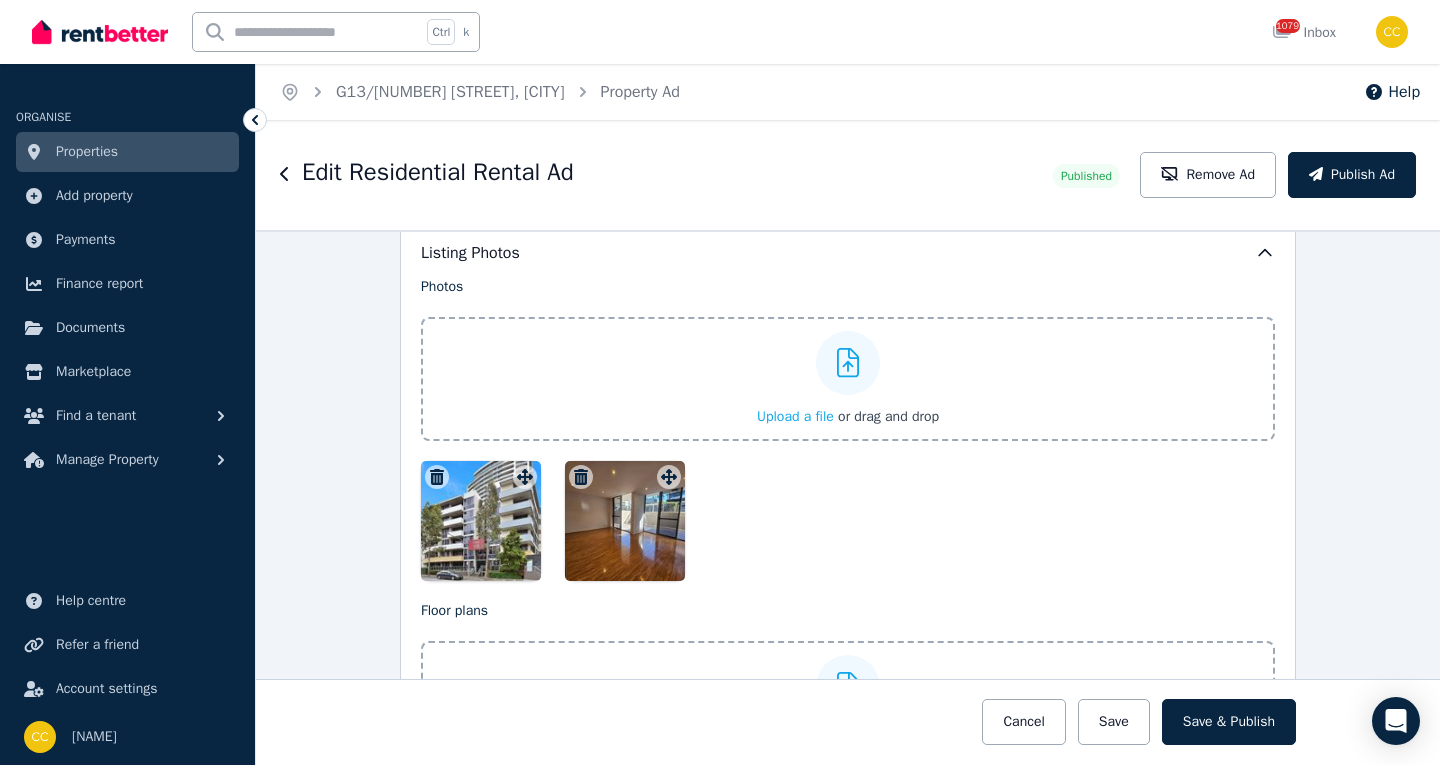 click 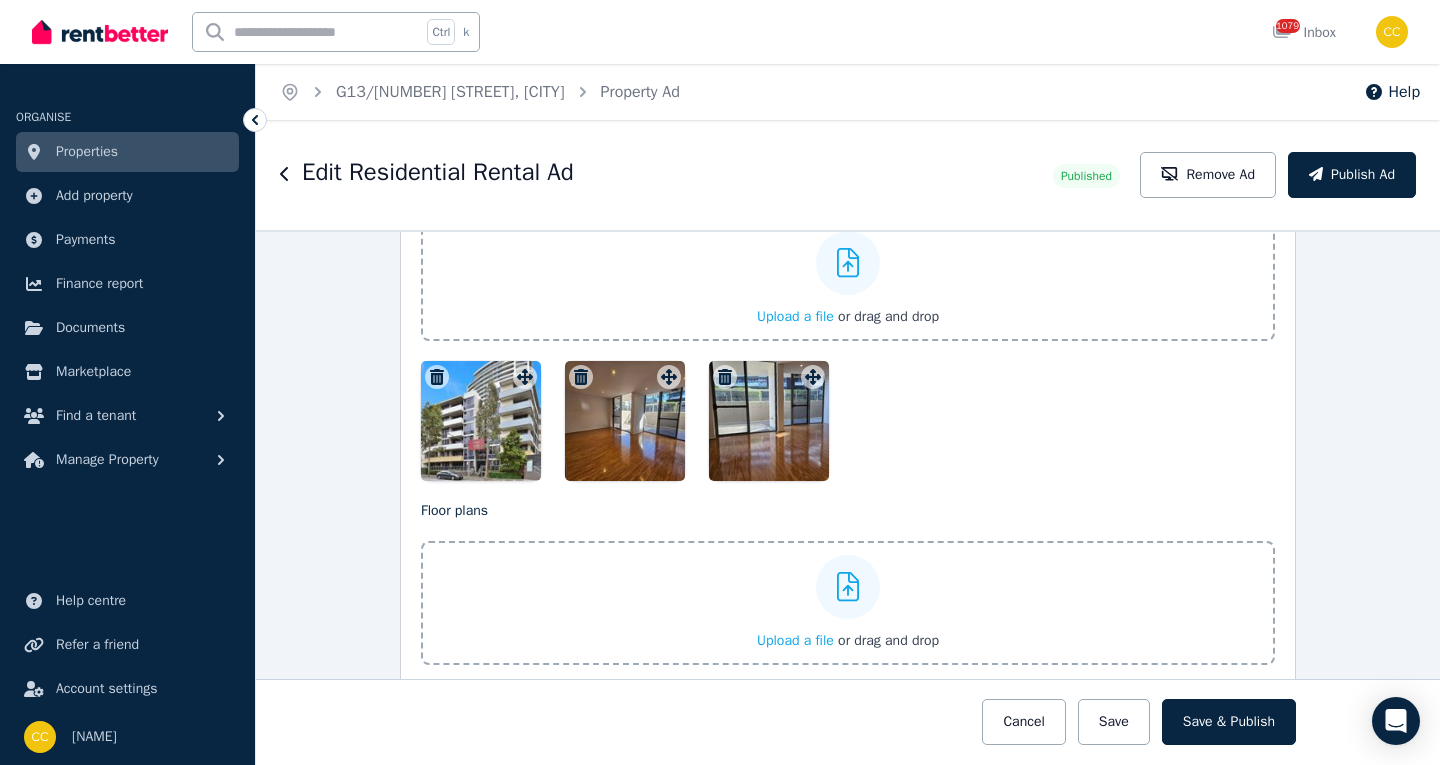 scroll, scrollTop: 2379, scrollLeft: 0, axis: vertical 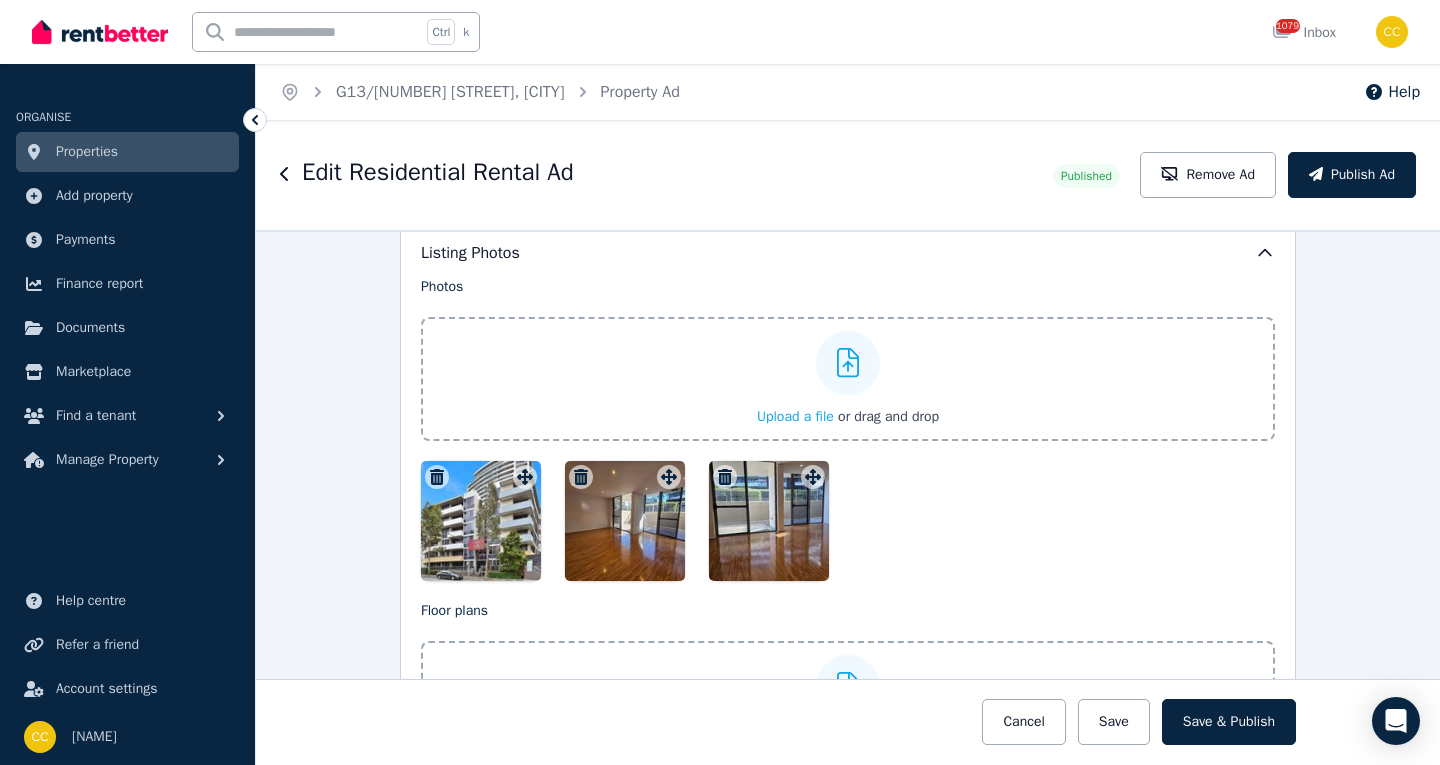 click 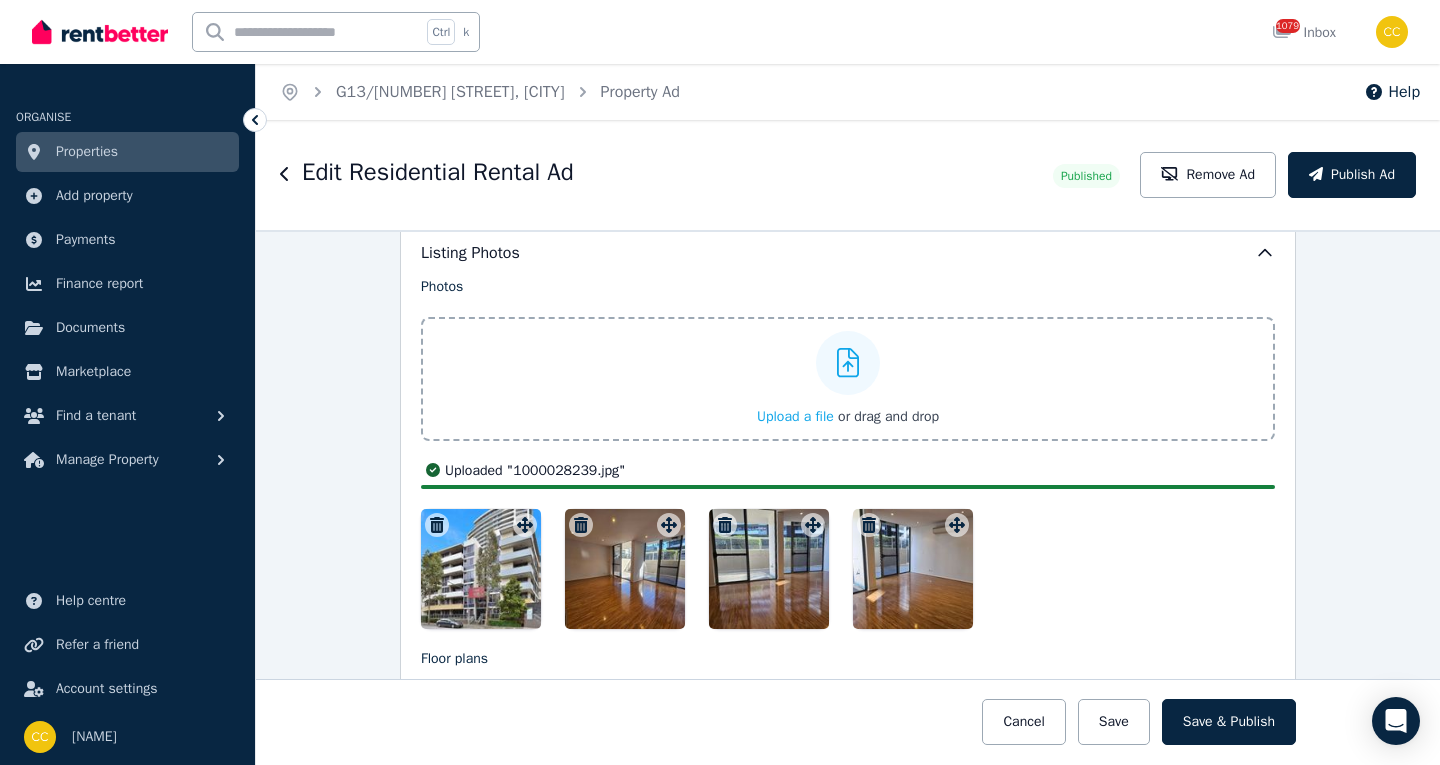 click at bounding box center (848, 363) 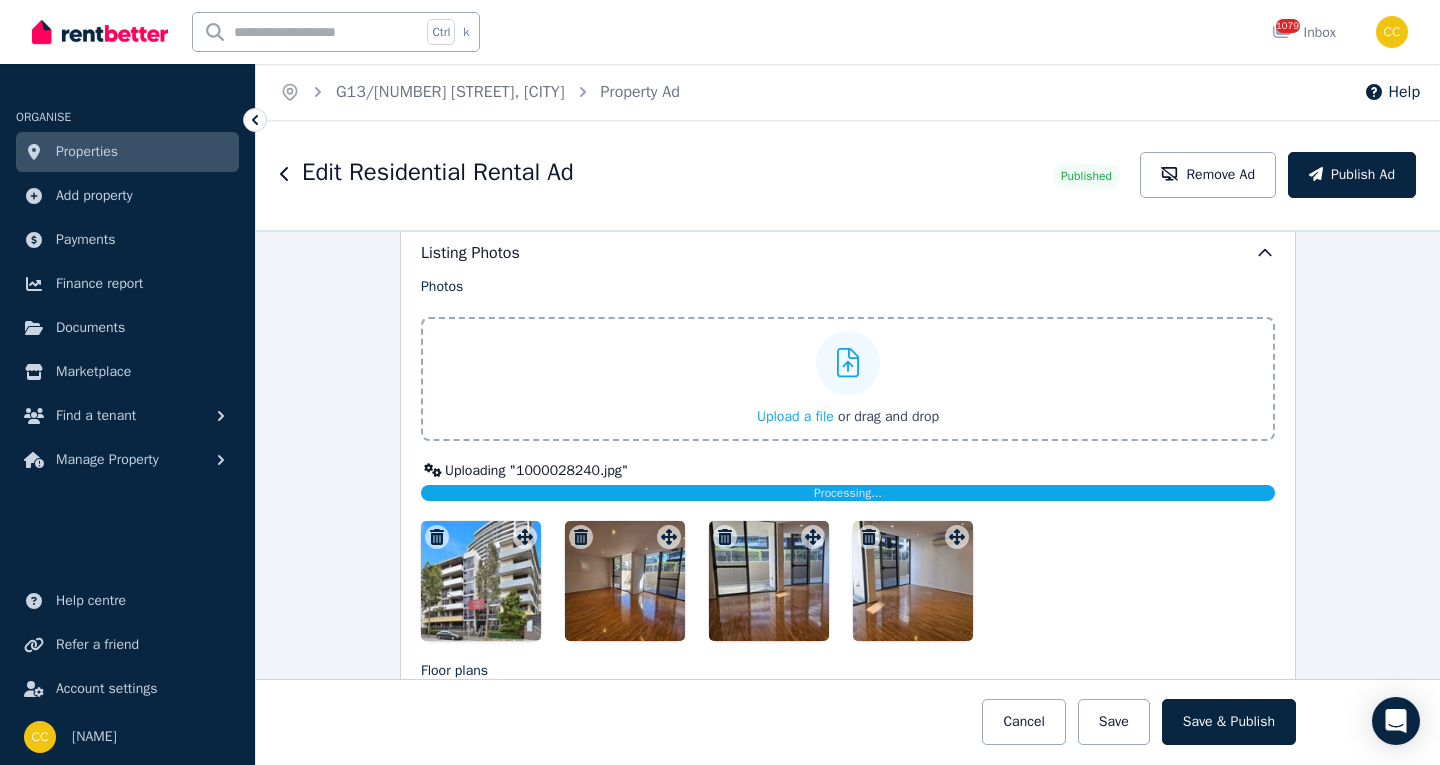 click 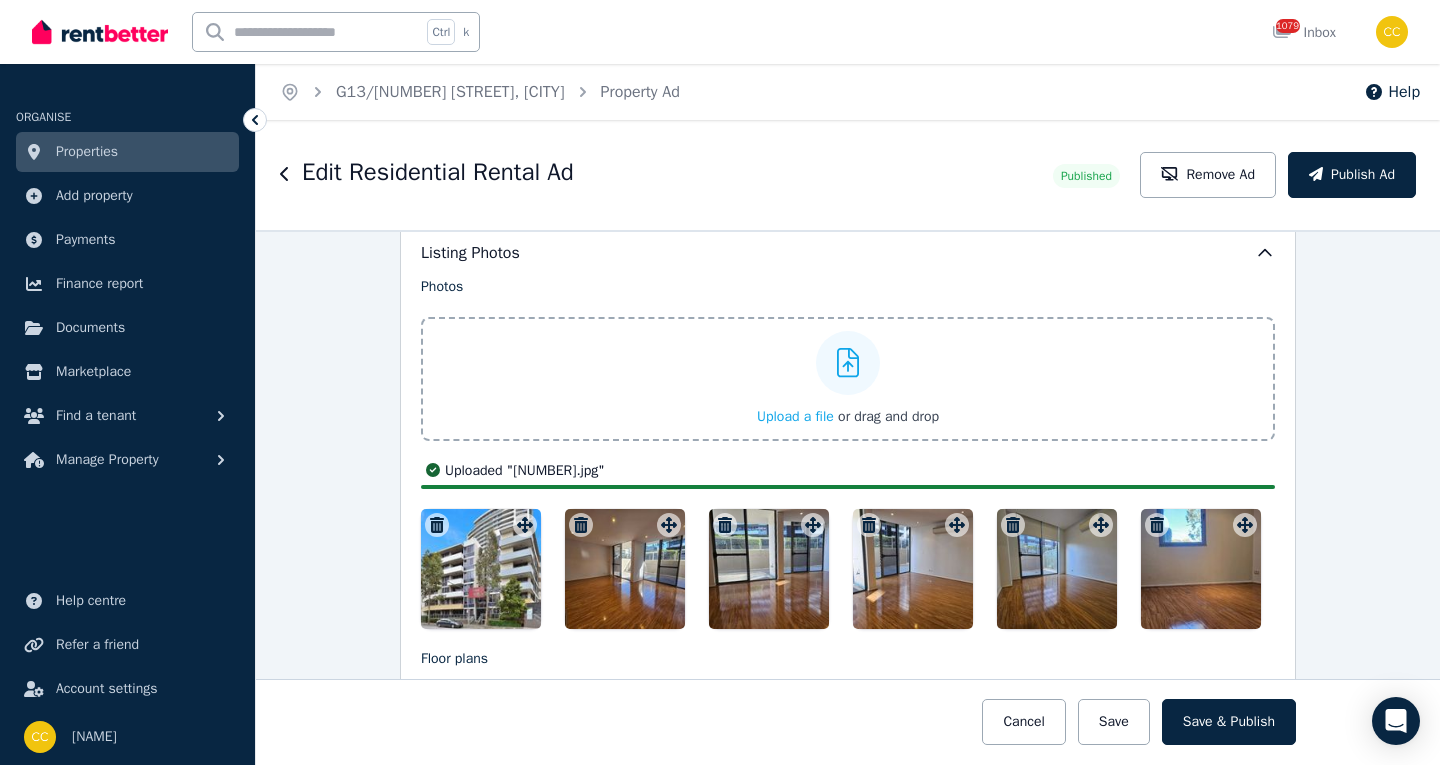 click 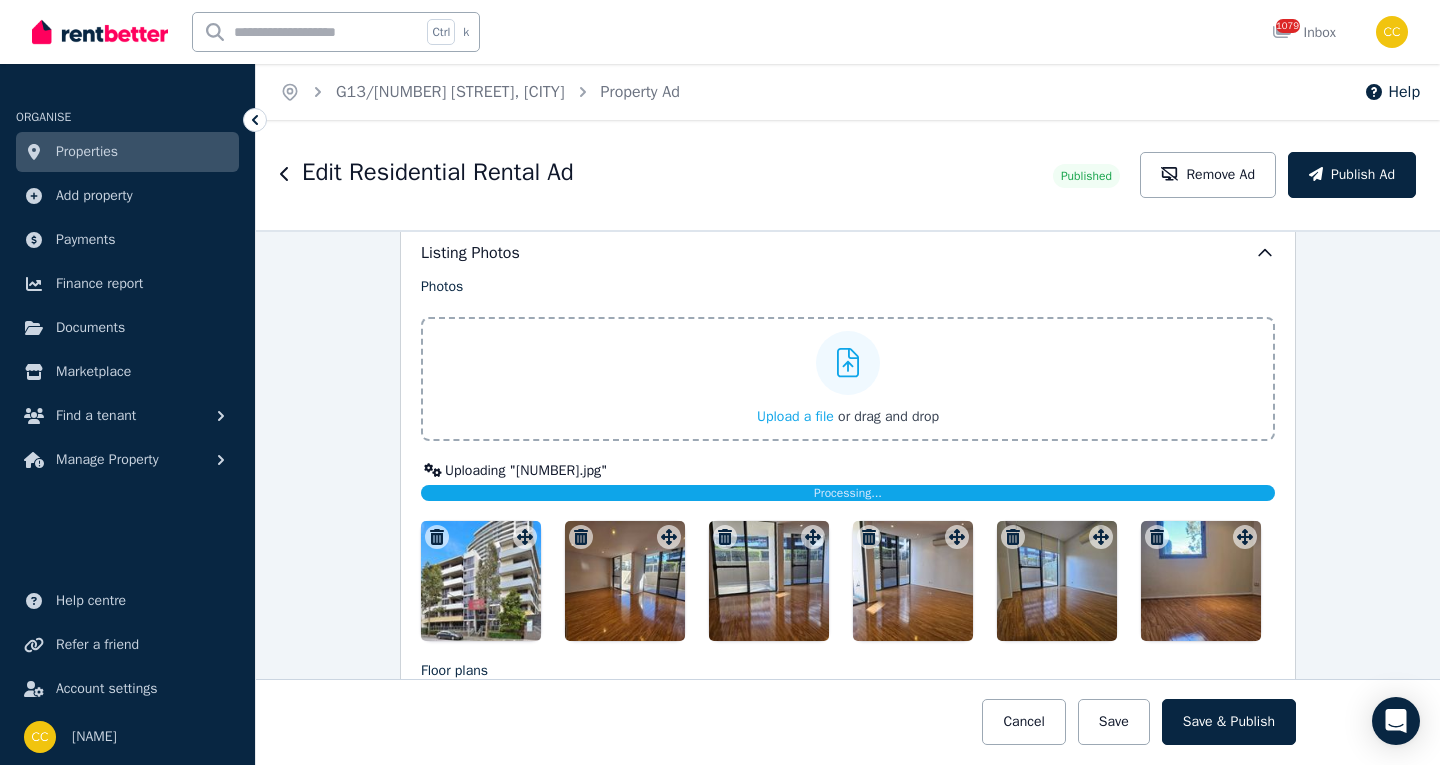 click at bounding box center [848, 363] 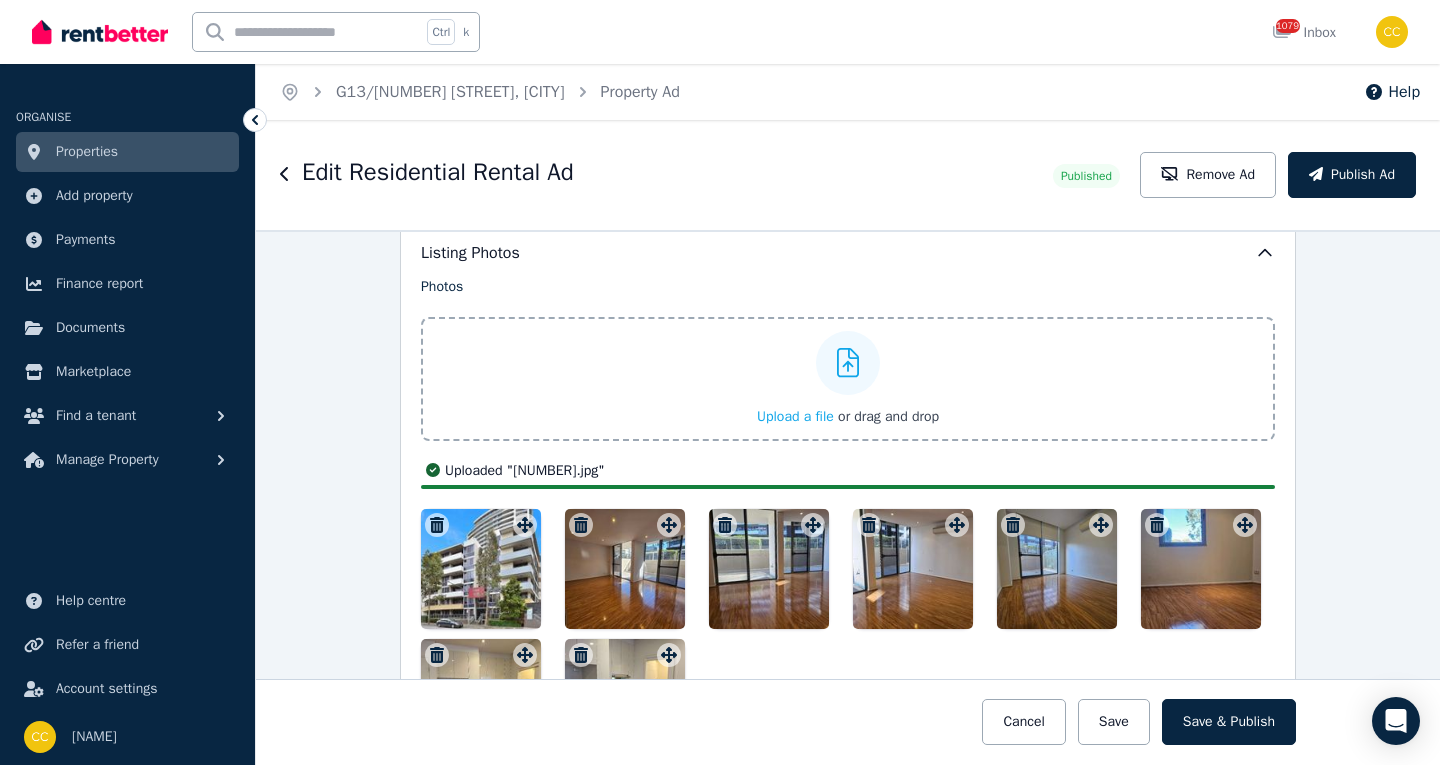 click 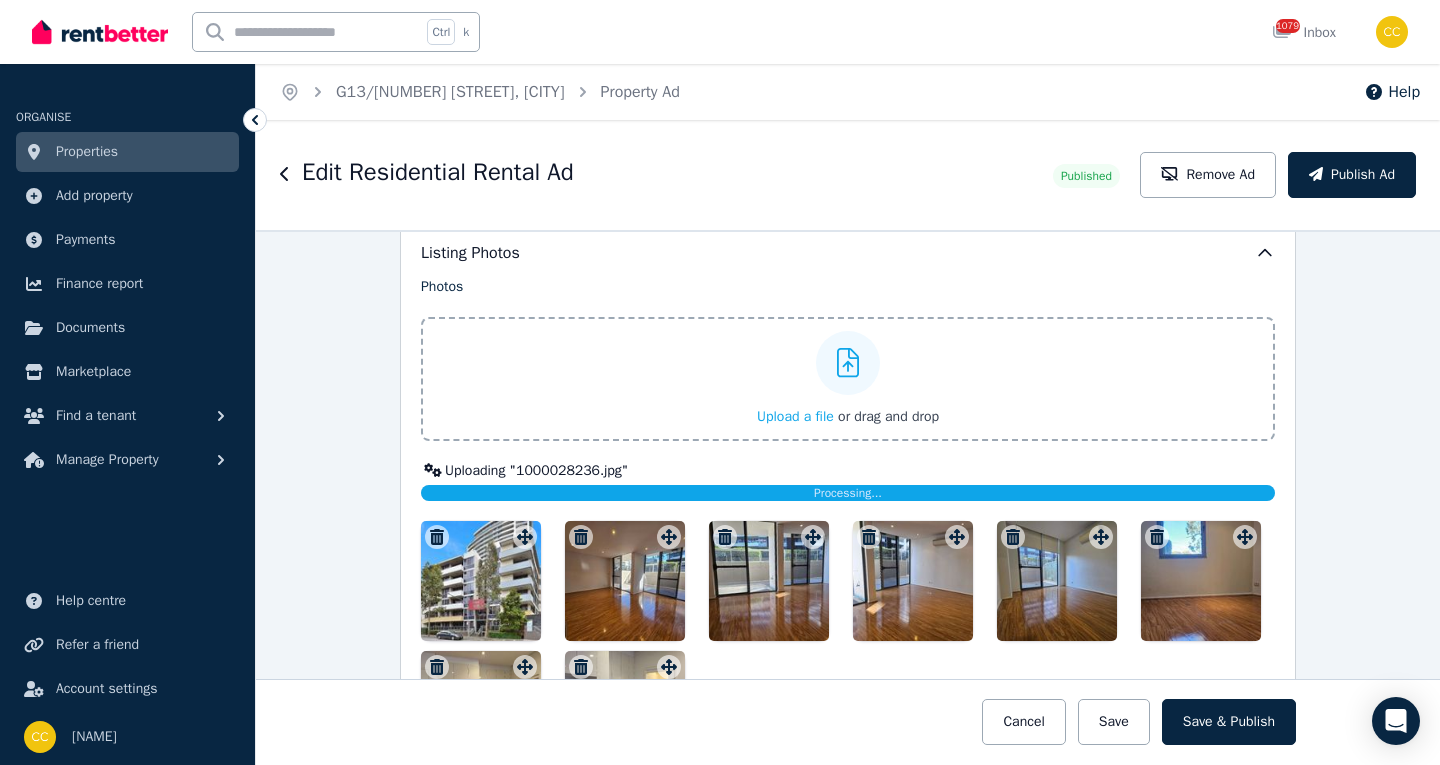 click at bounding box center [848, 363] 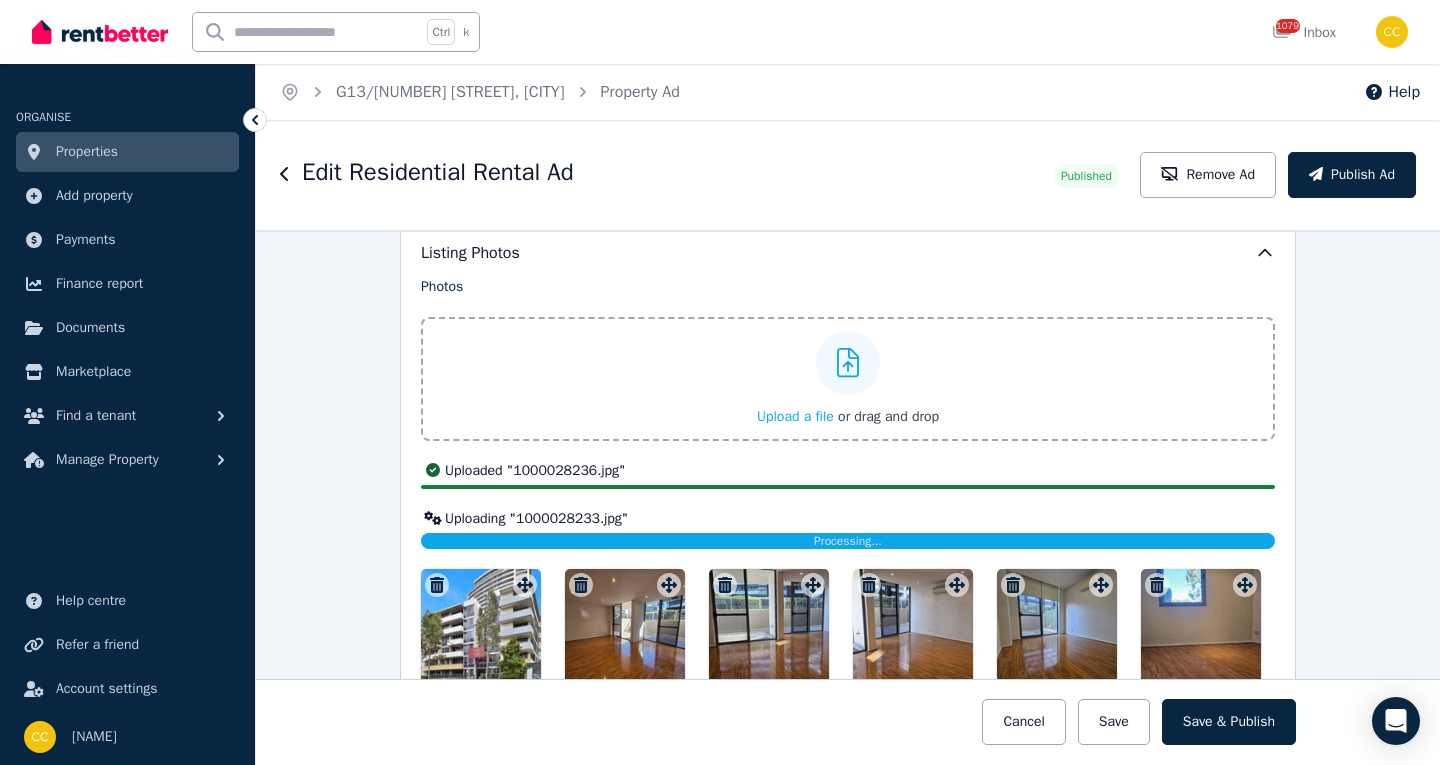 click 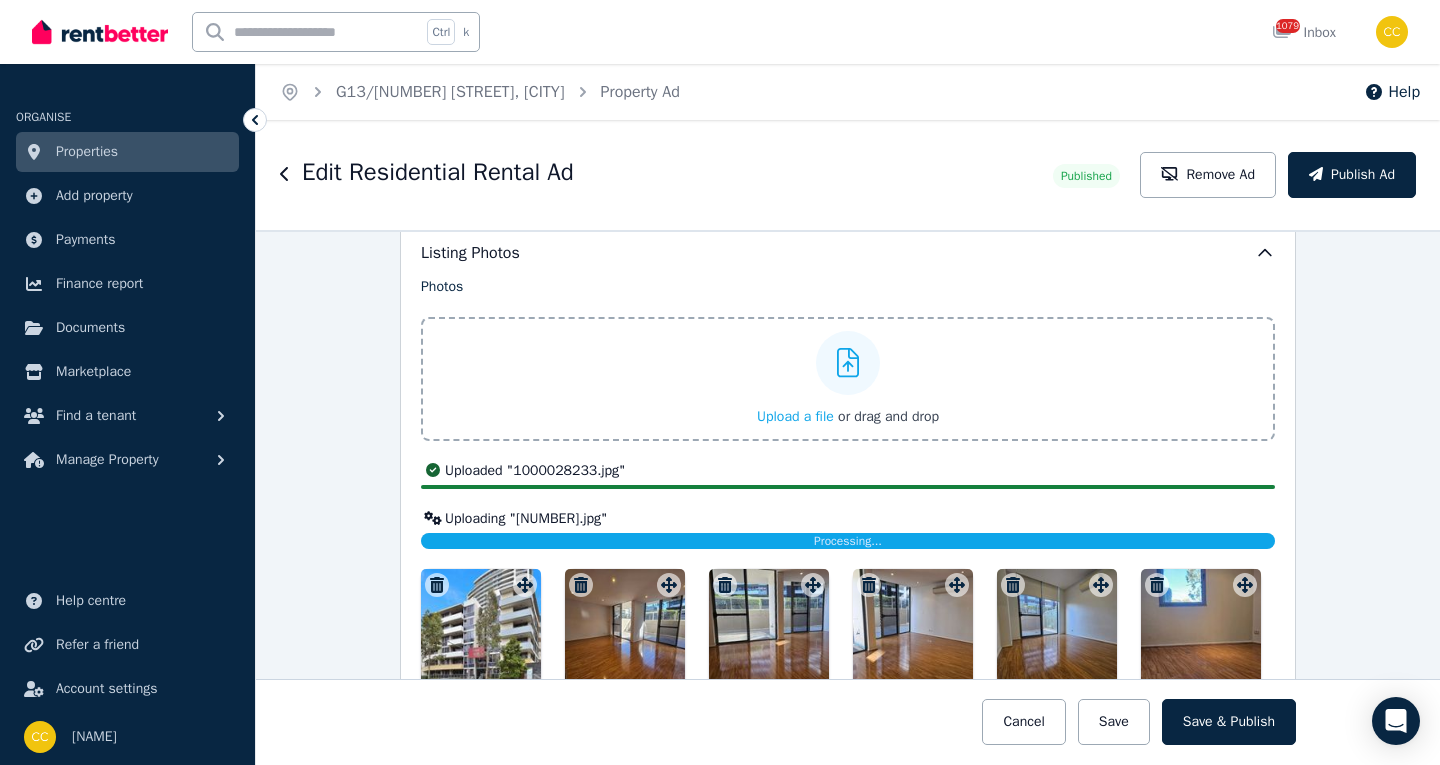 click at bounding box center [848, 363] 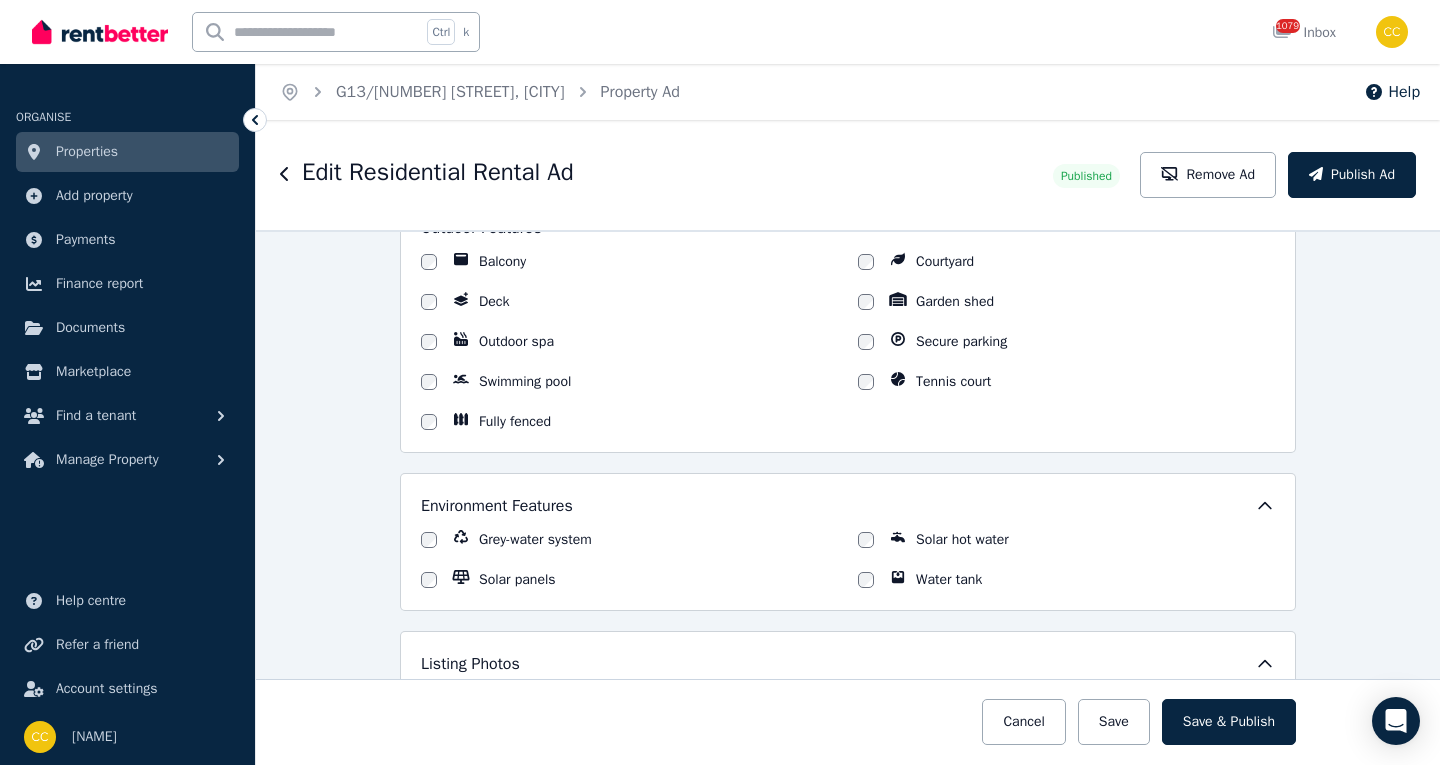 scroll, scrollTop: 1809, scrollLeft: 0, axis: vertical 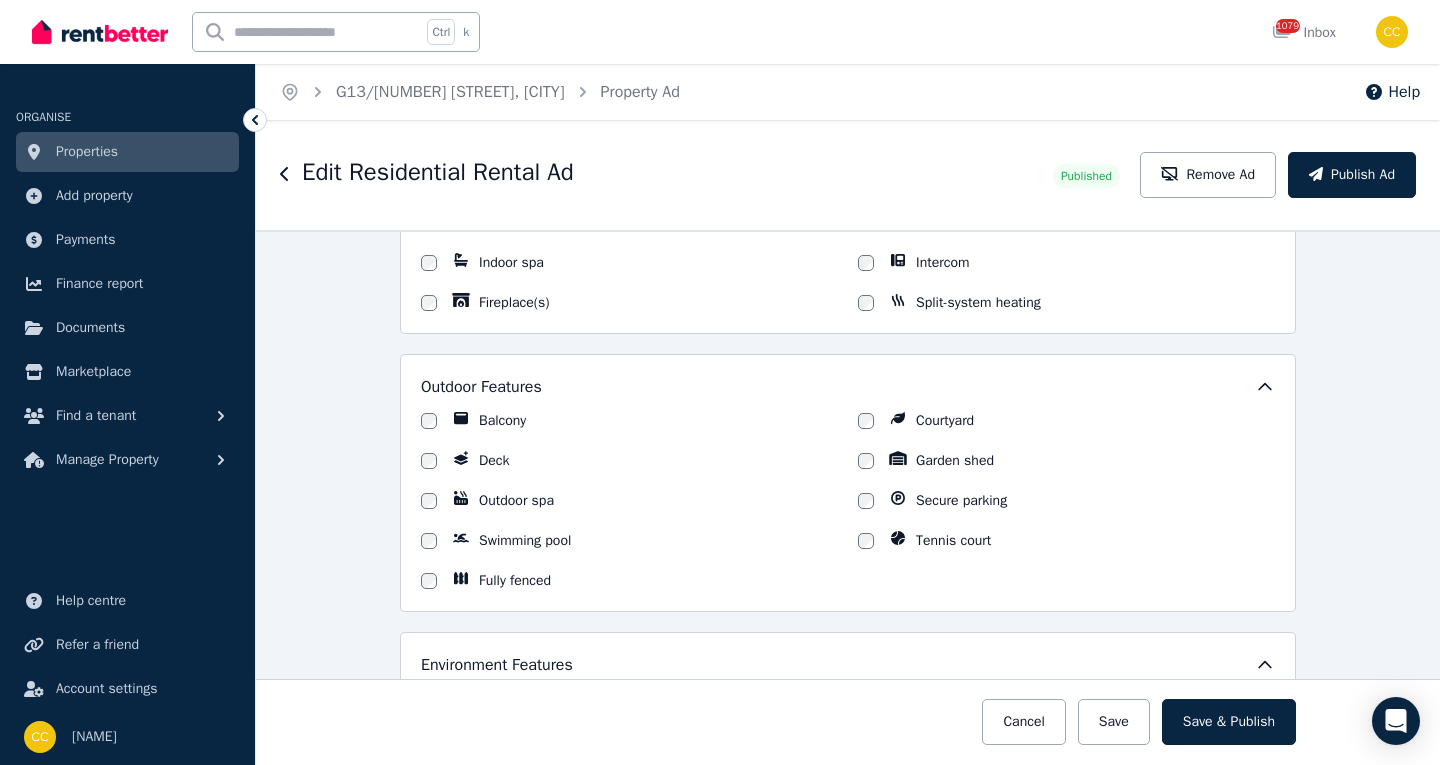click on "Outdoor Features Balcony Courtyard Deck Garden shed Outdoor spa Secure parking Swimming pool Tennis court Fully fenced" at bounding box center (848, 483) 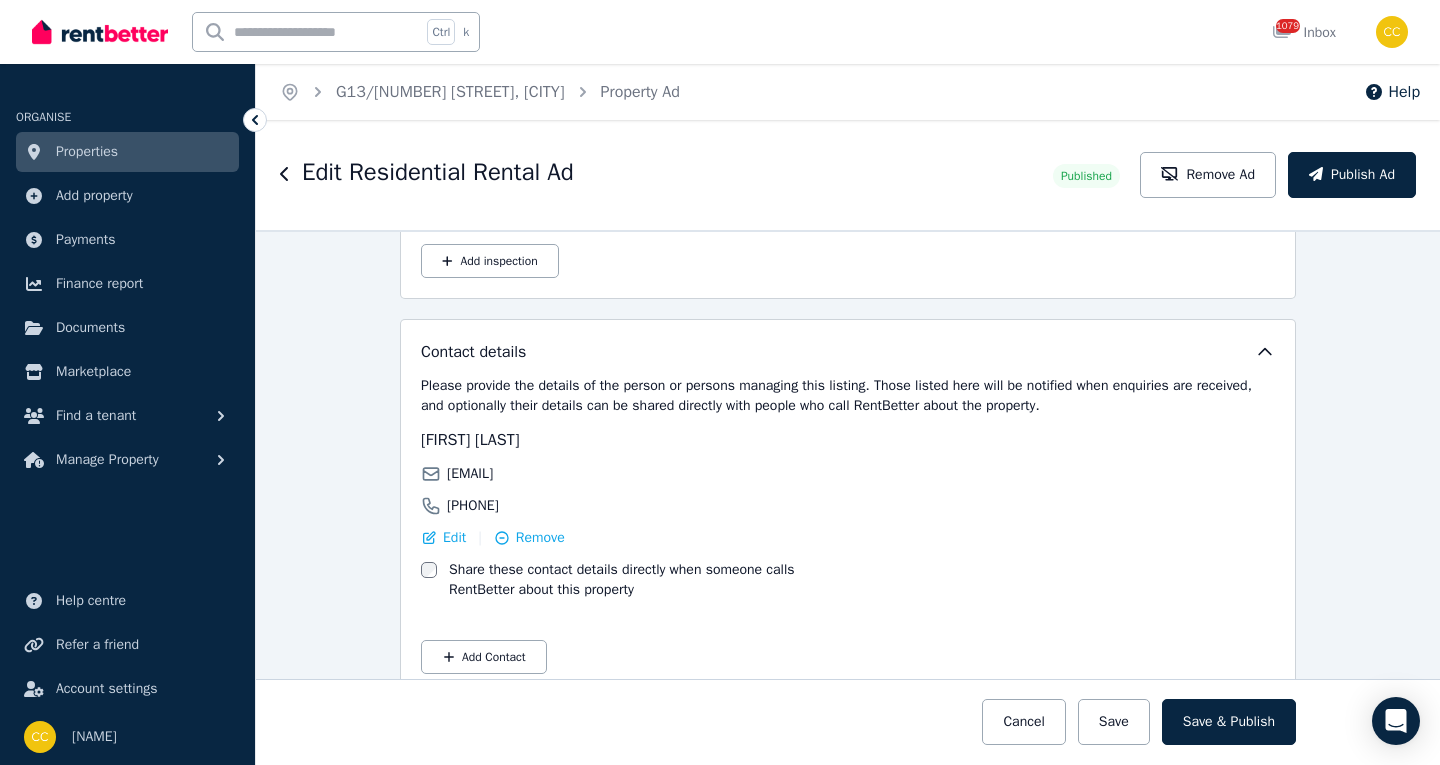 scroll, scrollTop: 3209, scrollLeft: 0, axis: vertical 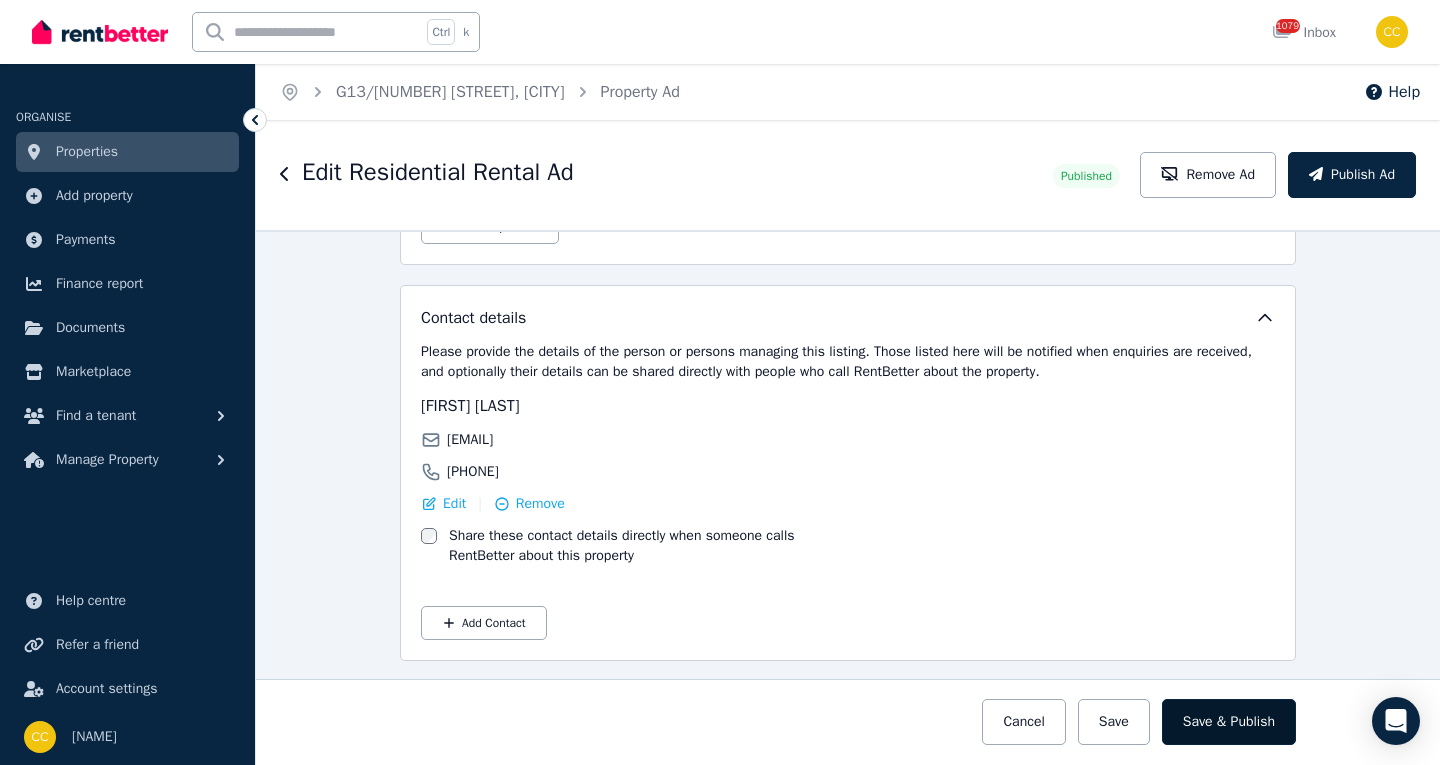click on "Save & Publish" at bounding box center [1229, 722] 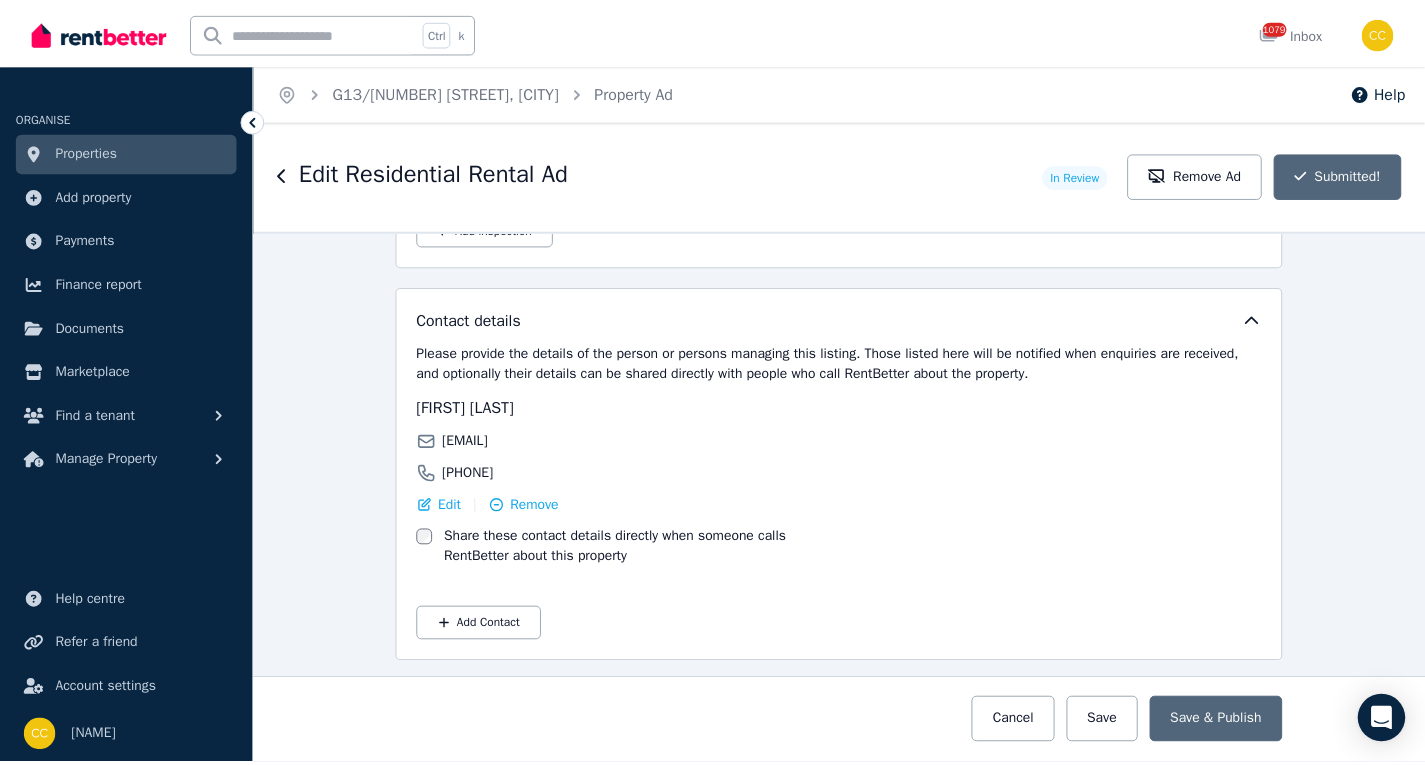 scroll, scrollTop: 3209, scrollLeft: 0, axis: vertical 